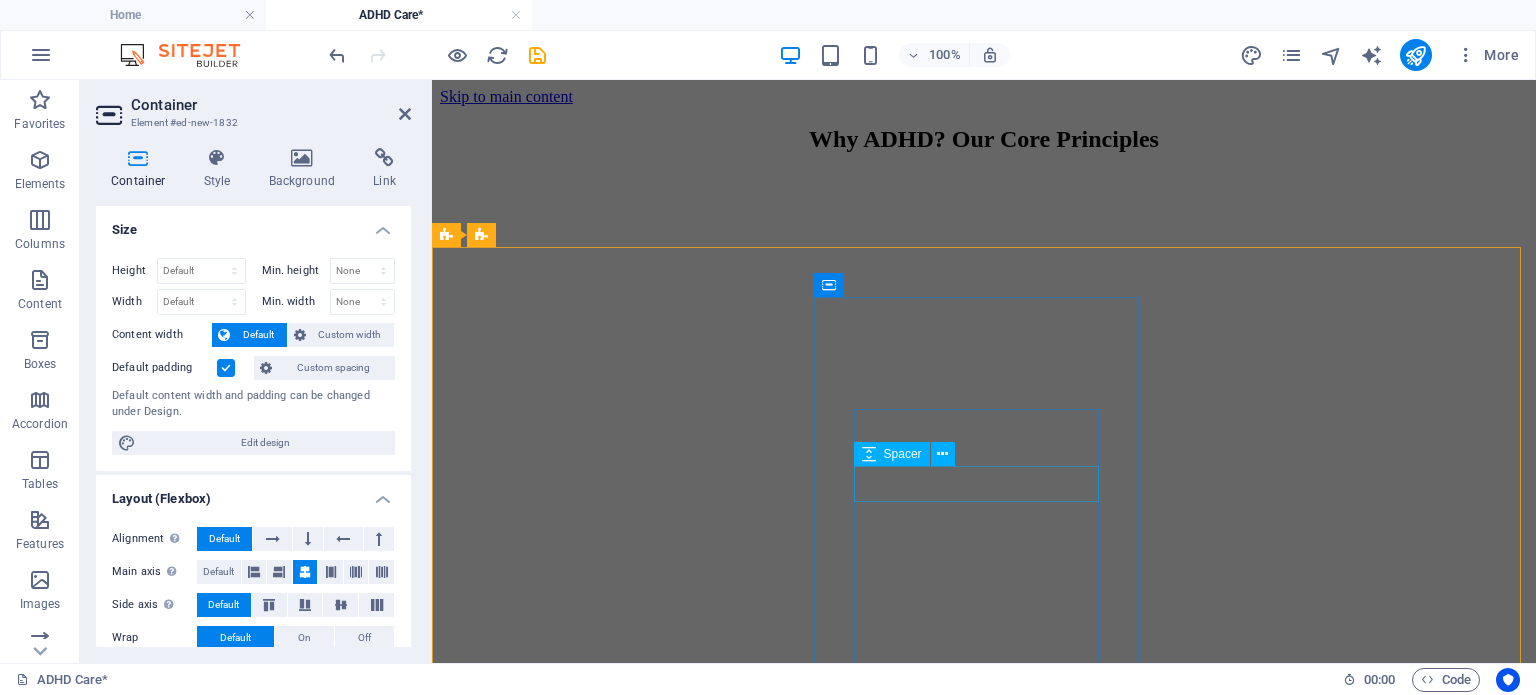 scroll, scrollTop: 780, scrollLeft: 0, axis: vertical 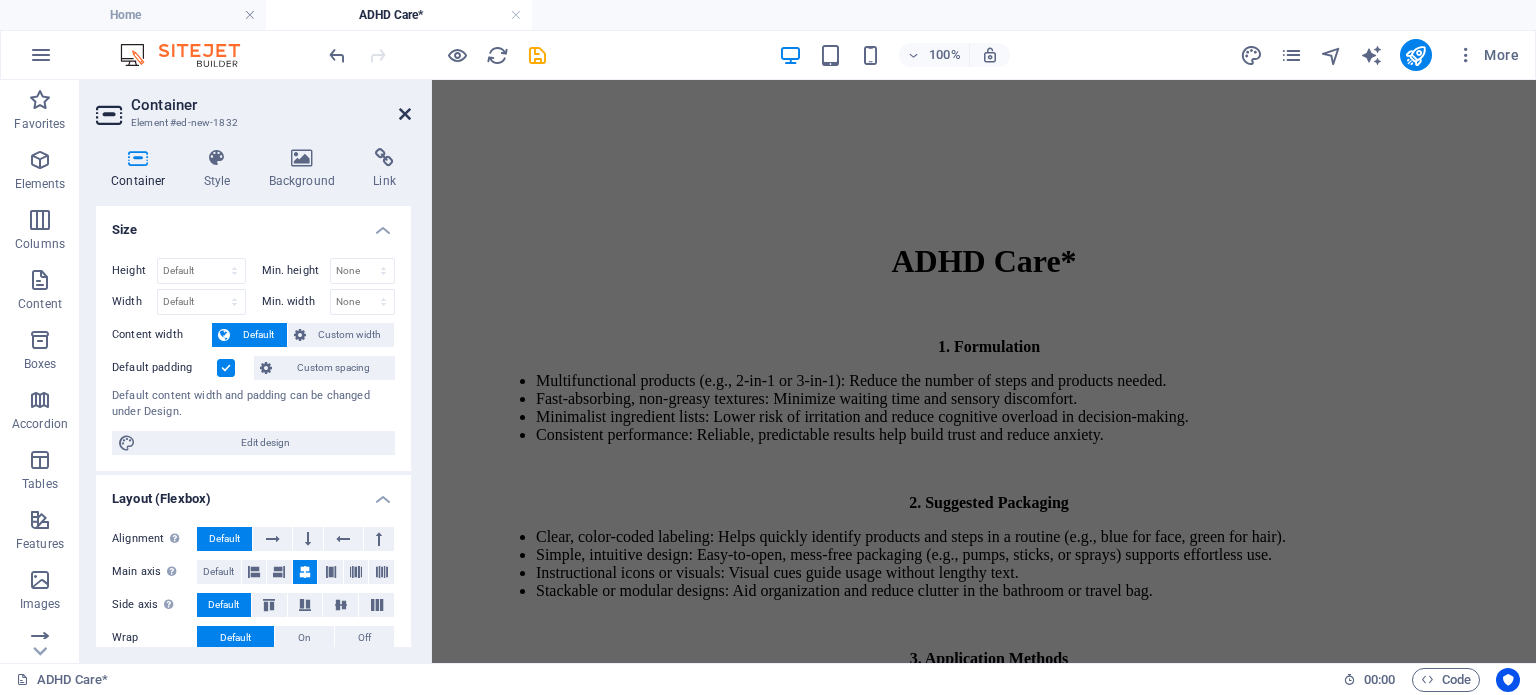 click at bounding box center (405, 114) 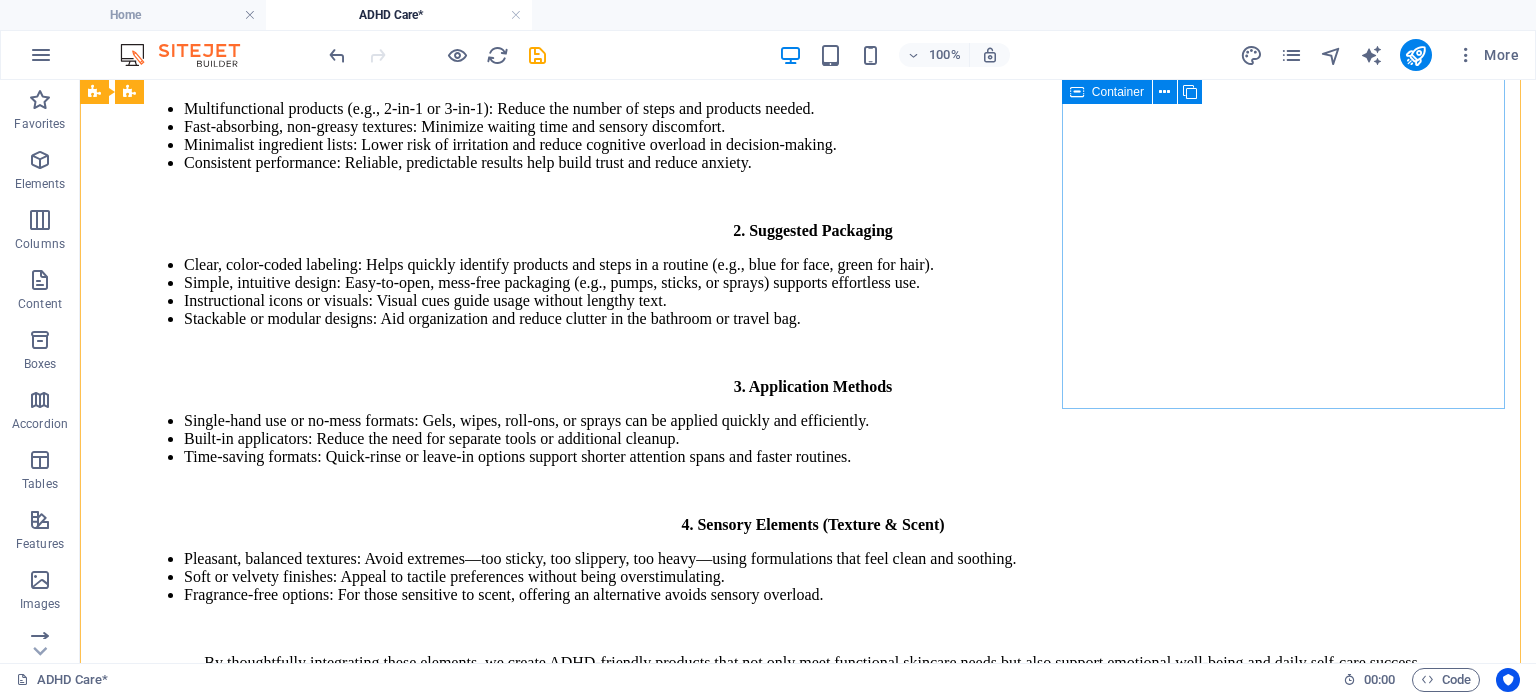 scroll, scrollTop: 960, scrollLeft: 0, axis: vertical 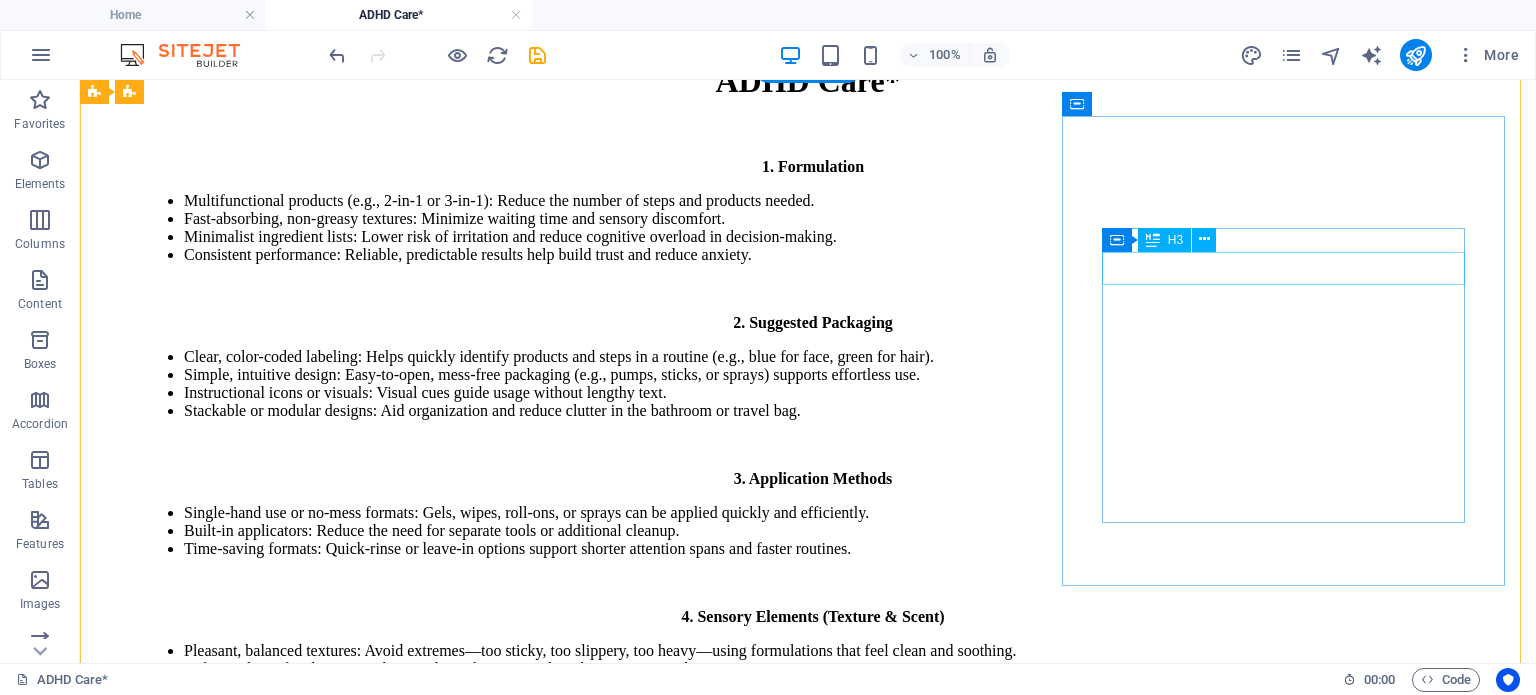 click on "ADHD  Body Lotion" at bounding box center [808, 5882] 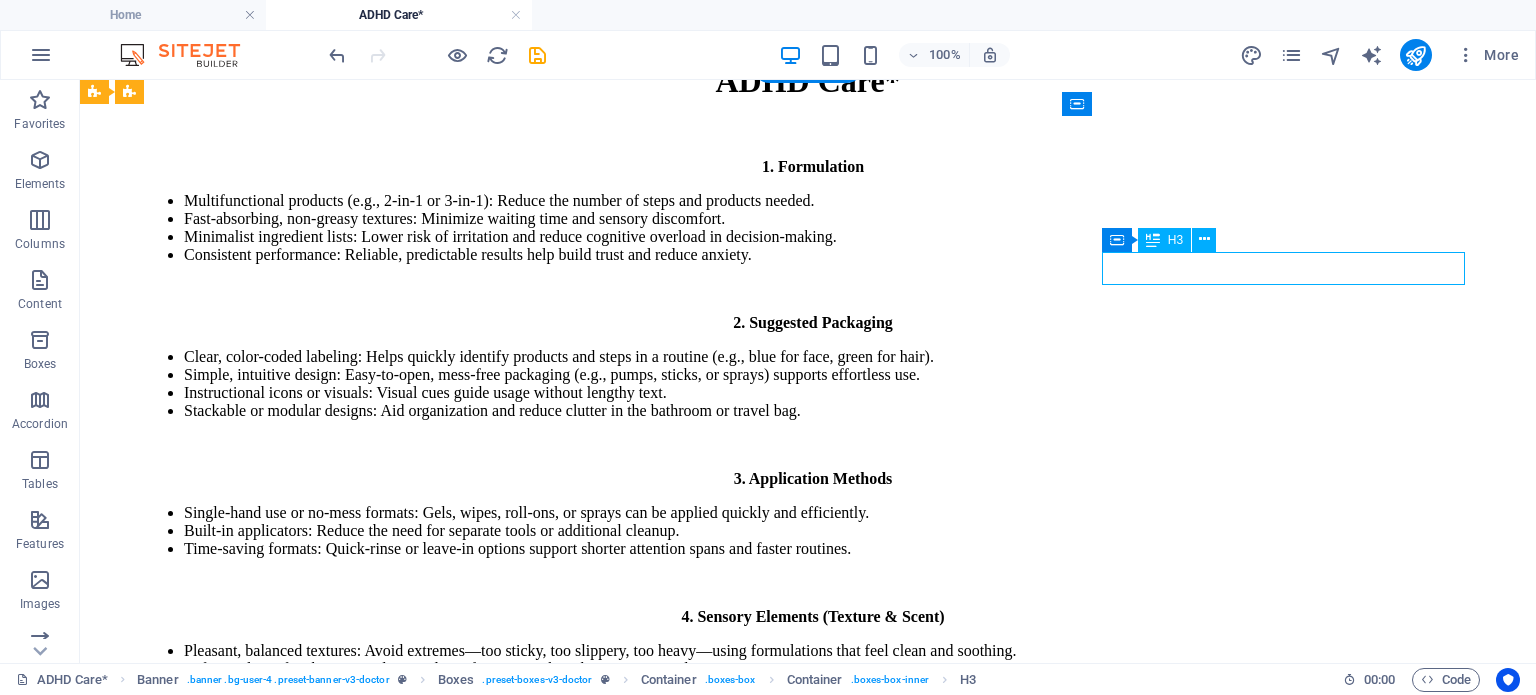click on "ADHD  Body Lotion" at bounding box center [808, 5882] 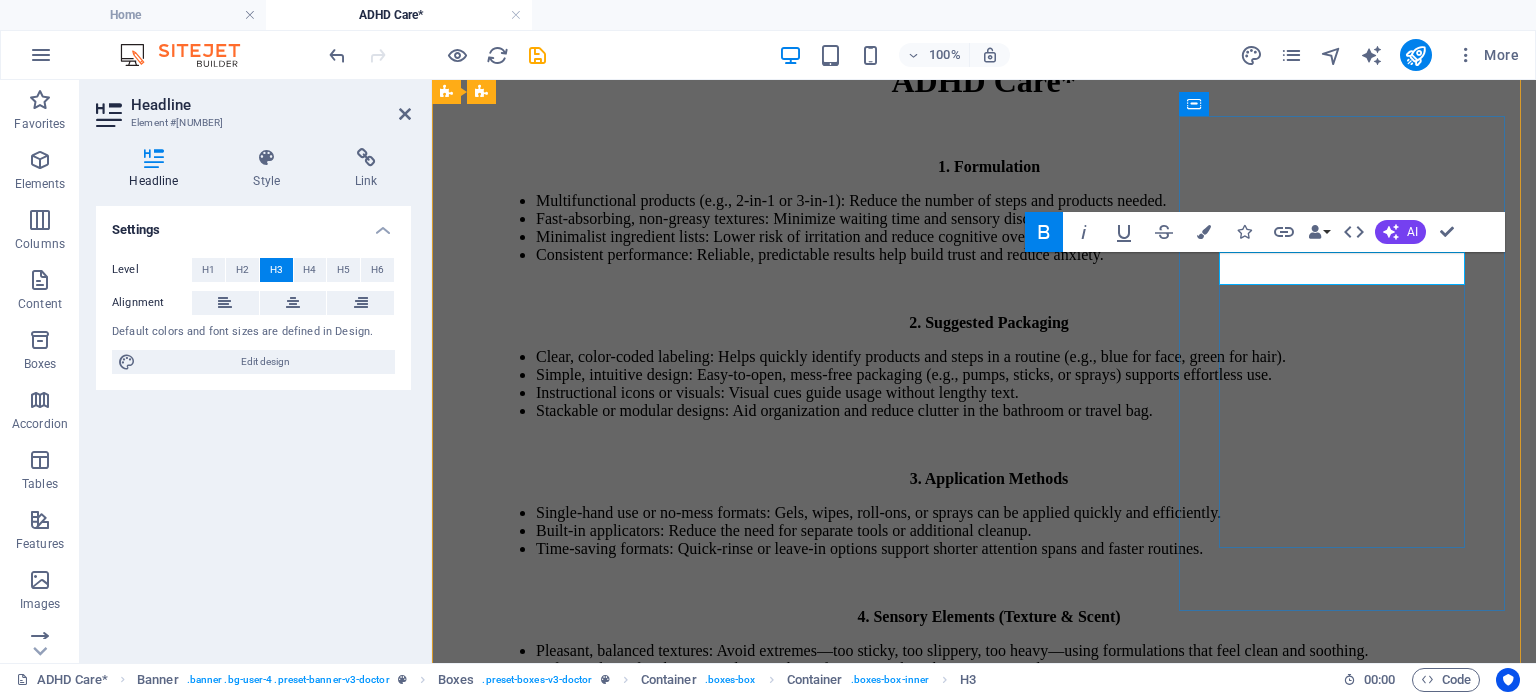 click on "ADHD  Body Lotion" at bounding box center [984, 4789] 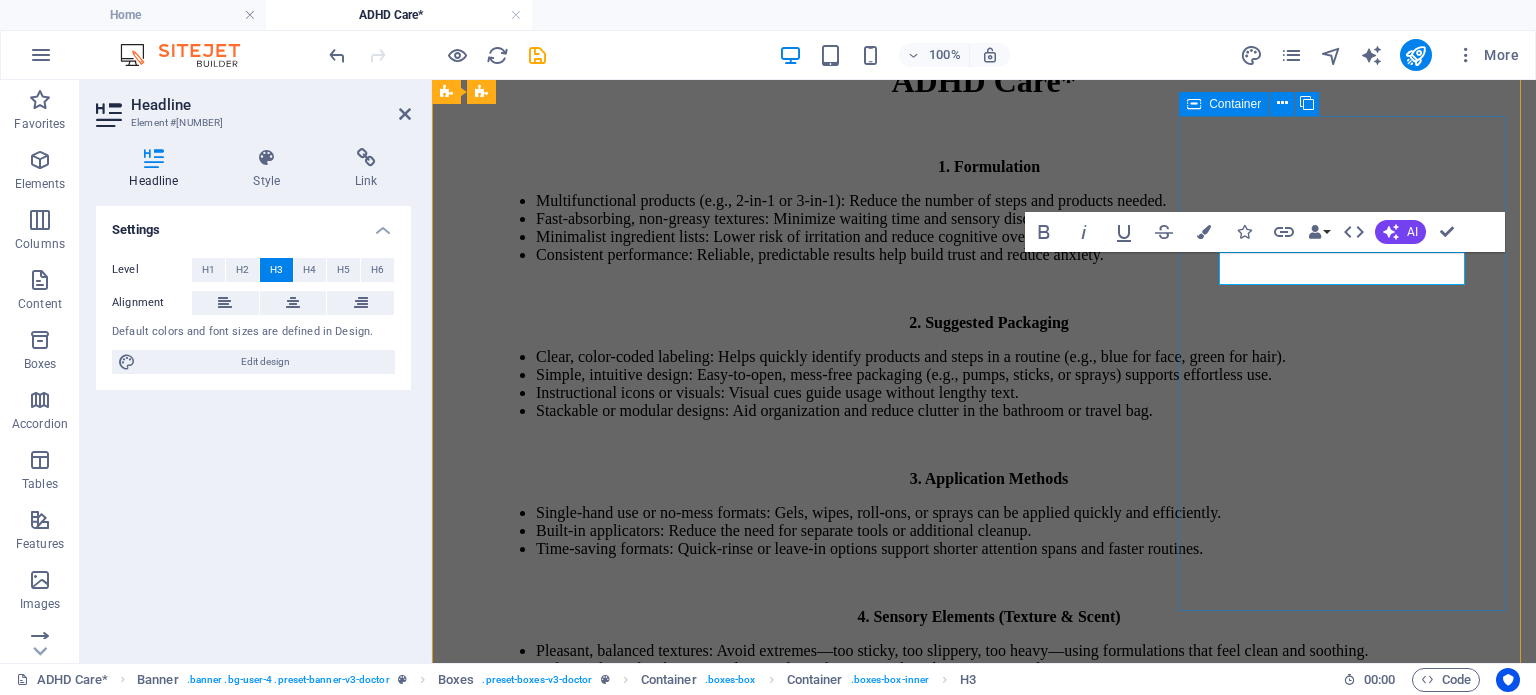 type 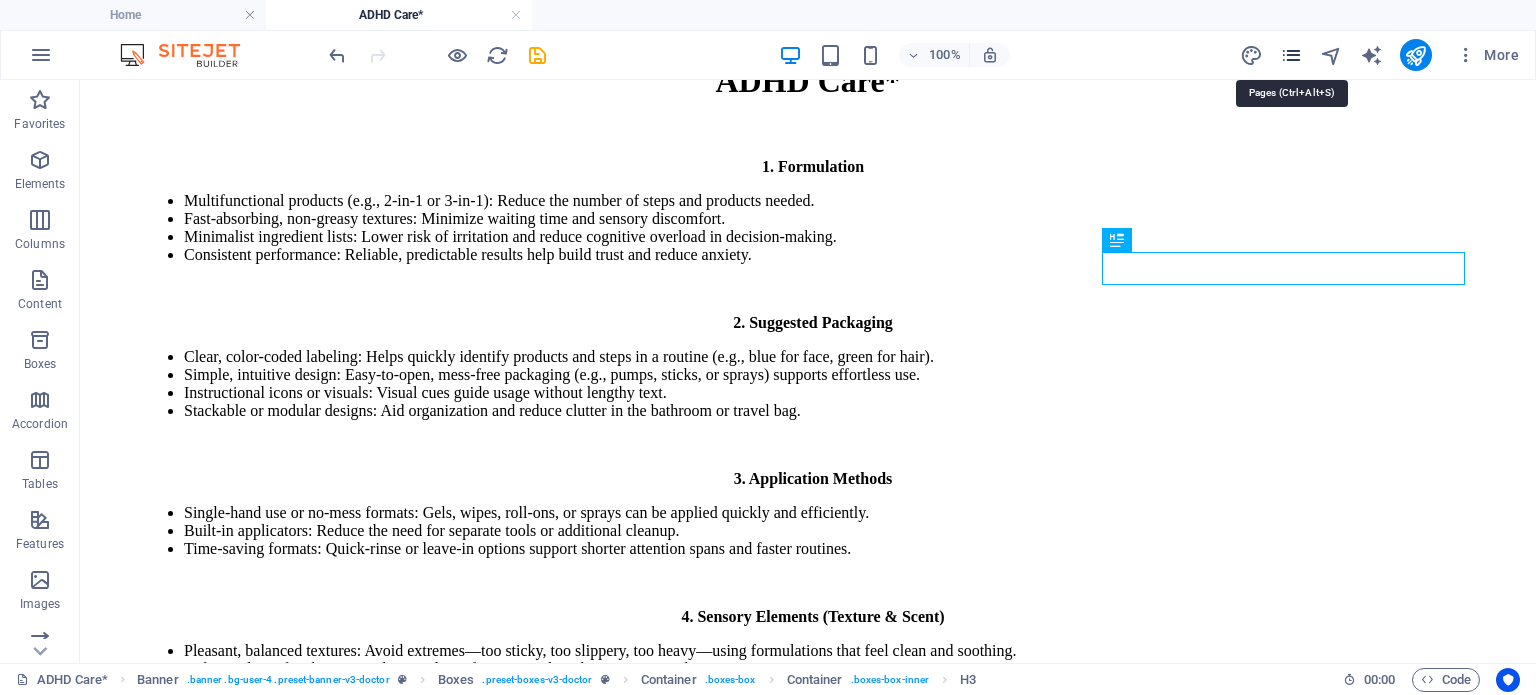 click at bounding box center (1291, 55) 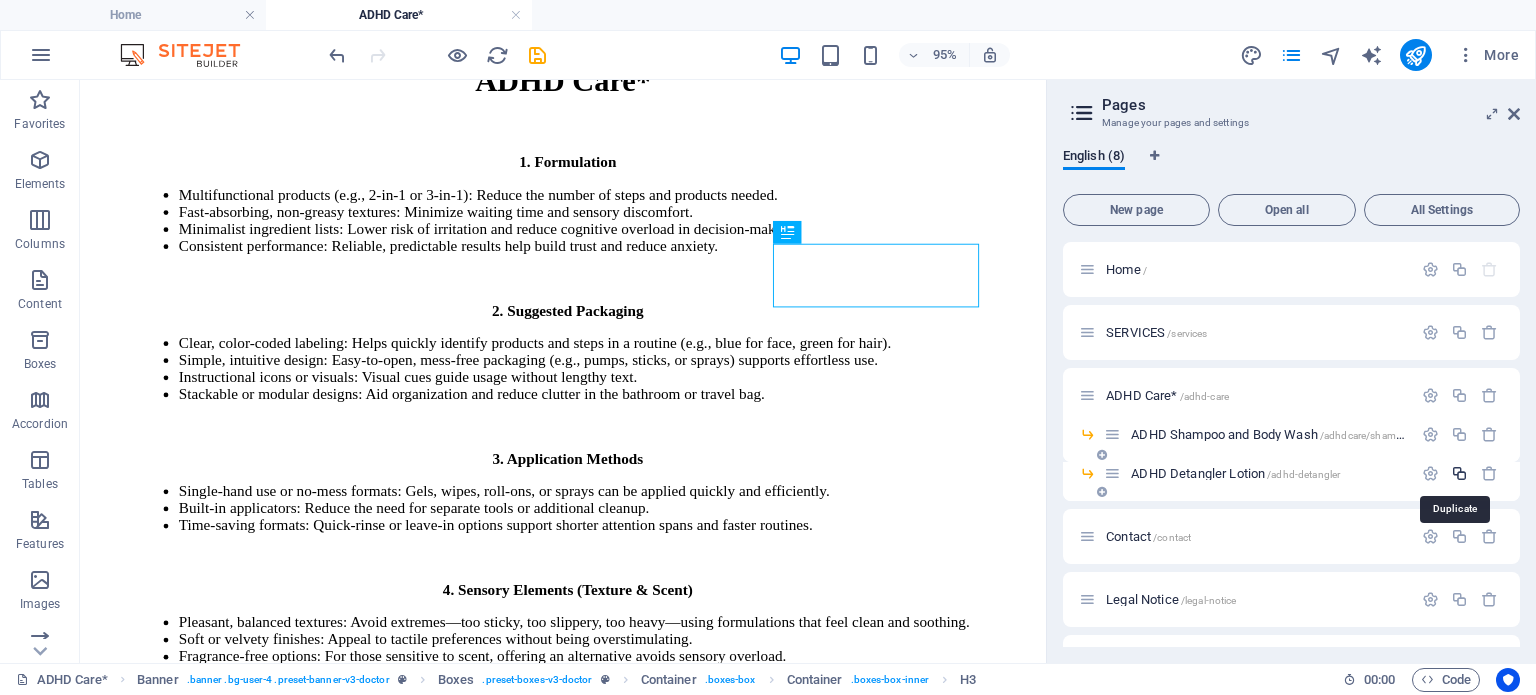 click at bounding box center [1459, 473] 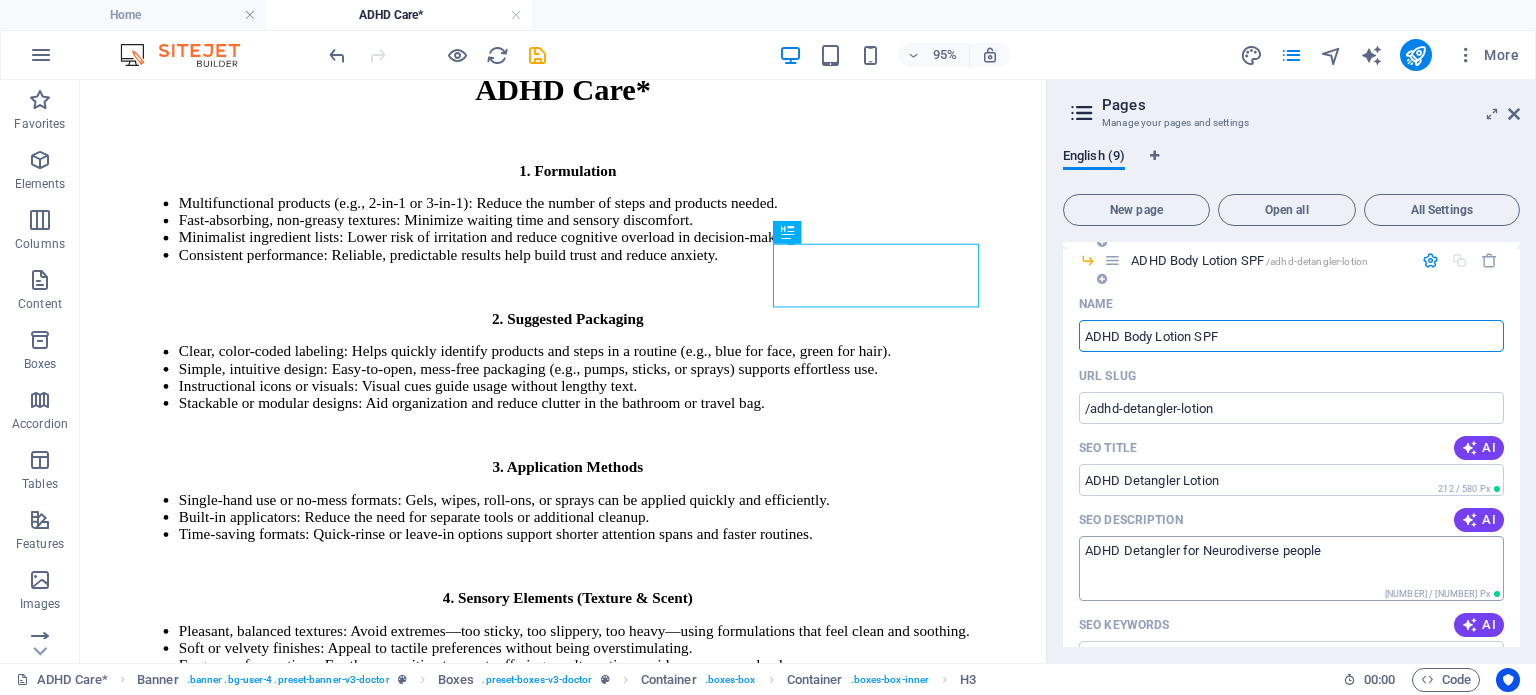 scroll, scrollTop: 300, scrollLeft: 0, axis: vertical 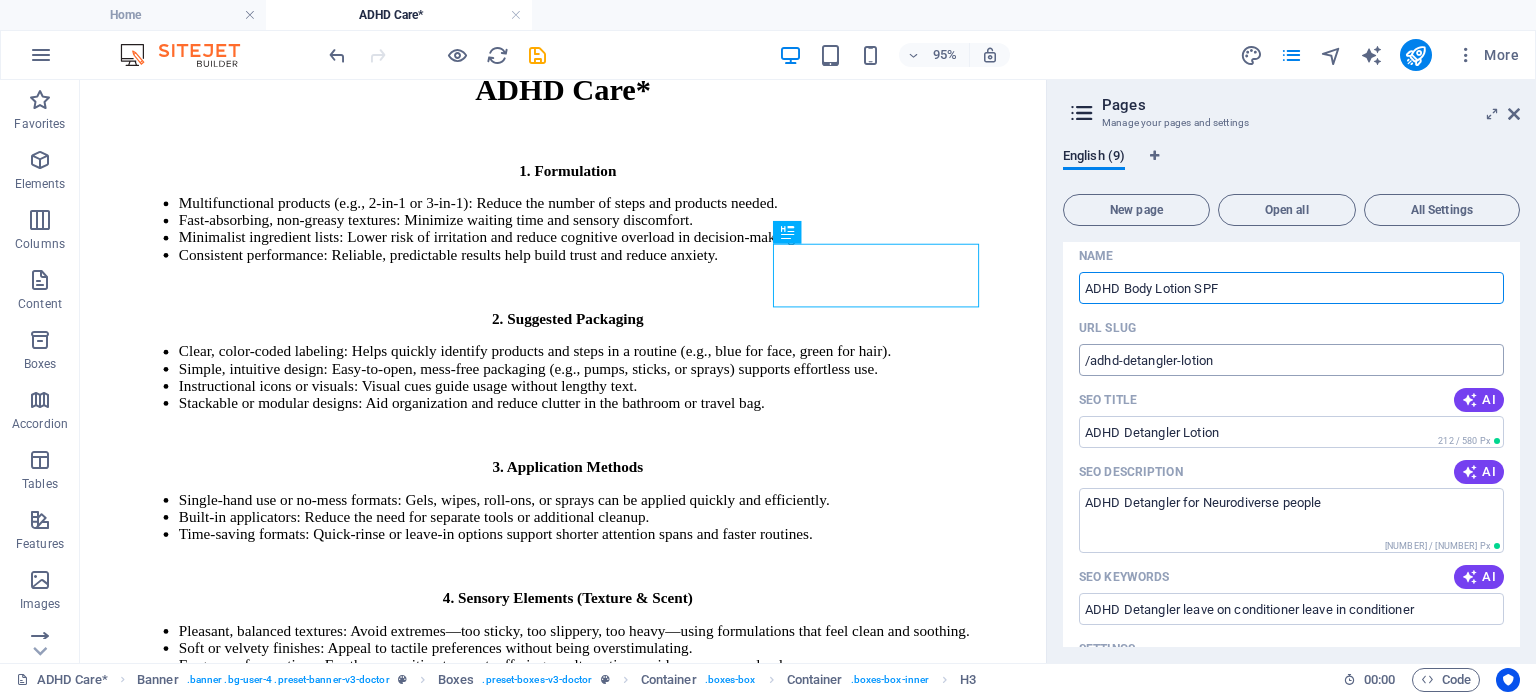 type on "ADHD Body Lotion SPF" 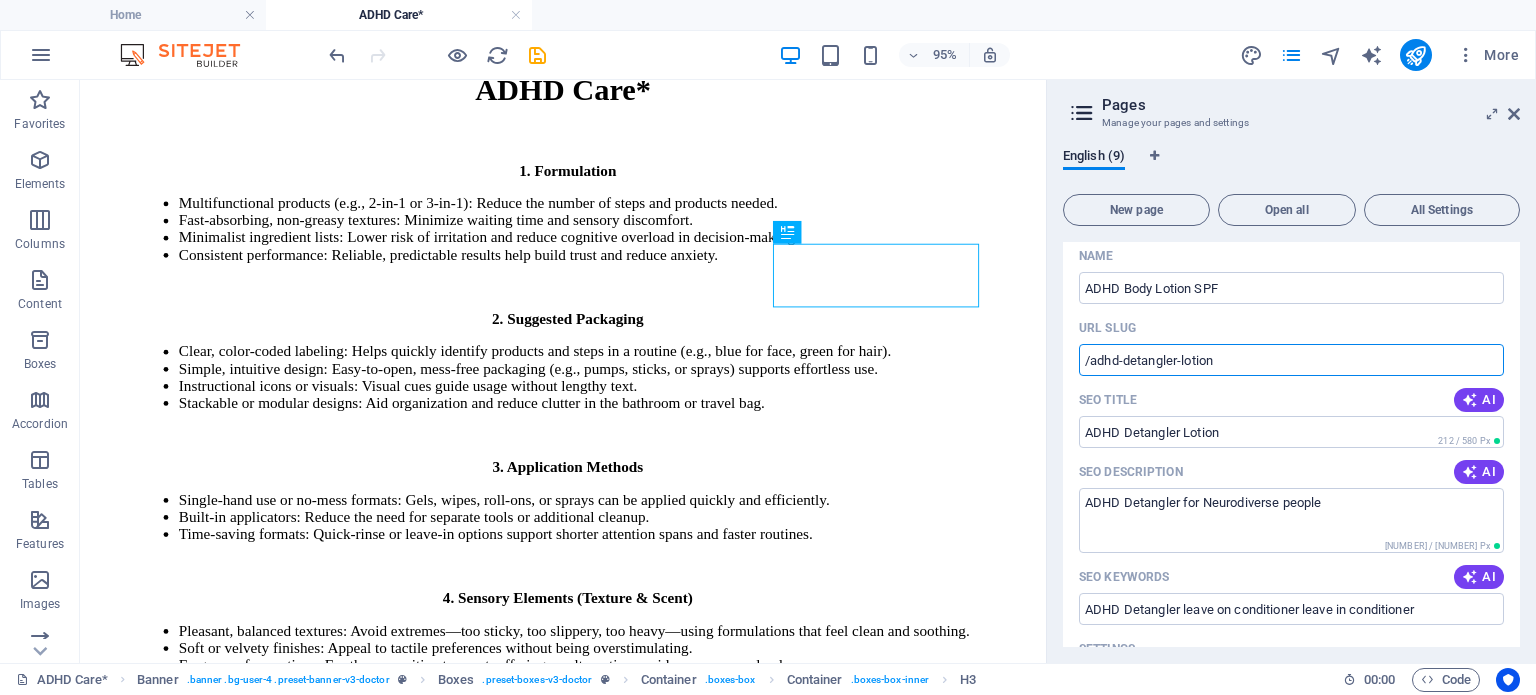click on "/adhd-detangler-lotion" at bounding box center (1291, 360) 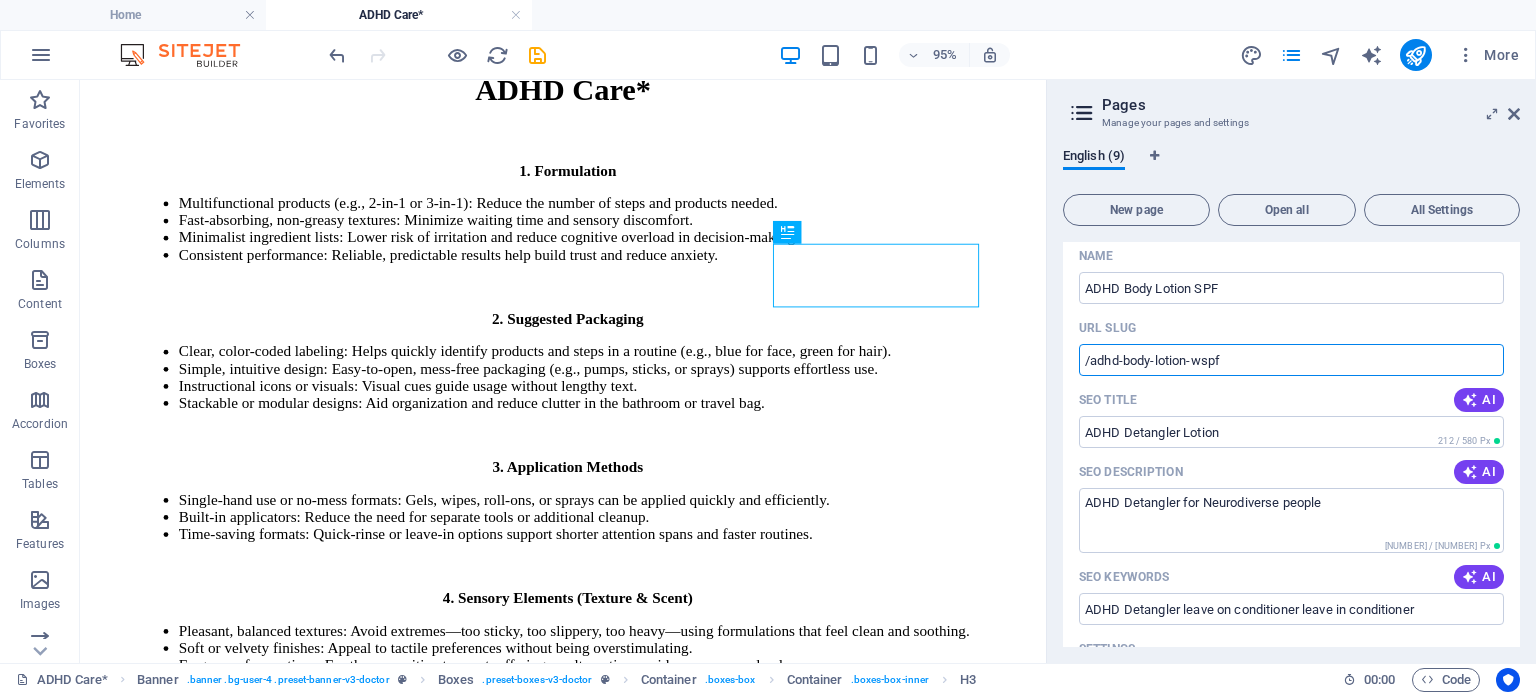 drag, startPoint x: 1200, startPoint y: 361, endPoint x: 1221, endPoint y: 391, distance: 36.619667 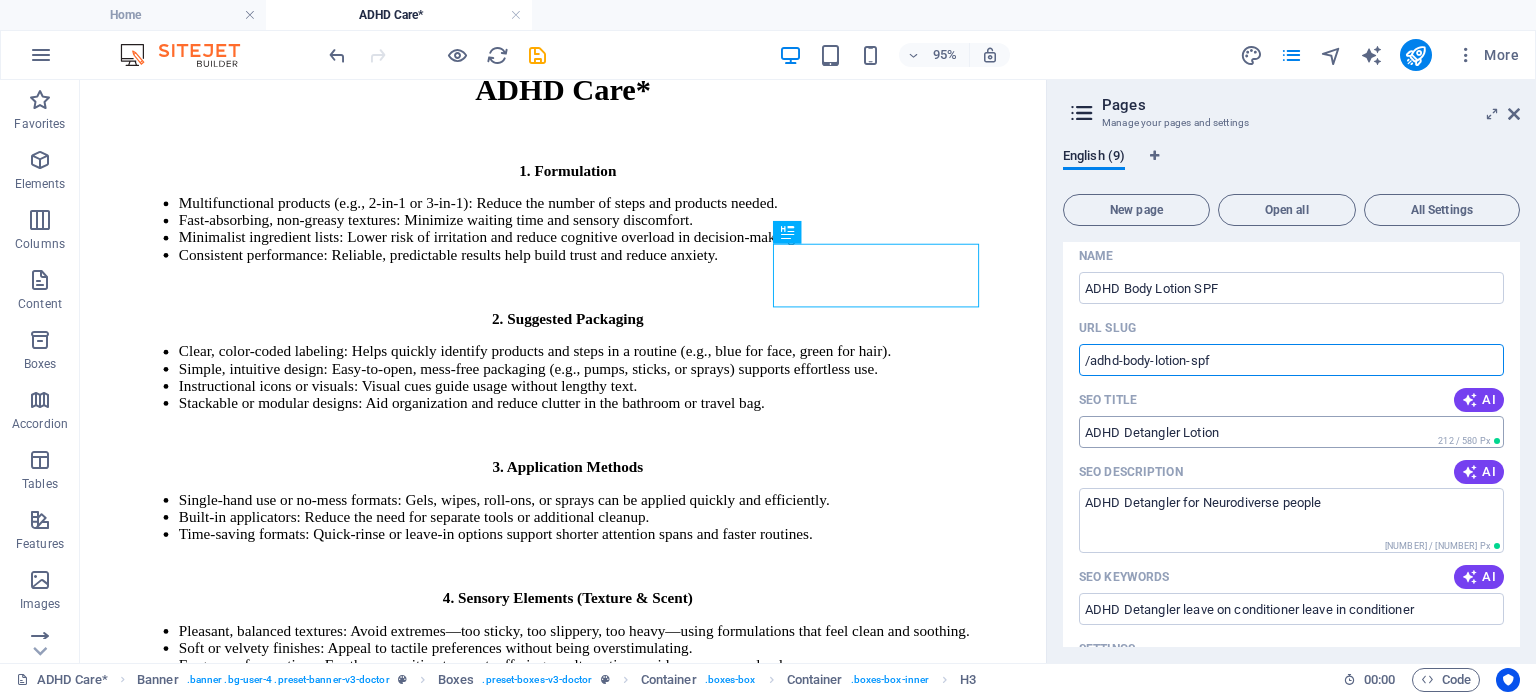 type on "/adhd-body-lotion-spf" 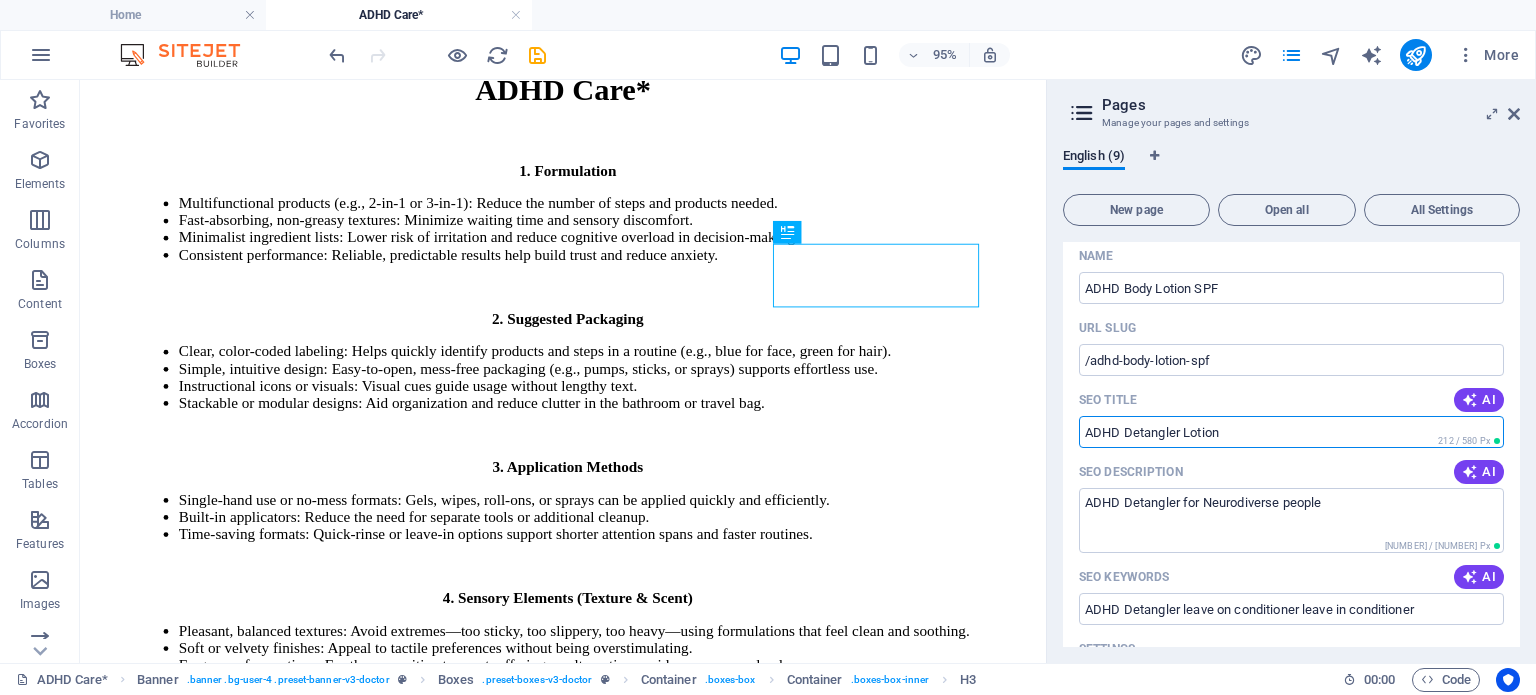 drag, startPoint x: 1236, startPoint y: 436, endPoint x: 1130, endPoint y: 432, distance: 106.07545 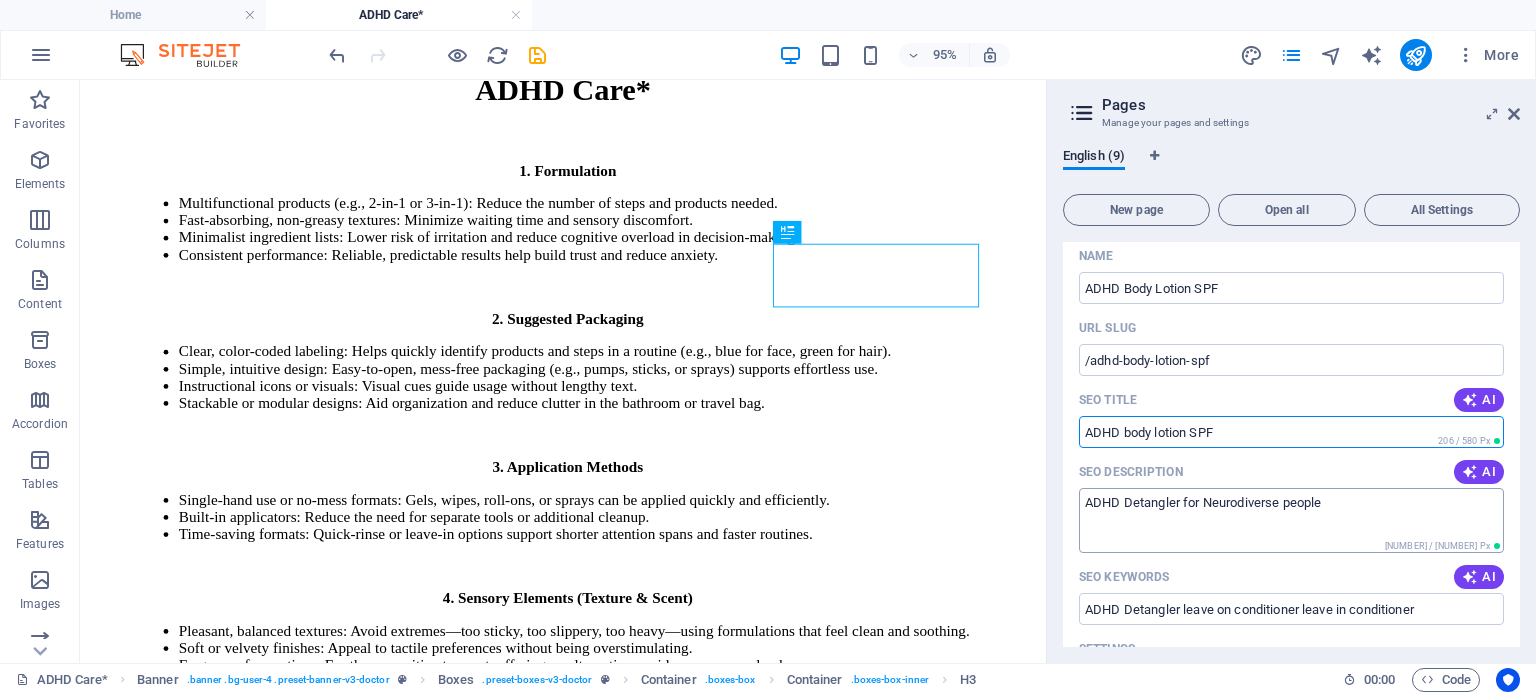 type on "ADHD body lotion SPF" 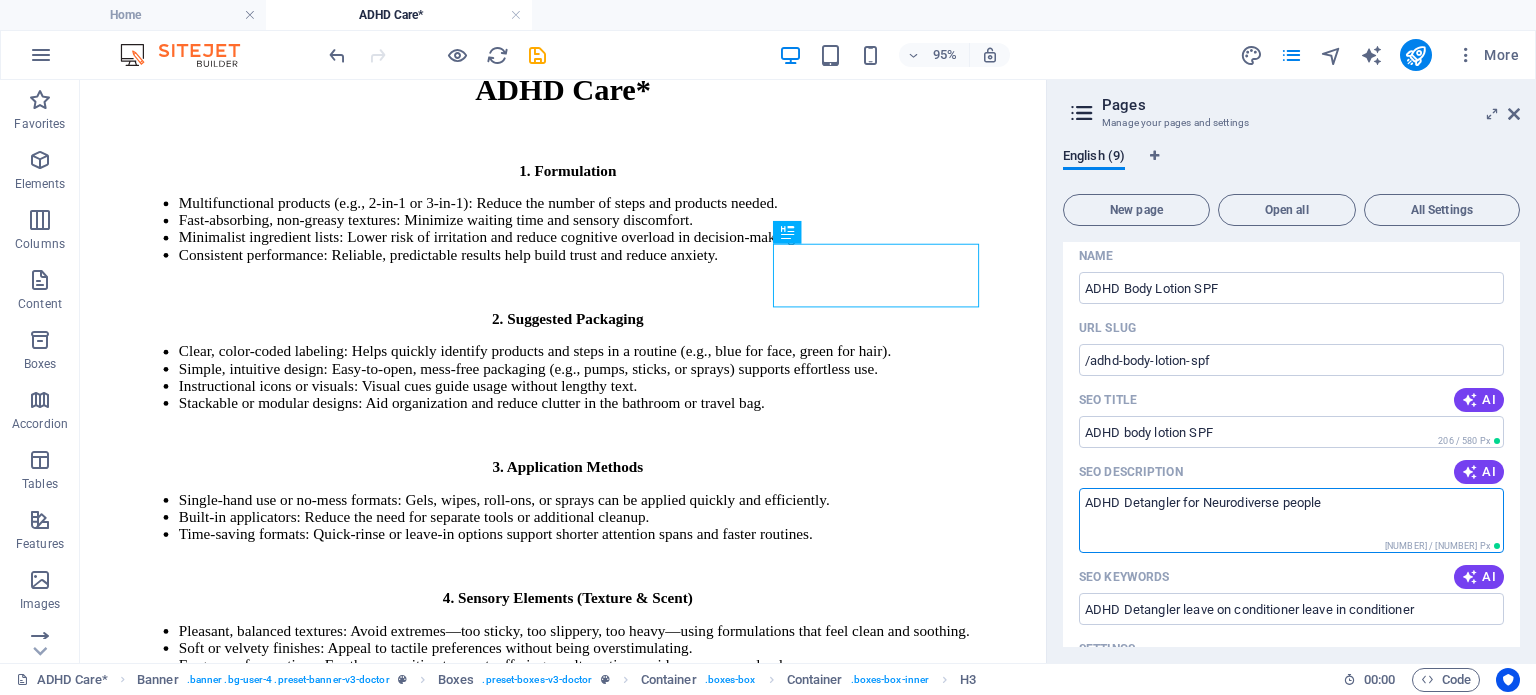 drag, startPoint x: 1125, startPoint y: 499, endPoint x: 1255, endPoint y: 694, distance: 234.36084 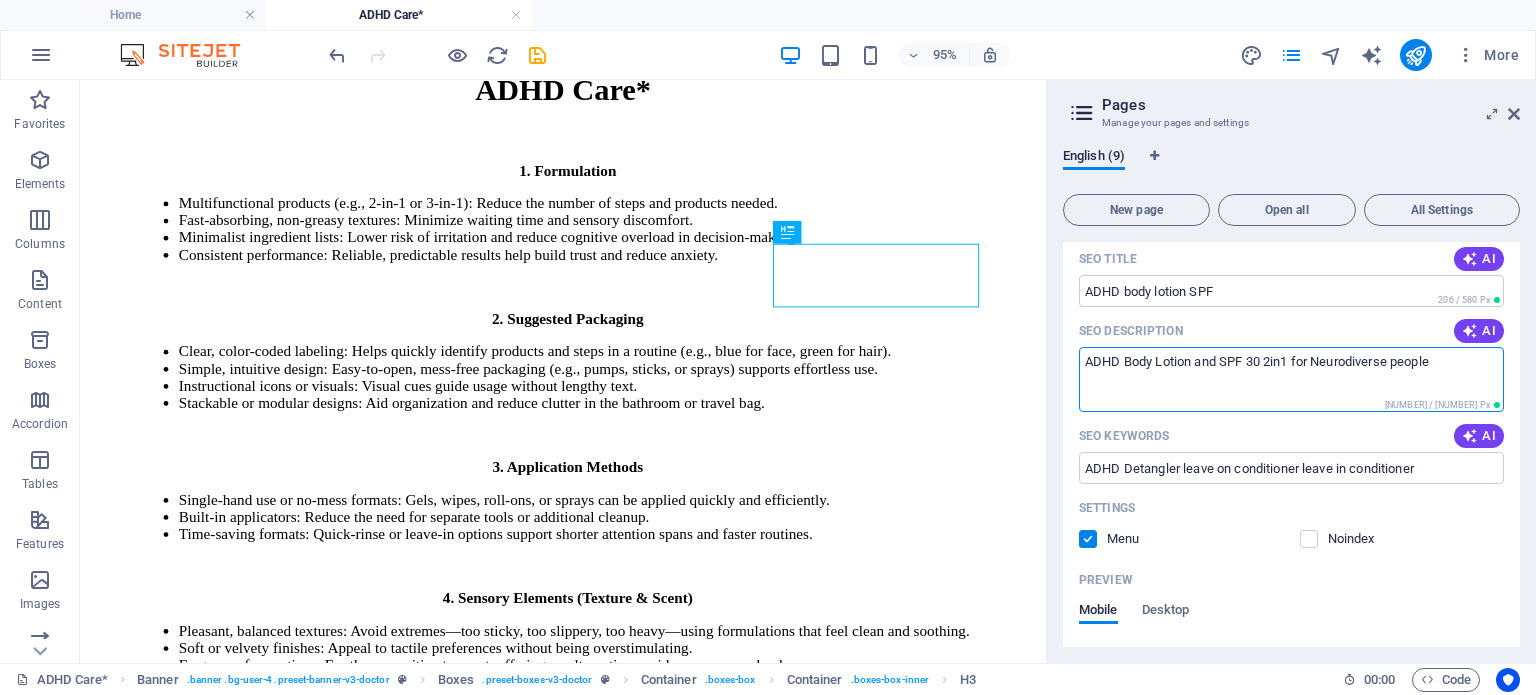 scroll, scrollTop: 500, scrollLeft: 0, axis: vertical 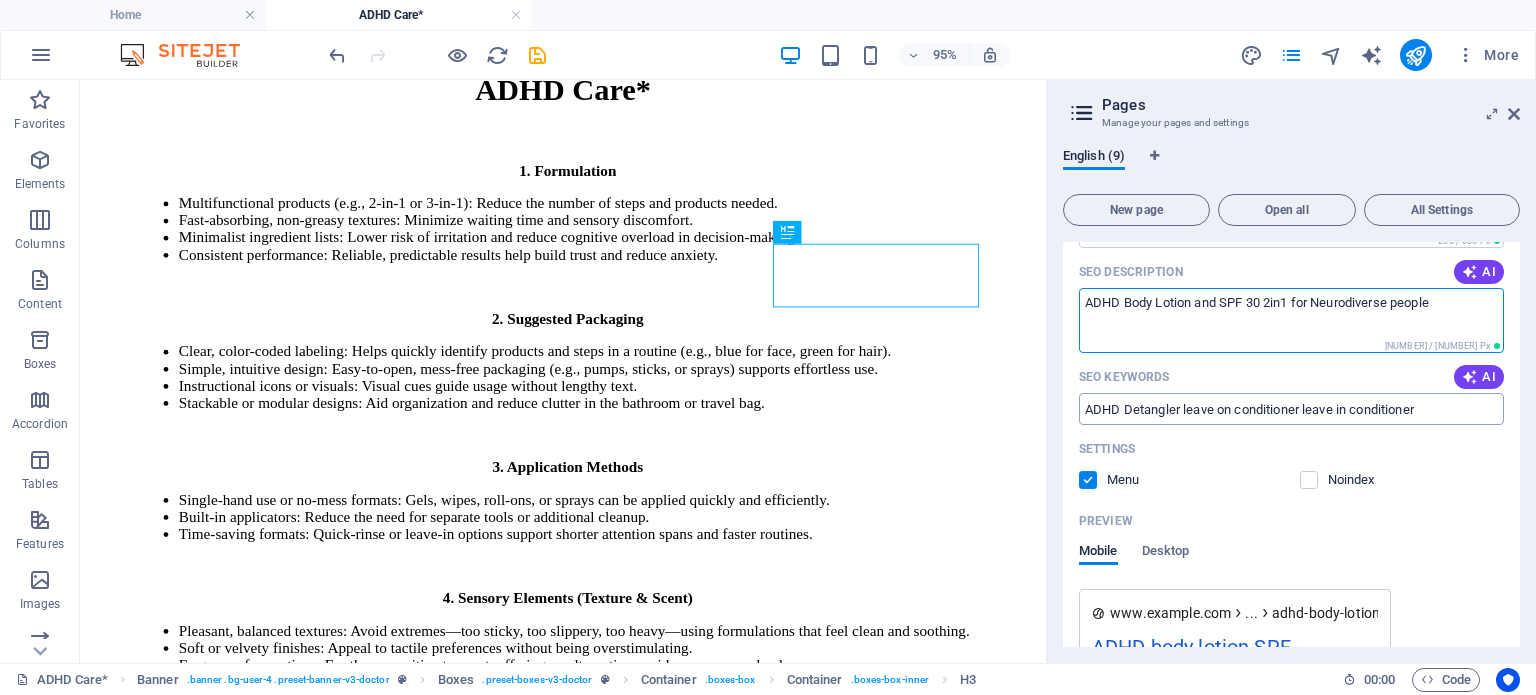 type on "ADHD Body Lotion and SPF 30 2in1 for Neurodiverse people" 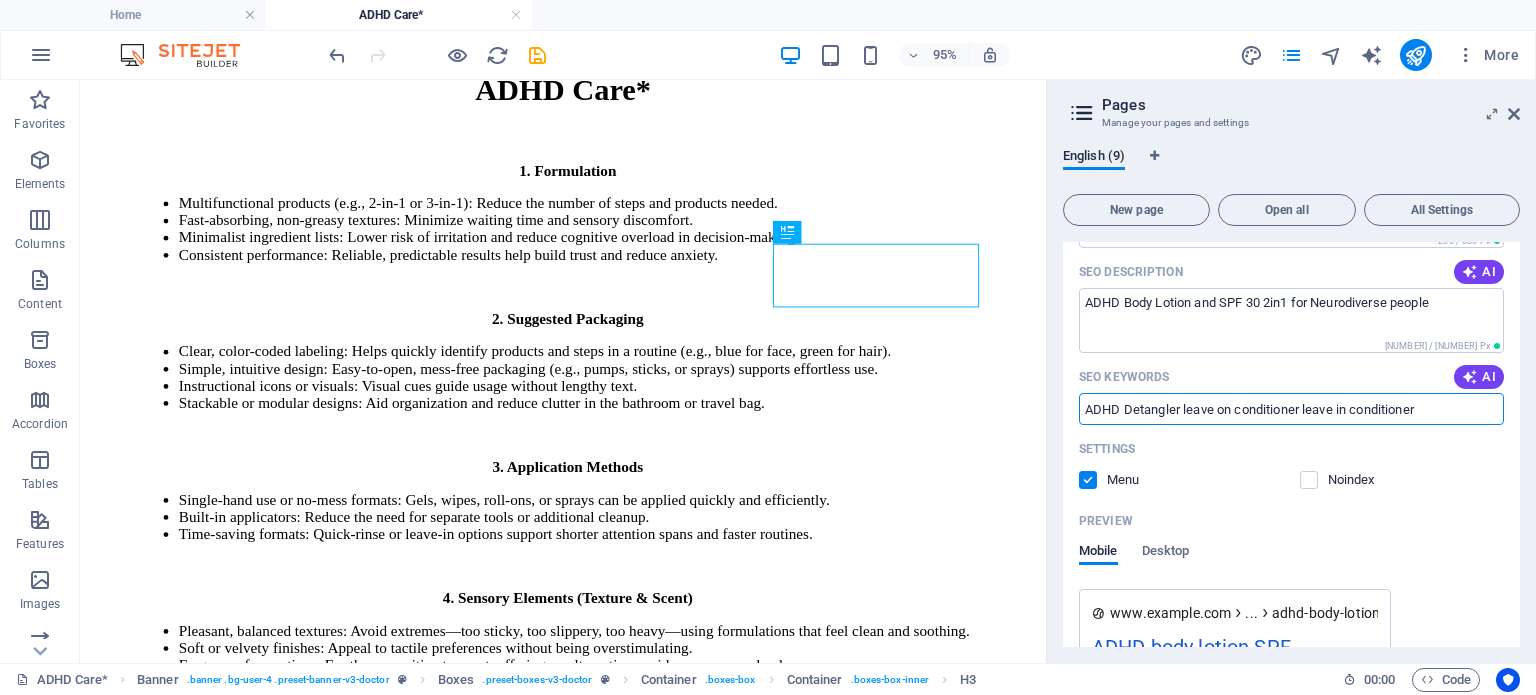 drag, startPoint x: 1428, startPoint y: 407, endPoint x: 1126, endPoint y: 411, distance: 302.0265 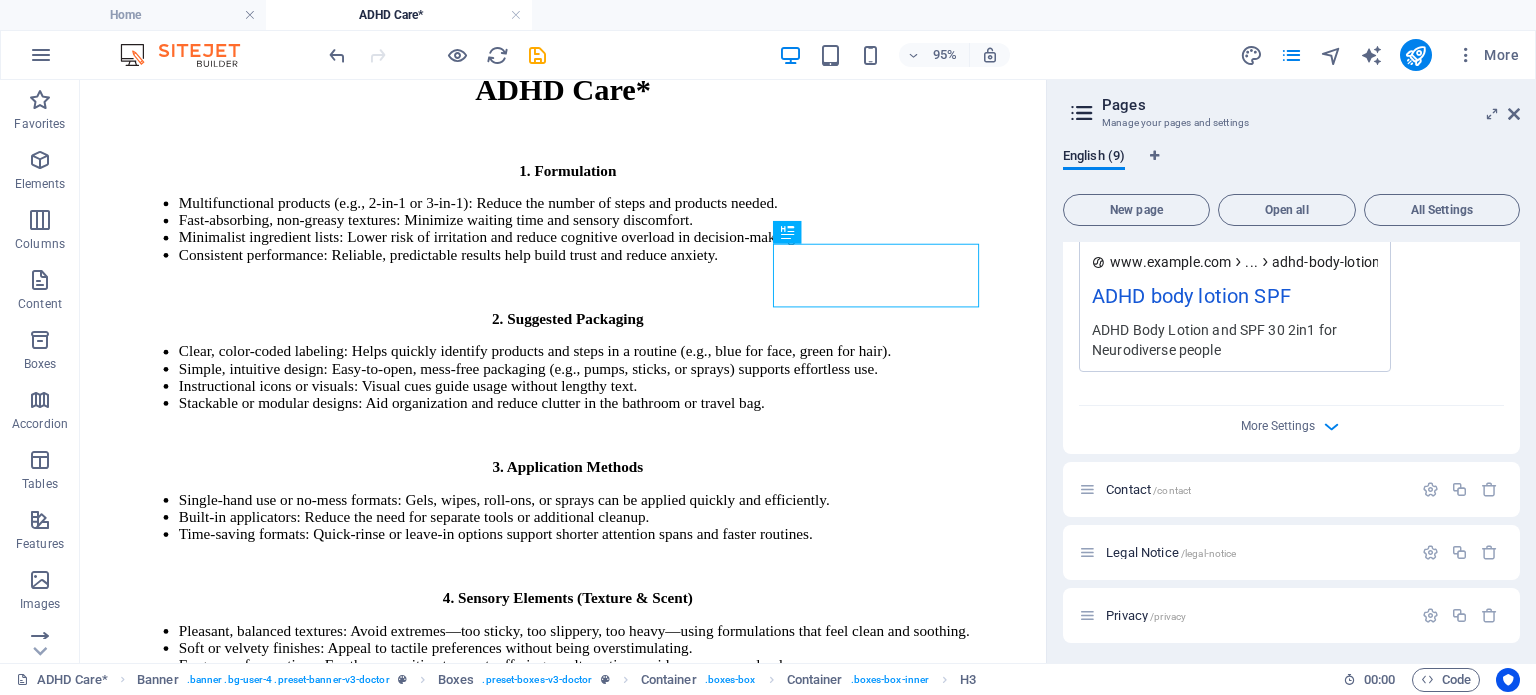 scroll, scrollTop: 854, scrollLeft: 0, axis: vertical 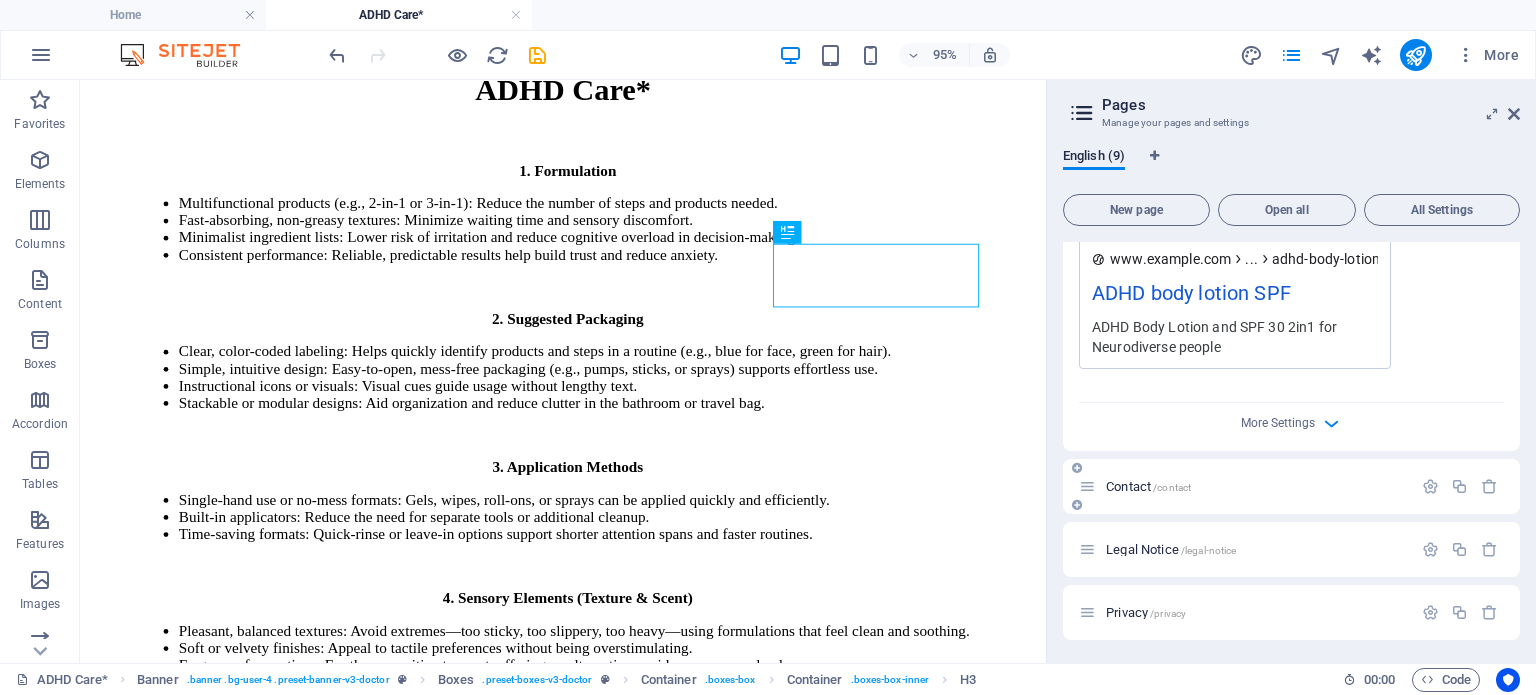 type on "ADHD Body Lotion, ADHD SPF [NUMBER]" 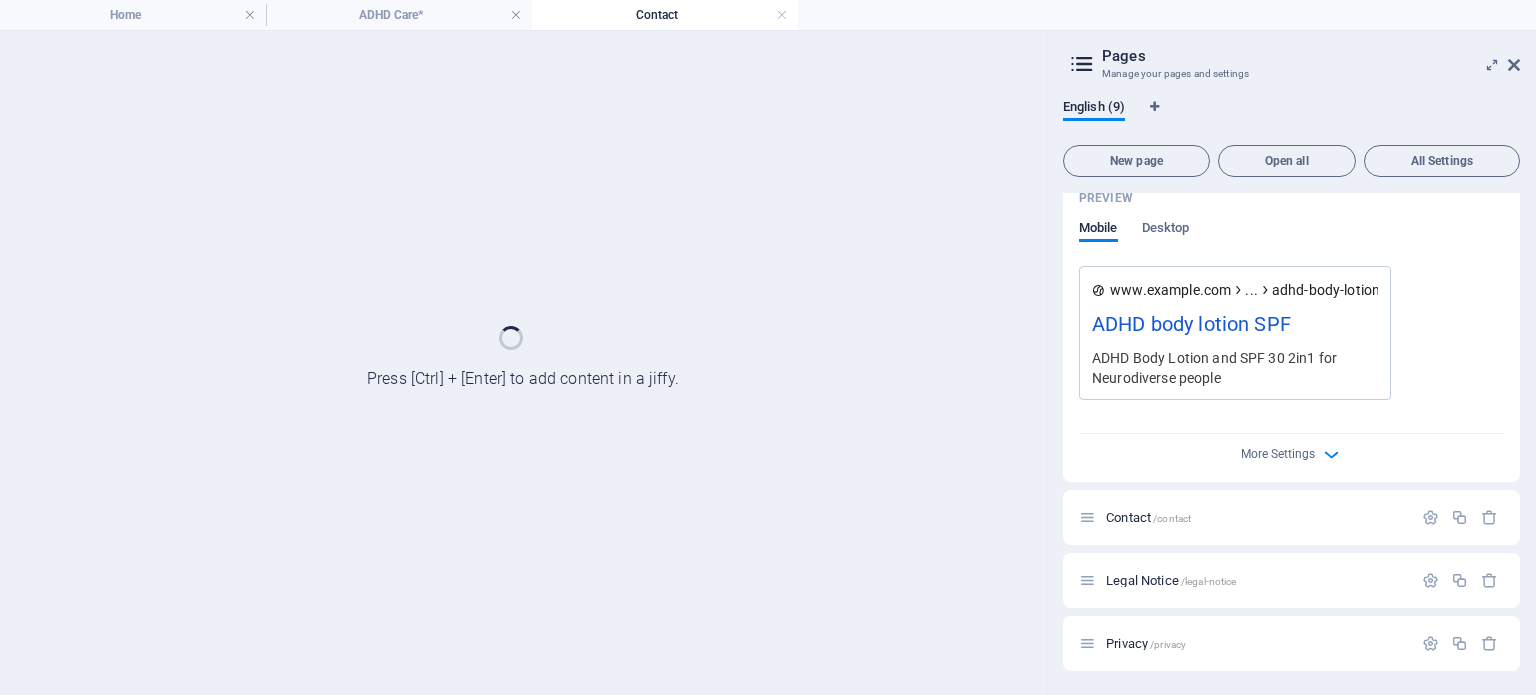 scroll, scrollTop: 773, scrollLeft: 0, axis: vertical 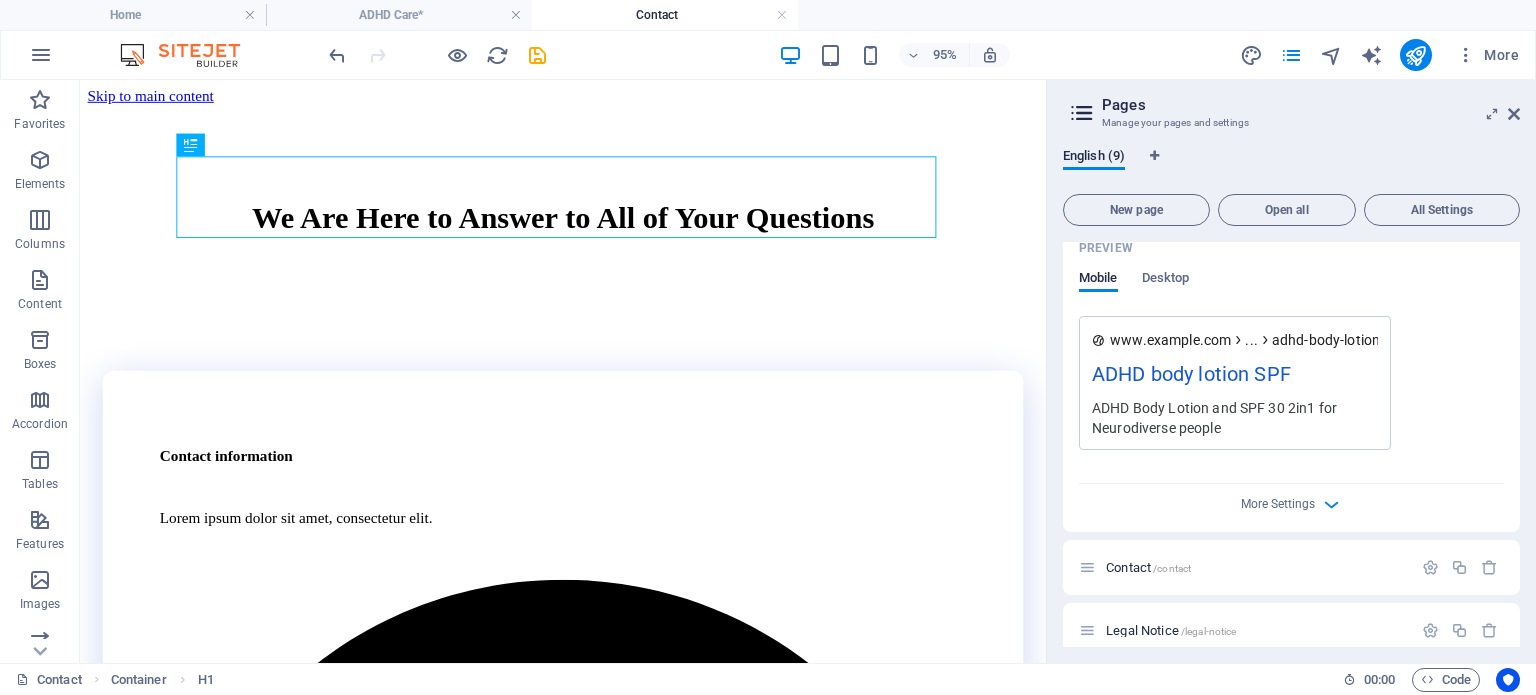 click on "ADHD body lotion SPF" at bounding box center (1235, 378) 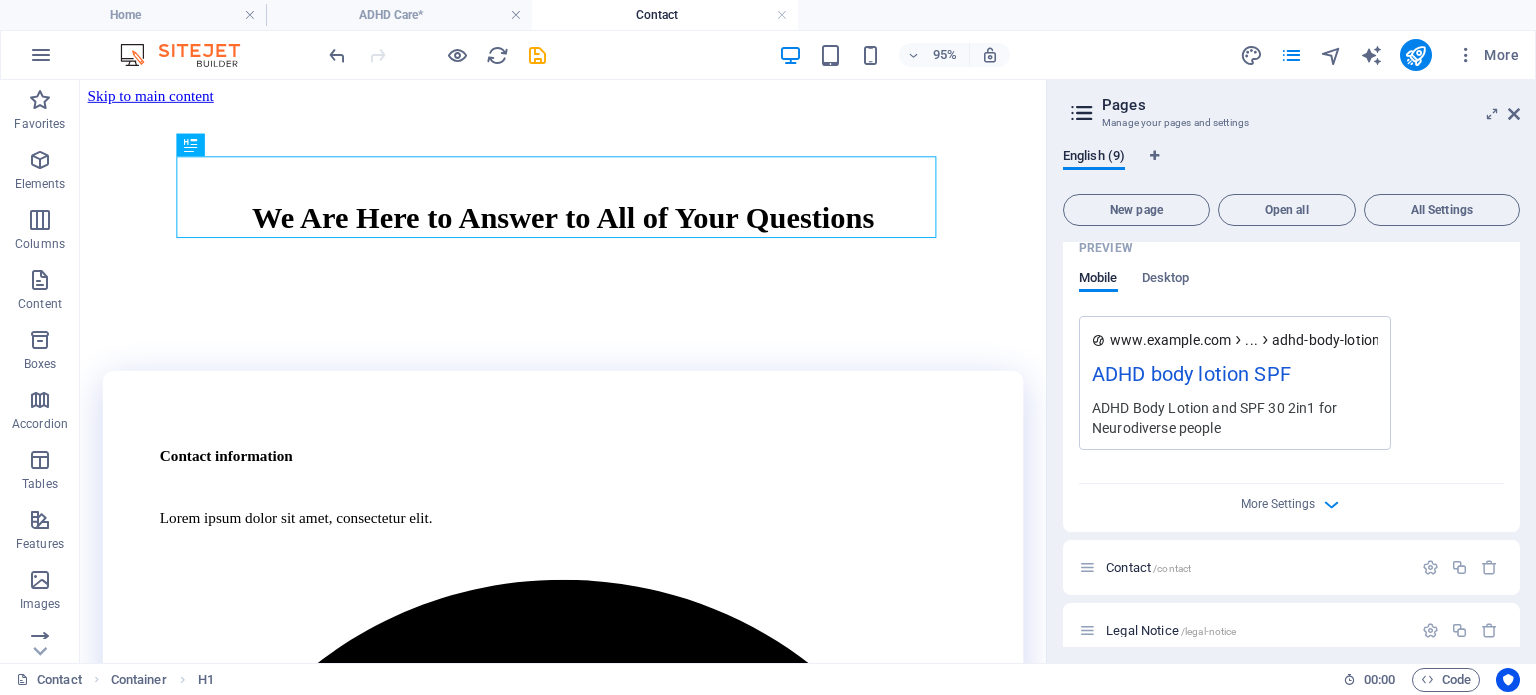 drag, startPoint x: 1153, startPoint y: 335, endPoint x: 1167, endPoint y: 311, distance: 27.784887 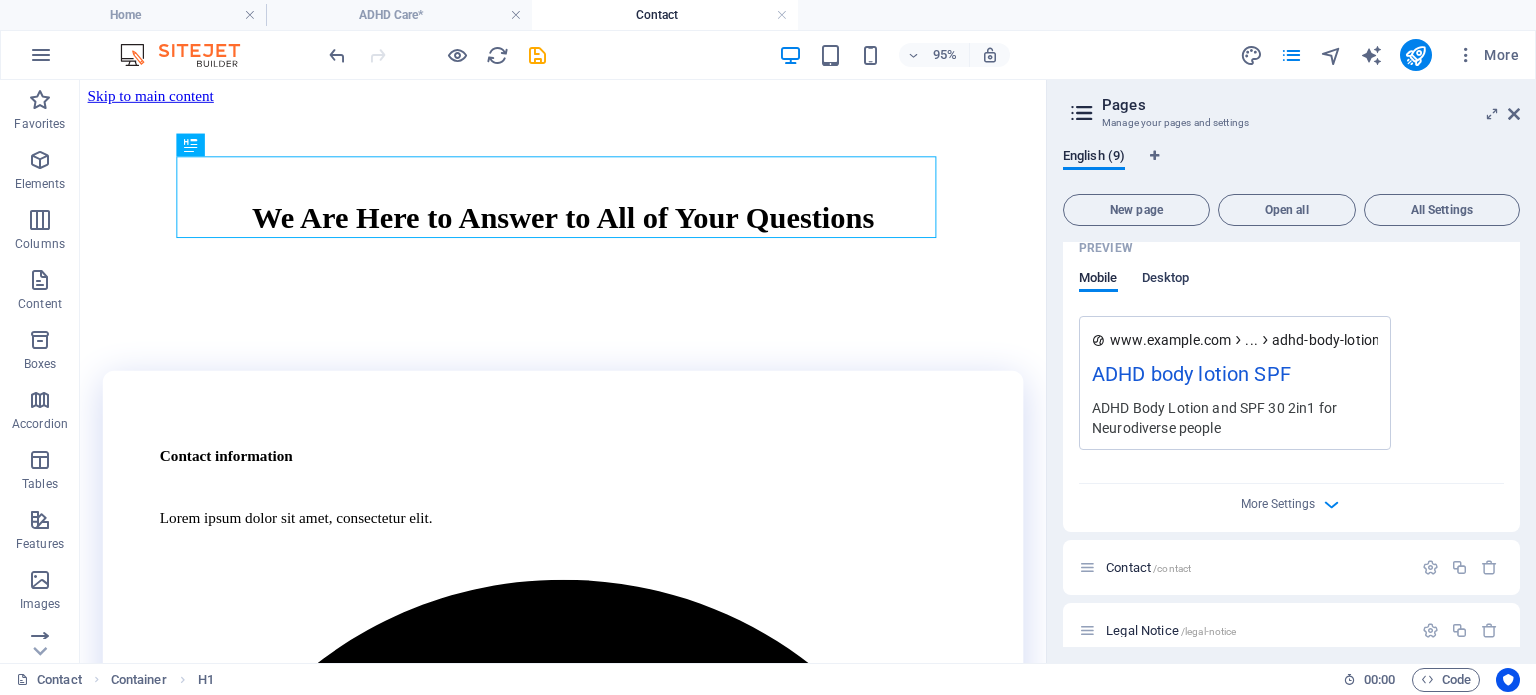 click on "Desktop" at bounding box center [1166, 280] 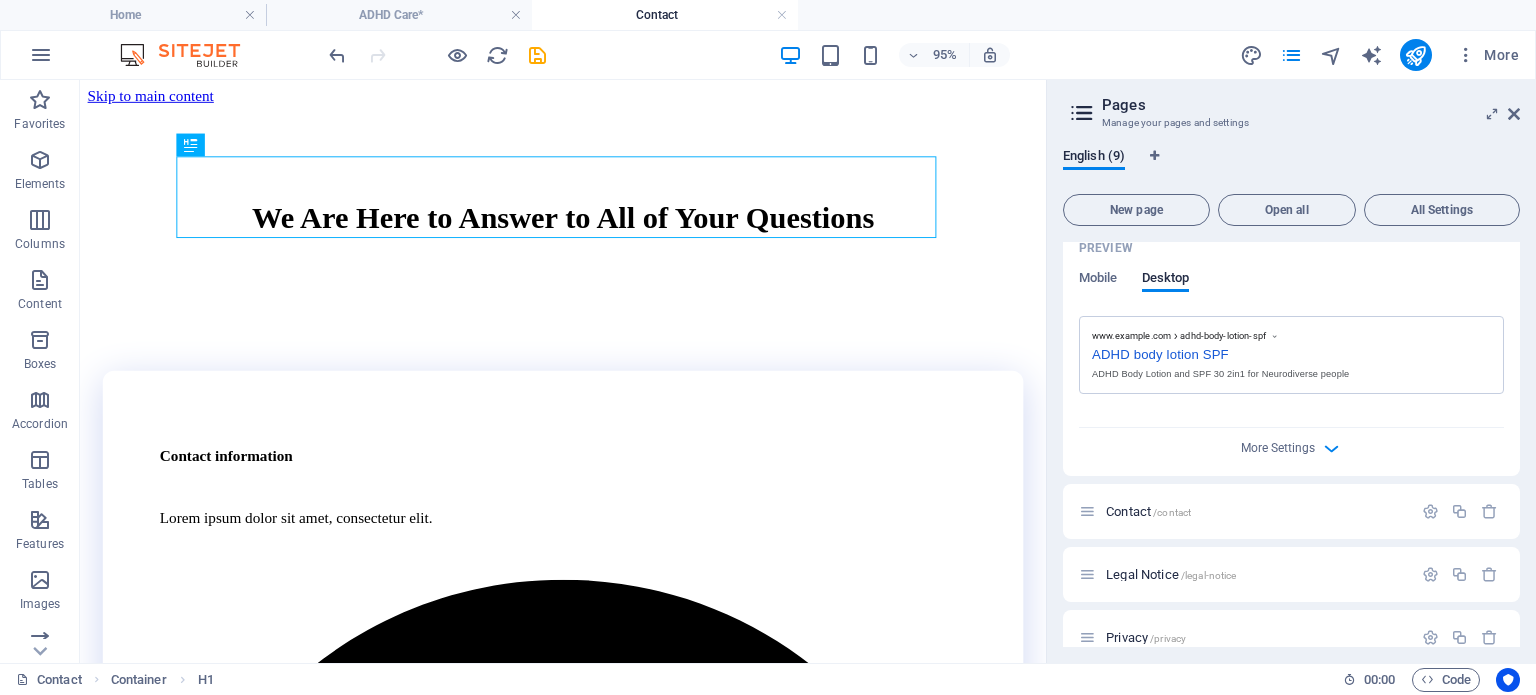 click on "ADHD body lotion SPF" at bounding box center [1291, 352] 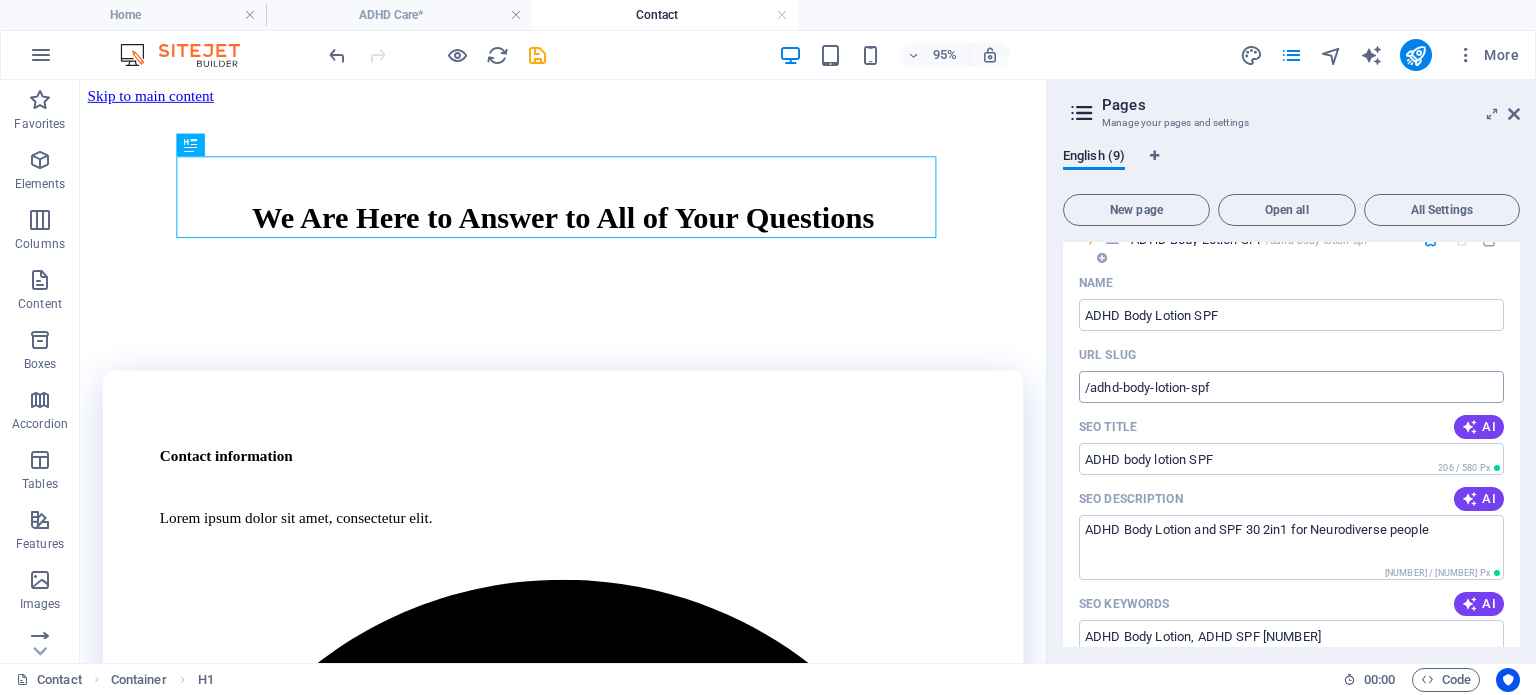 scroll, scrollTop: 373, scrollLeft: 0, axis: vertical 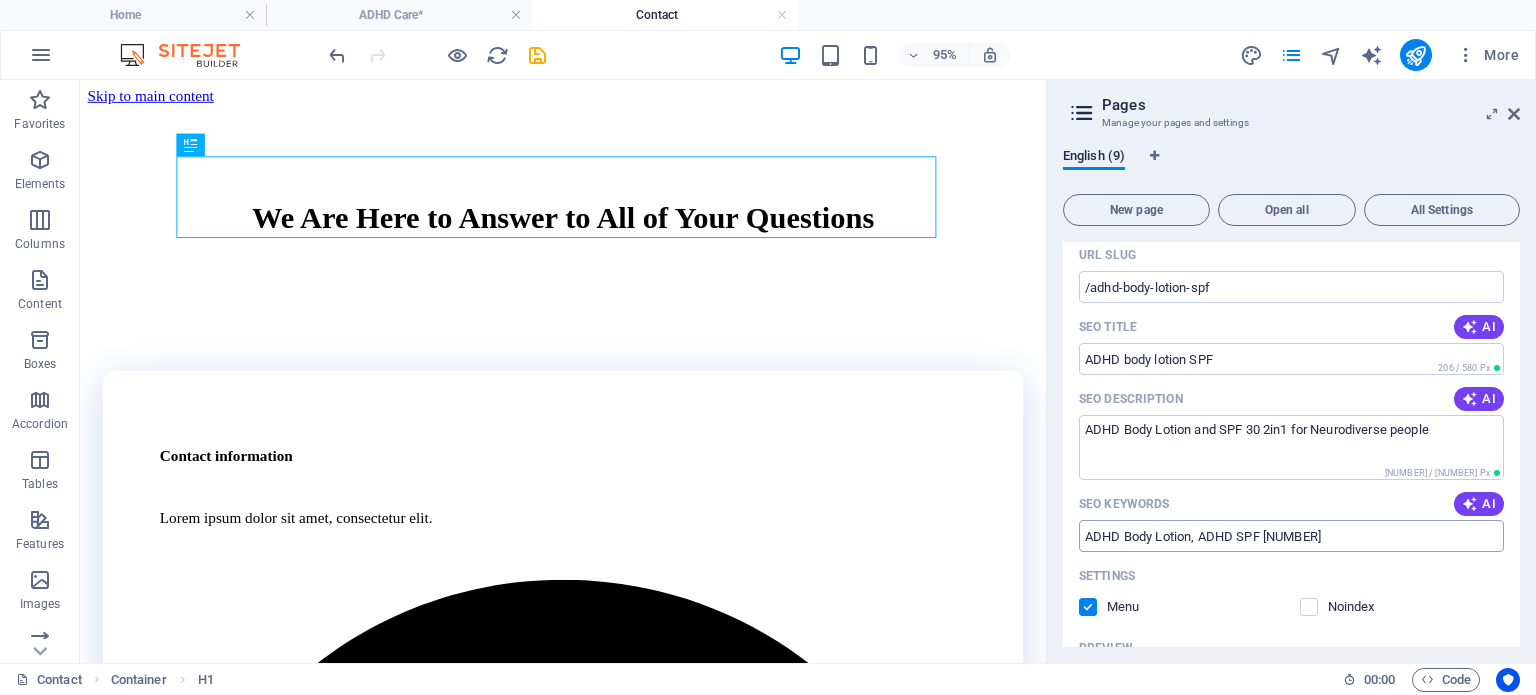 click on "ADHD Body Lotion, ADHD SPF [NUMBER]" at bounding box center (1291, 536) 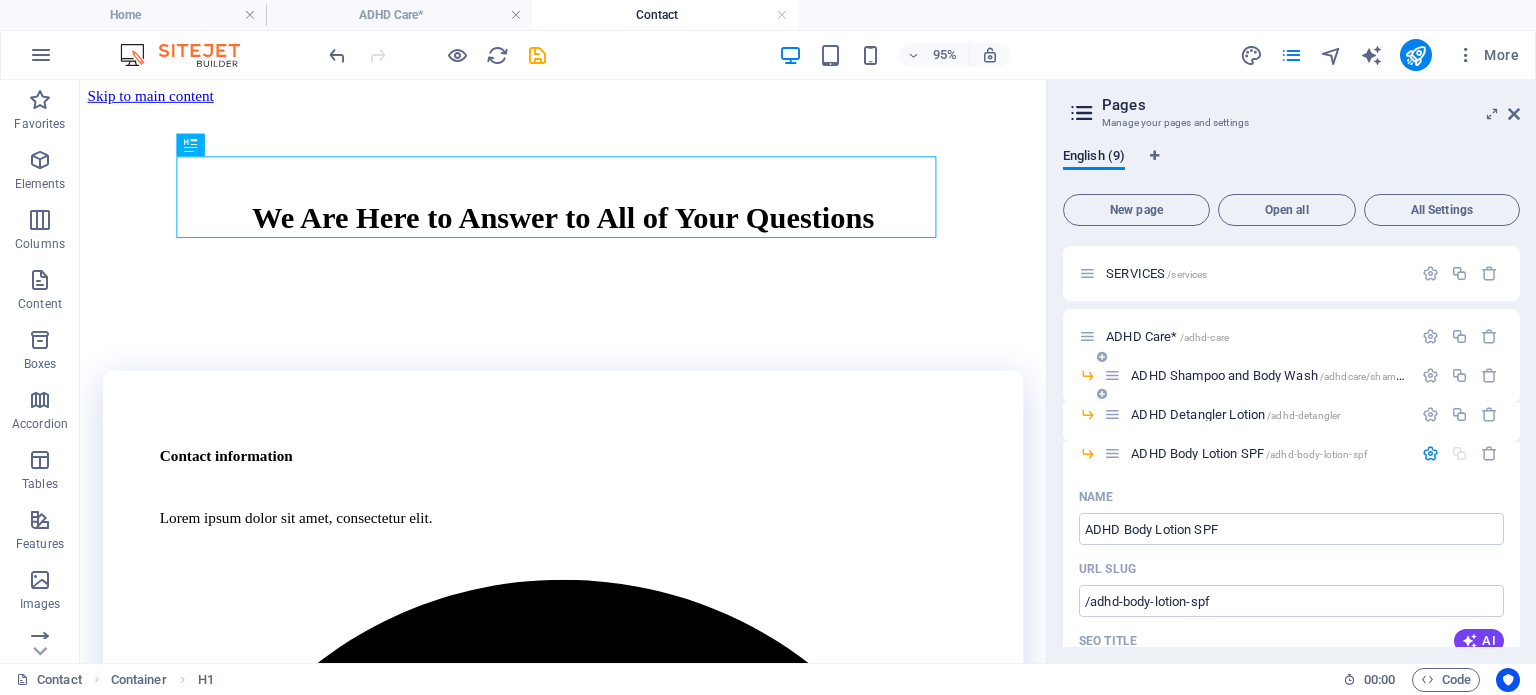 scroll, scrollTop: 0, scrollLeft: 0, axis: both 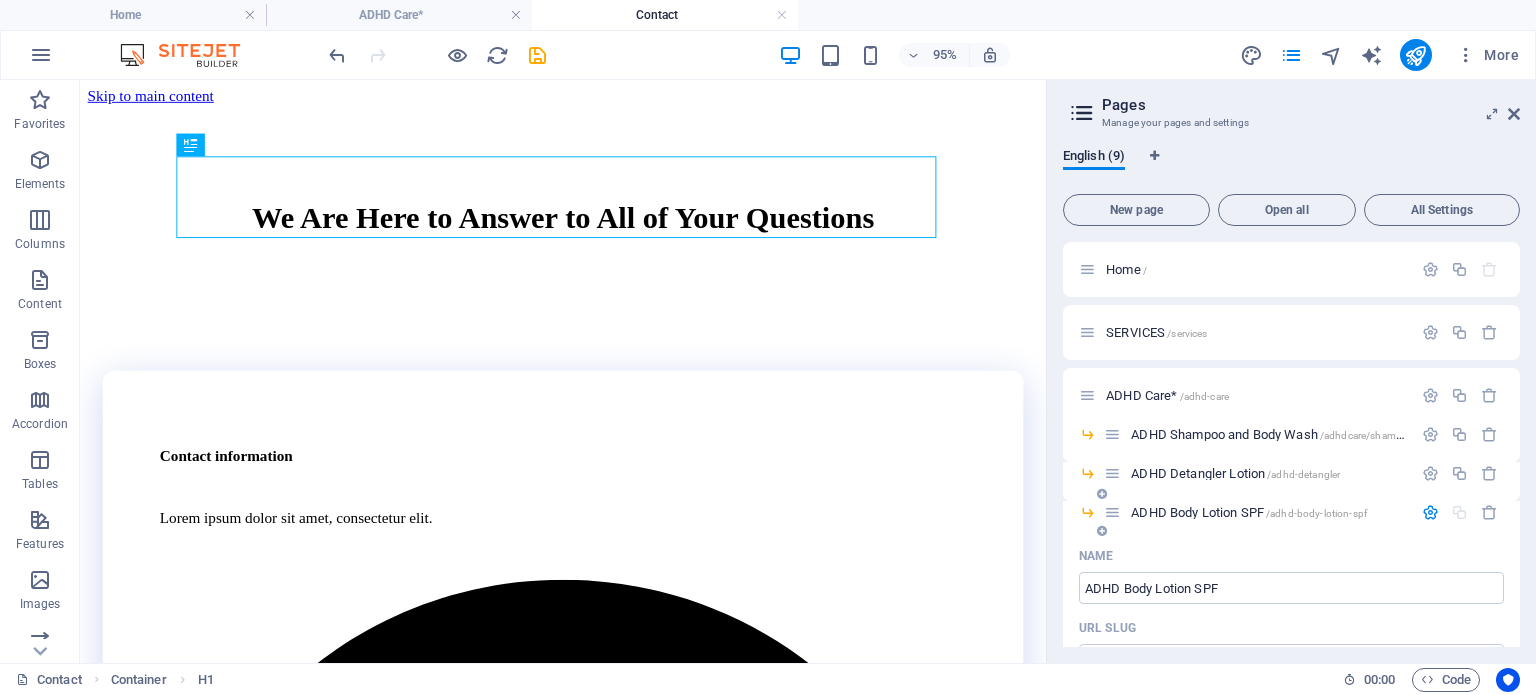 click on "ADHD Body Lotion SPF /adhd-body-lotion-spf" at bounding box center (1249, 512) 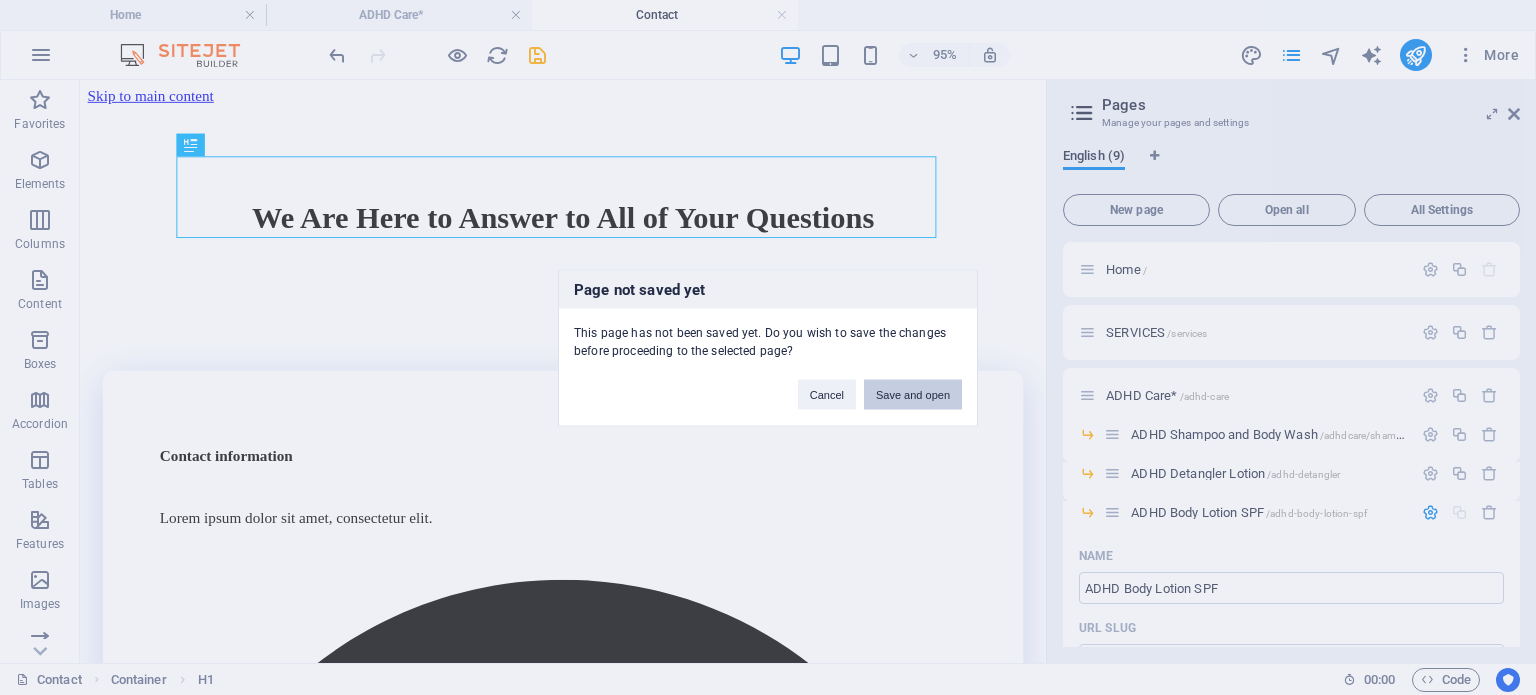 click on "Save and open" at bounding box center (913, 394) 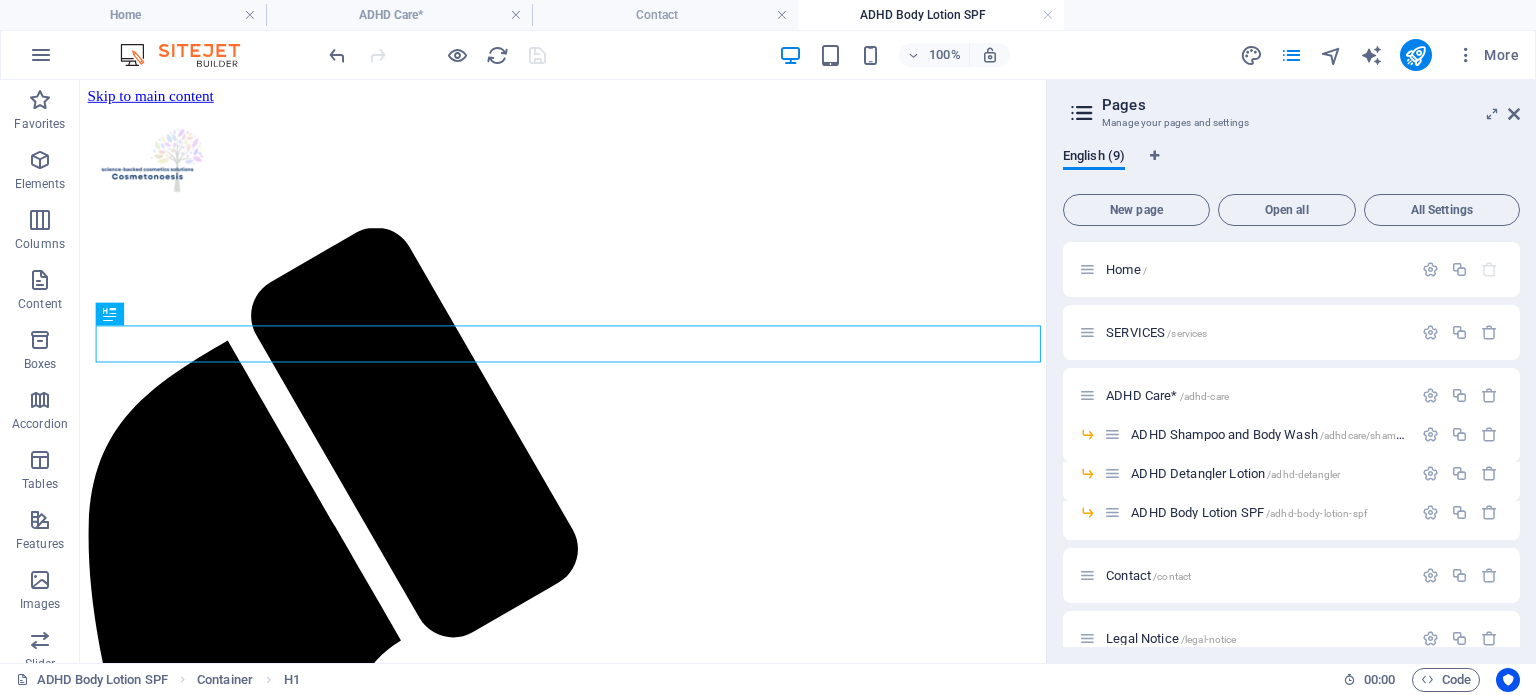 scroll, scrollTop: 0, scrollLeft: 0, axis: both 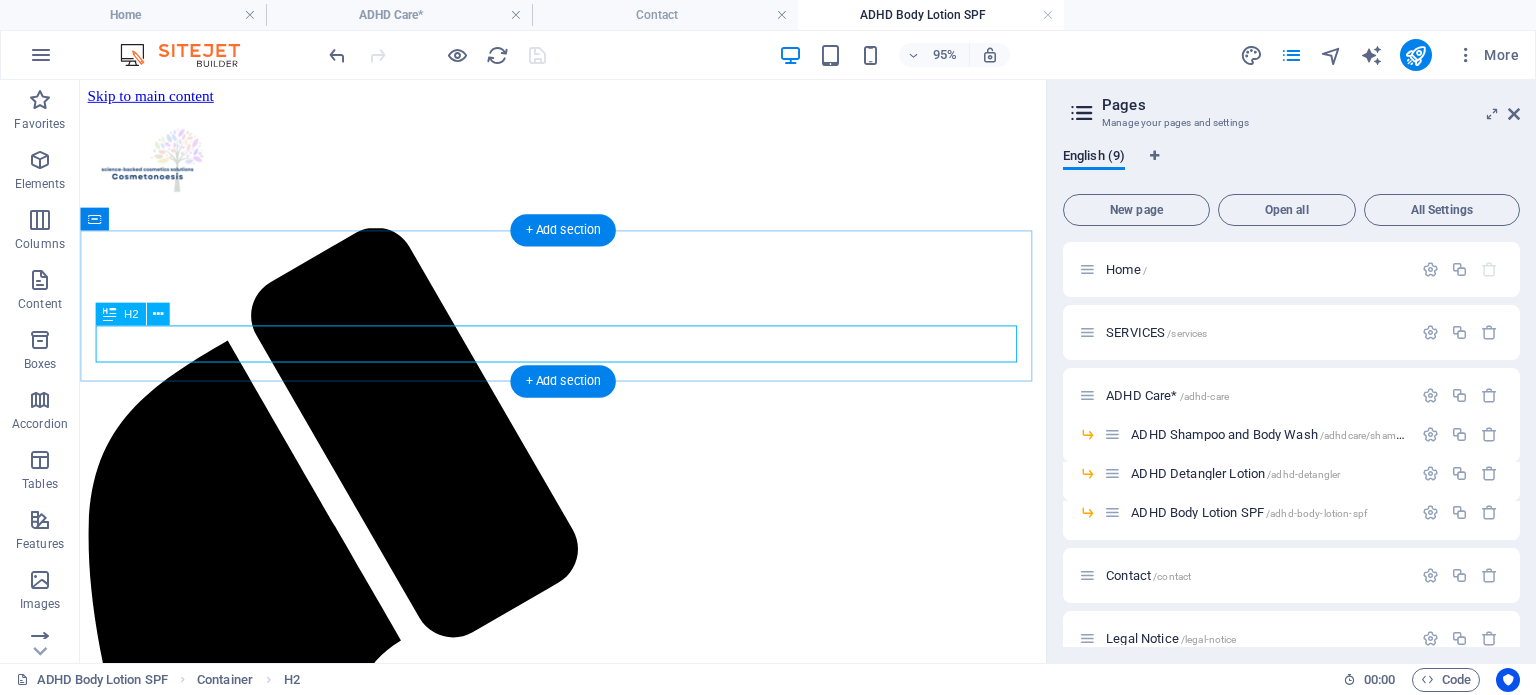 click on "ADHD Detangler Lotion" at bounding box center [588, 1785] 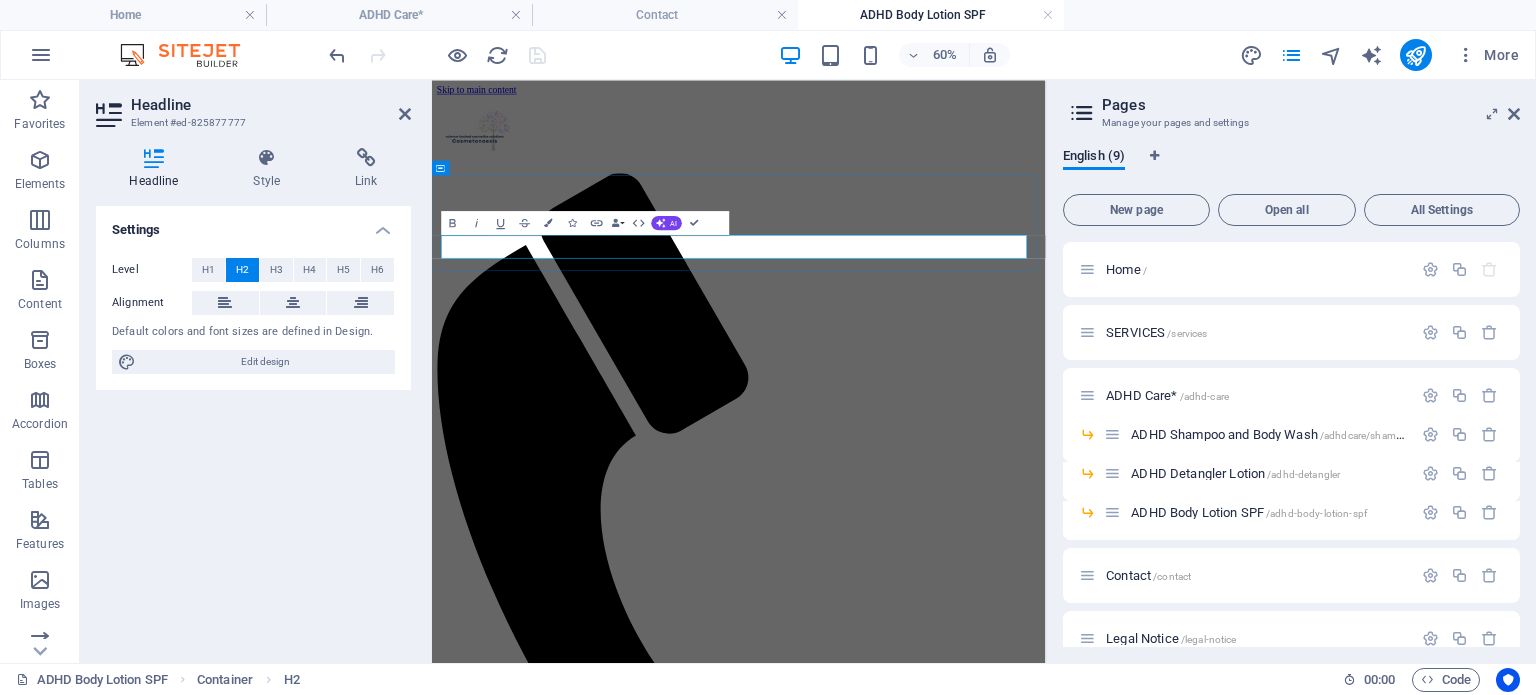 click on "ADHD Detangler Lotion" at bounding box center [943, 1793] 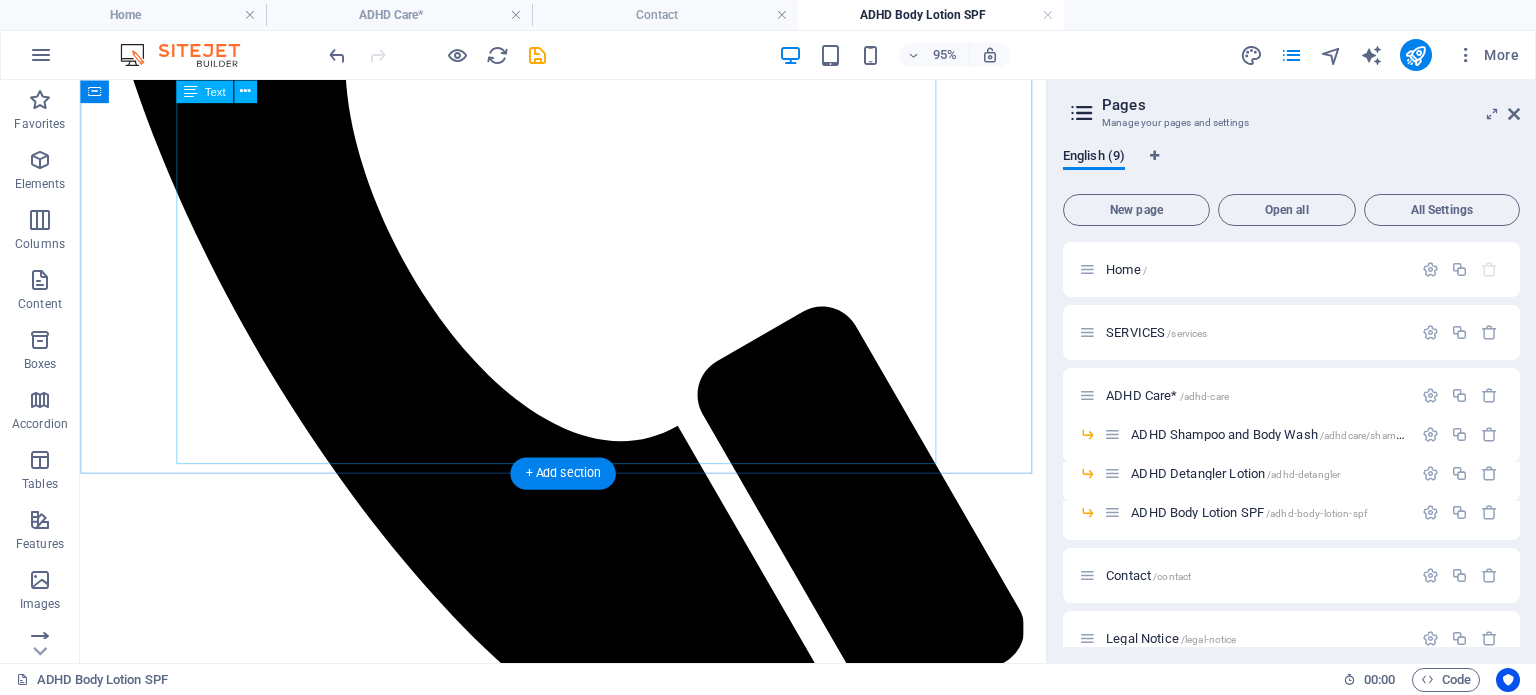 scroll, scrollTop: 742, scrollLeft: 0, axis: vertical 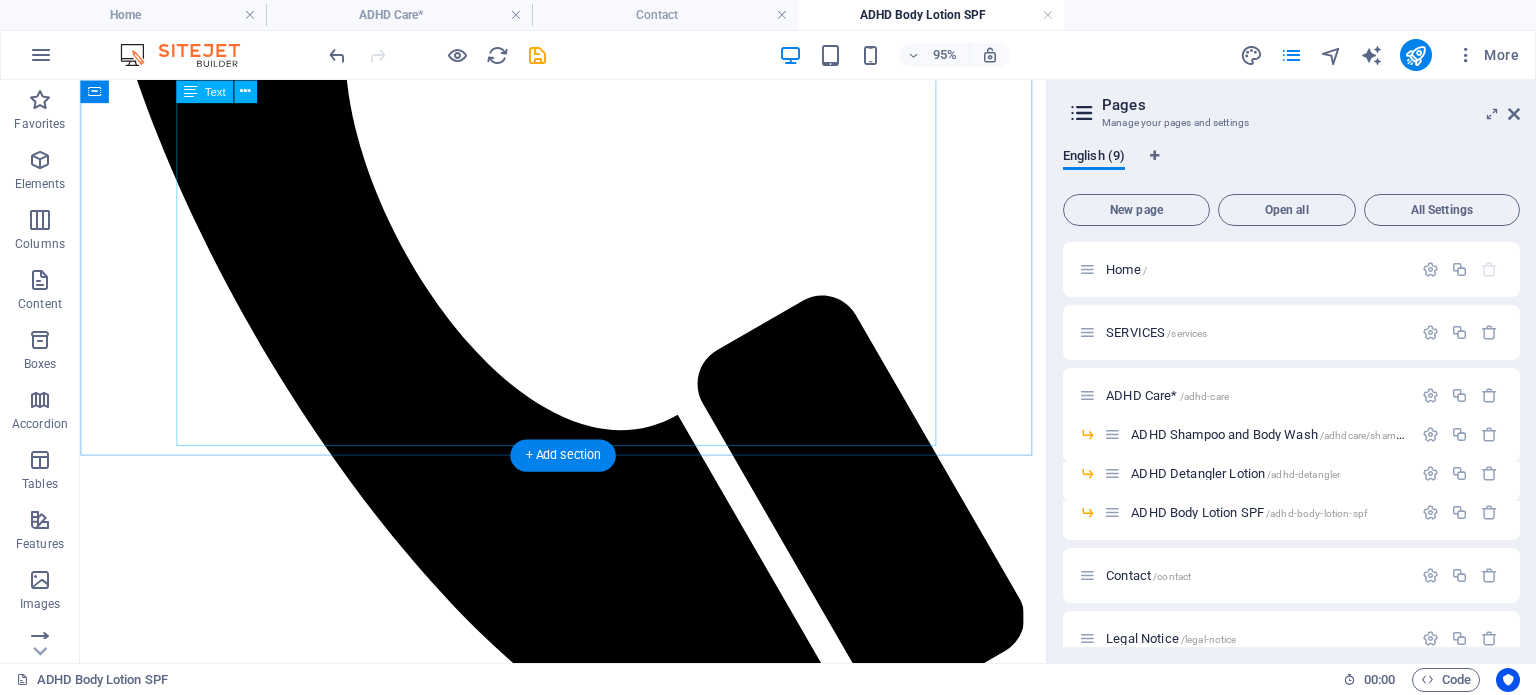 click on "1. Effortless Detangling • "Glides through knots for pain-free combing, even on wet hair." • "Reduces breakage by [NUMBER]%* with superior slip and protection." 2. Weightless Hydration • "Locks in moisture without greasiness—perfect for fine or thick hair." • "Fights frizz all day with humectant-rich hydration." 3. Softer, Shinier Hair • "Smooths cuticles for salon-level shine and softness." • "Heat-free definition for bouncy, frizz-free curls." 4. Gentle & Safe • "No harsh alcohols or silicones—safe for color-treated and keratin hair." • "Vegan, cruelty-free, and naturally-derived preservation." 5. Scalp & Hair Wellness • "Calms irritated scalps with botanical soothing agents." • "Strengthens hair over time to reduce split ends." For Moms: "Tear-free detangling for kids’ curls—no more bath-time battles!" For Curly Girls: "Define curls without crunch—just touchable softness." For Fine Hair: "Zero weigh-down, all-day volume." Consider: 1. User-friendly, mess-free flip-top lid." at bounding box center (588, 1798) 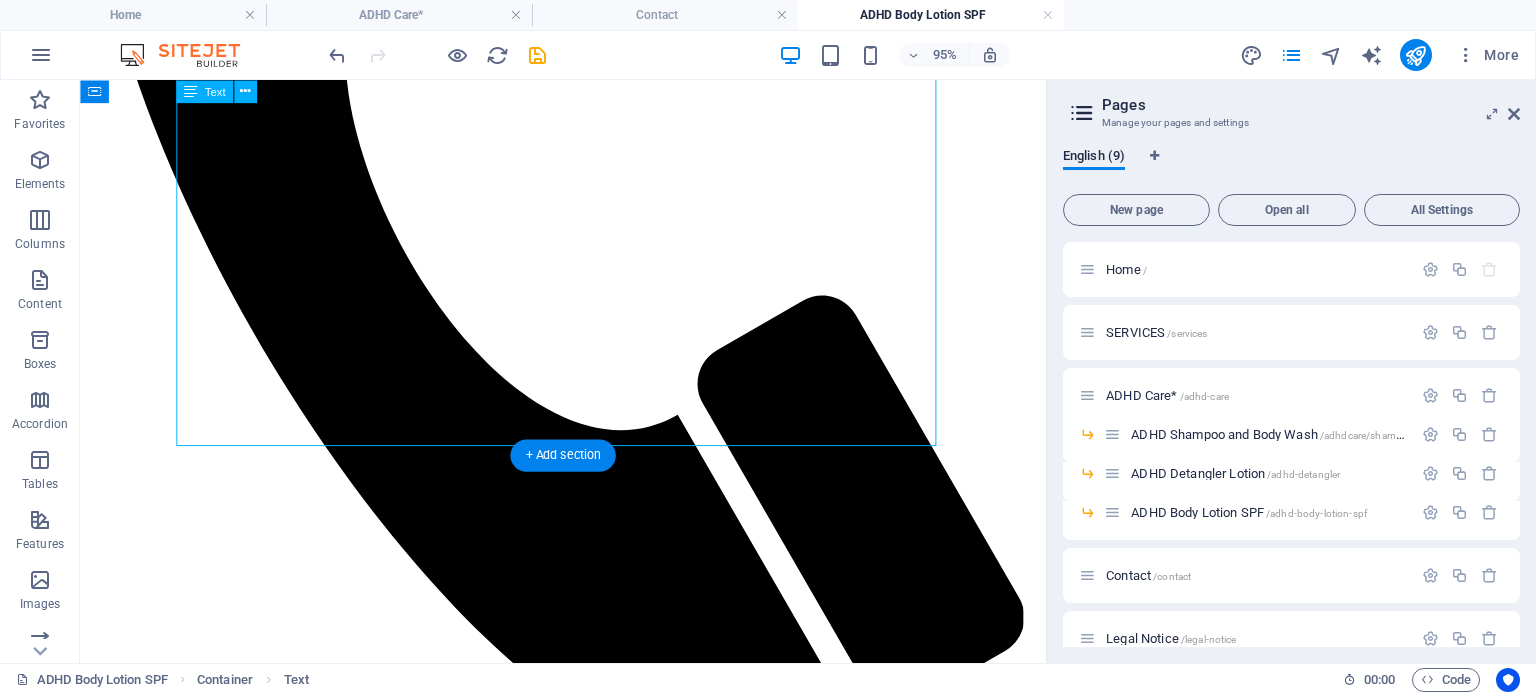click on "1. Effortless Detangling • "Glides through knots for pain-free combing, even on wet hair." • "Reduces breakage by [NUMBER]%* with superior slip and protection." 2. Weightless Hydration • "Locks in moisture without greasiness—perfect for fine or thick hair." • "Fights frizz all day with humectant-rich hydration." 3. Softer, Shinier Hair • "Smooths cuticles for salon-level shine and softness." • "Heat-free definition for bouncy, frizz-free curls." 4. Gentle & Safe • "No harsh alcohols or silicones—safe for color-treated and keratin hair." • "Vegan, cruelty-free, and naturally-derived preservation." 5. Scalp & Hair Wellness • "Calms irritated scalps with botanical soothing agents." • "Strengthens hair over time to reduce split ends." For Moms: "Tear-free detangling for kids’ curls—no more bath-time battles!" For Curly Girls: "Define curls without crunch—just touchable softness." For Fine Hair: "Zero weigh-down, all-day volume." Consider: 1. User-friendly, mess-free flip-top lid." at bounding box center (588, 1798) 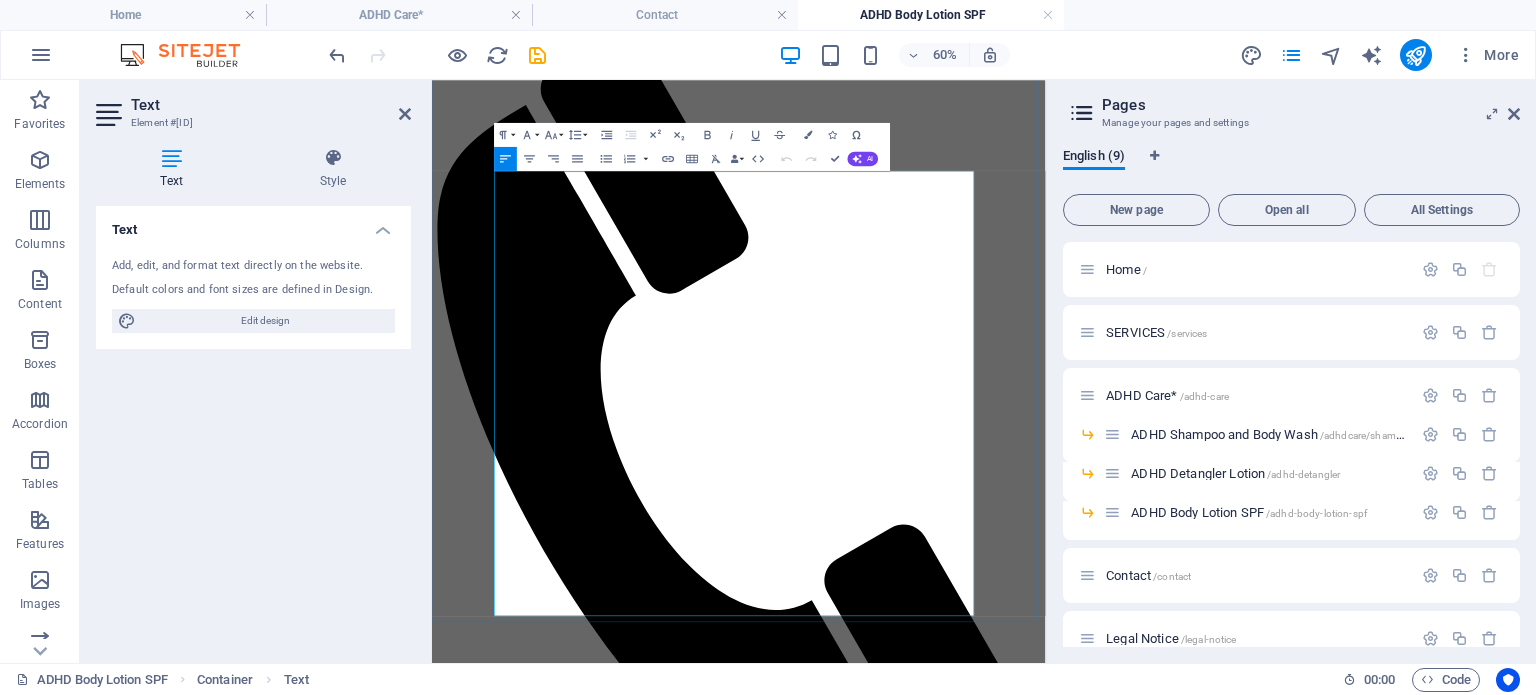 scroll, scrollTop: 241, scrollLeft: 0, axis: vertical 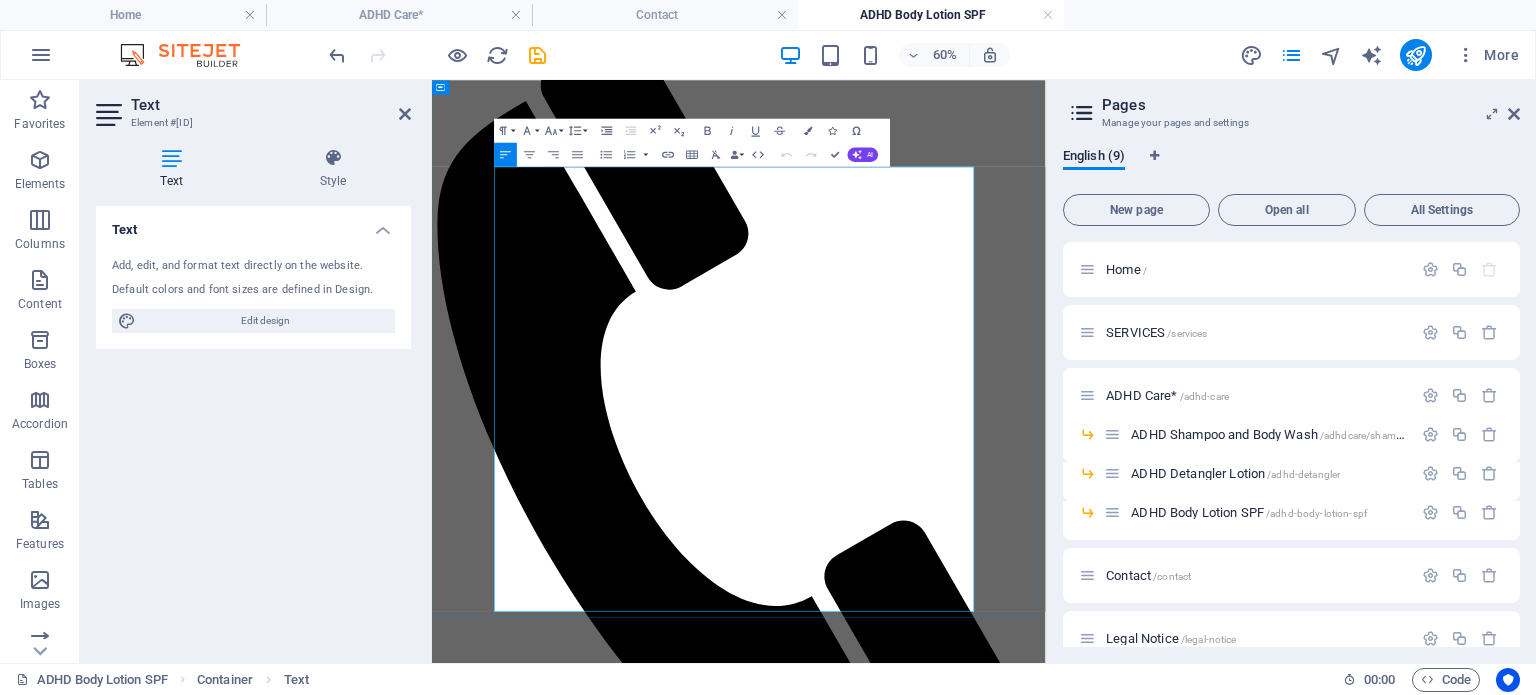 drag, startPoint x: 537, startPoint y: 775, endPoint x: 983, endPoint y: 837, distance: 450.2888 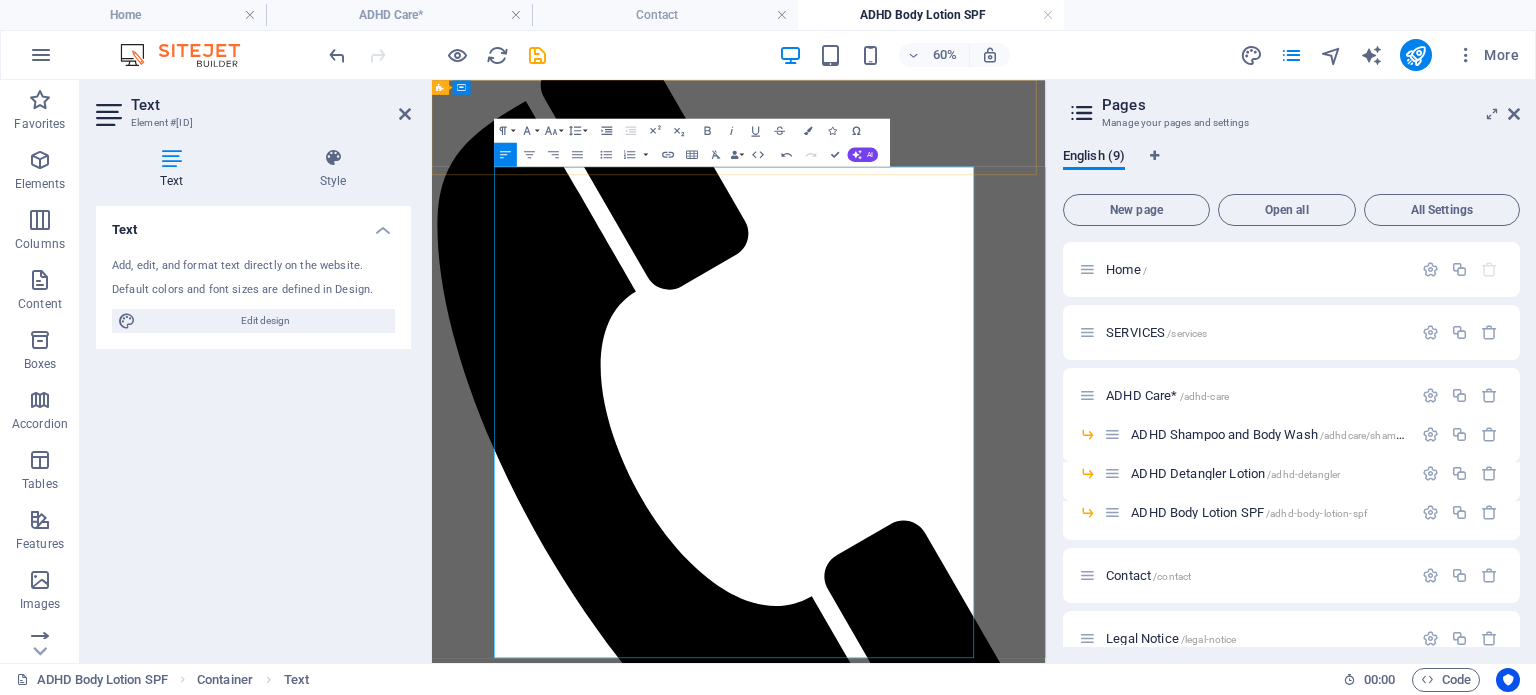 scroll, scrollTop: 9100, scrollLeft: 1, axis: both 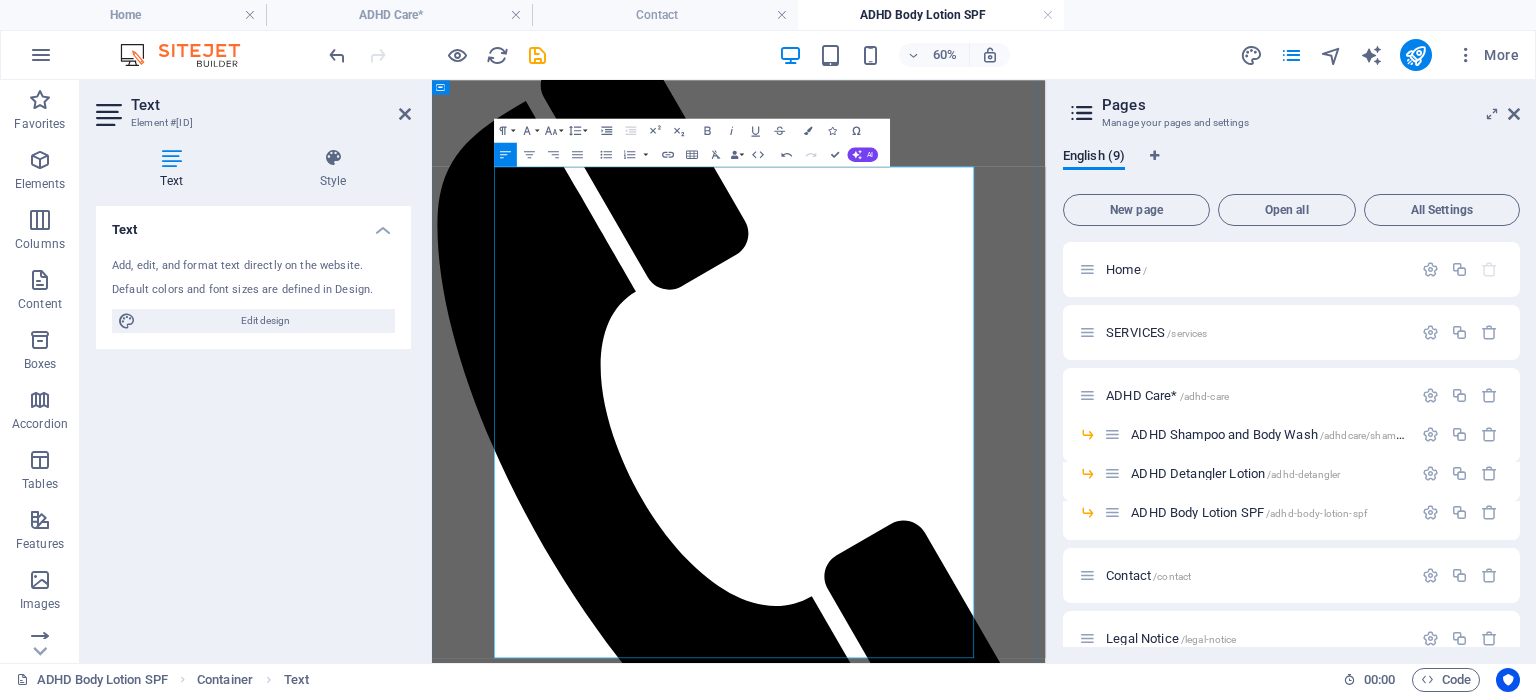 click on "Aqua, Isoamyl Laurate, Caprylic/Capric Triglyceride, Titanium Dioxide, Cetearyl Olivate, Sorbitan Olivate, Ethylhexyl Methoxycinnamate, Butyl Methoxydibenzoylmethane, Octocrylene, Propanediol, Avena Sativa Kernel Flour, Vaccinium Myrtillus Fruit Extract, Centella Asiatica Leaf Extract, Pullulan, Cetyl Alcohol, Brassica Alcohol, Brassicyl Isoleucinate Esylate, Linoleic Acid, Tetrahexyldecyl Ascorbate, Glycerin, Panthenol, Tocopherol, Sodium Phytate, Citric Acid, Benzyl Alcohol, Phenethyl Alcohol." at bounding box center (943, 2604) 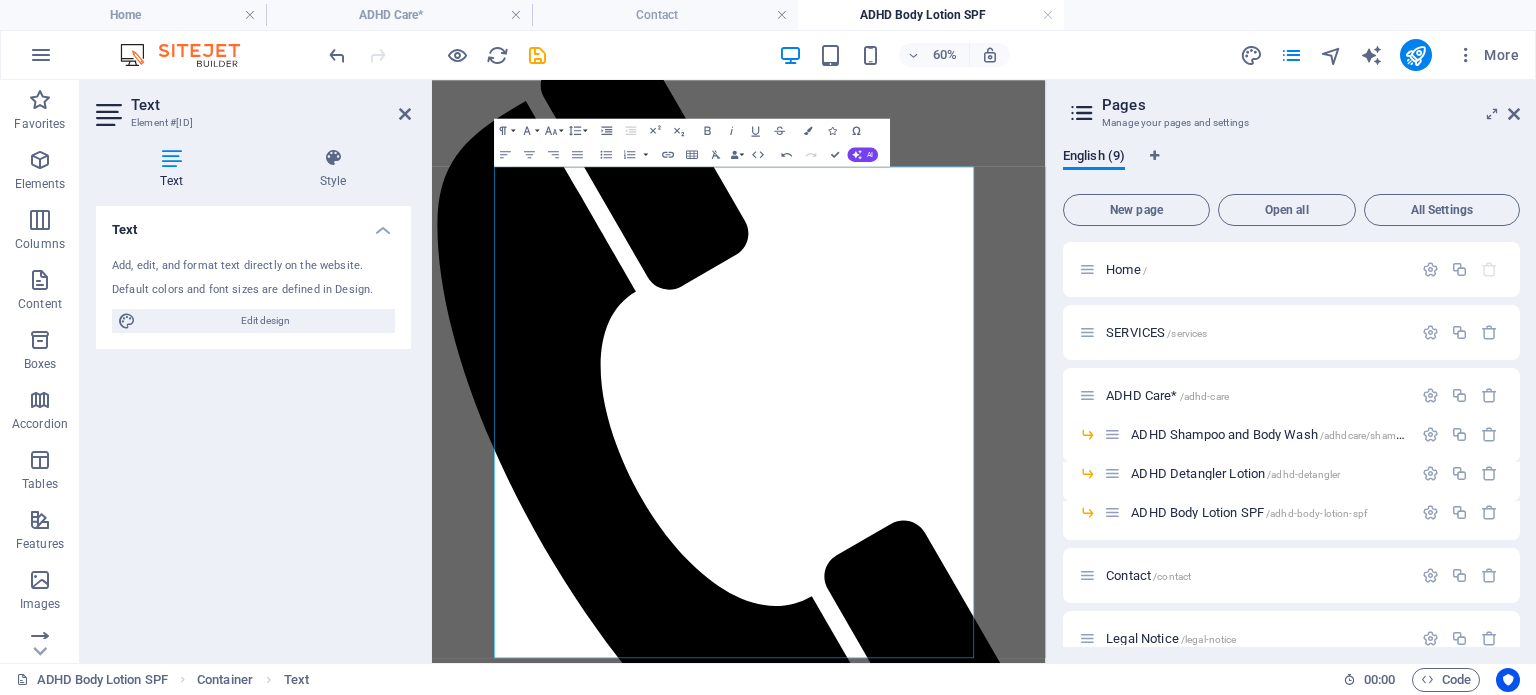scroll, scrollTop: 242, scrollLeft: 0, axis: vertical 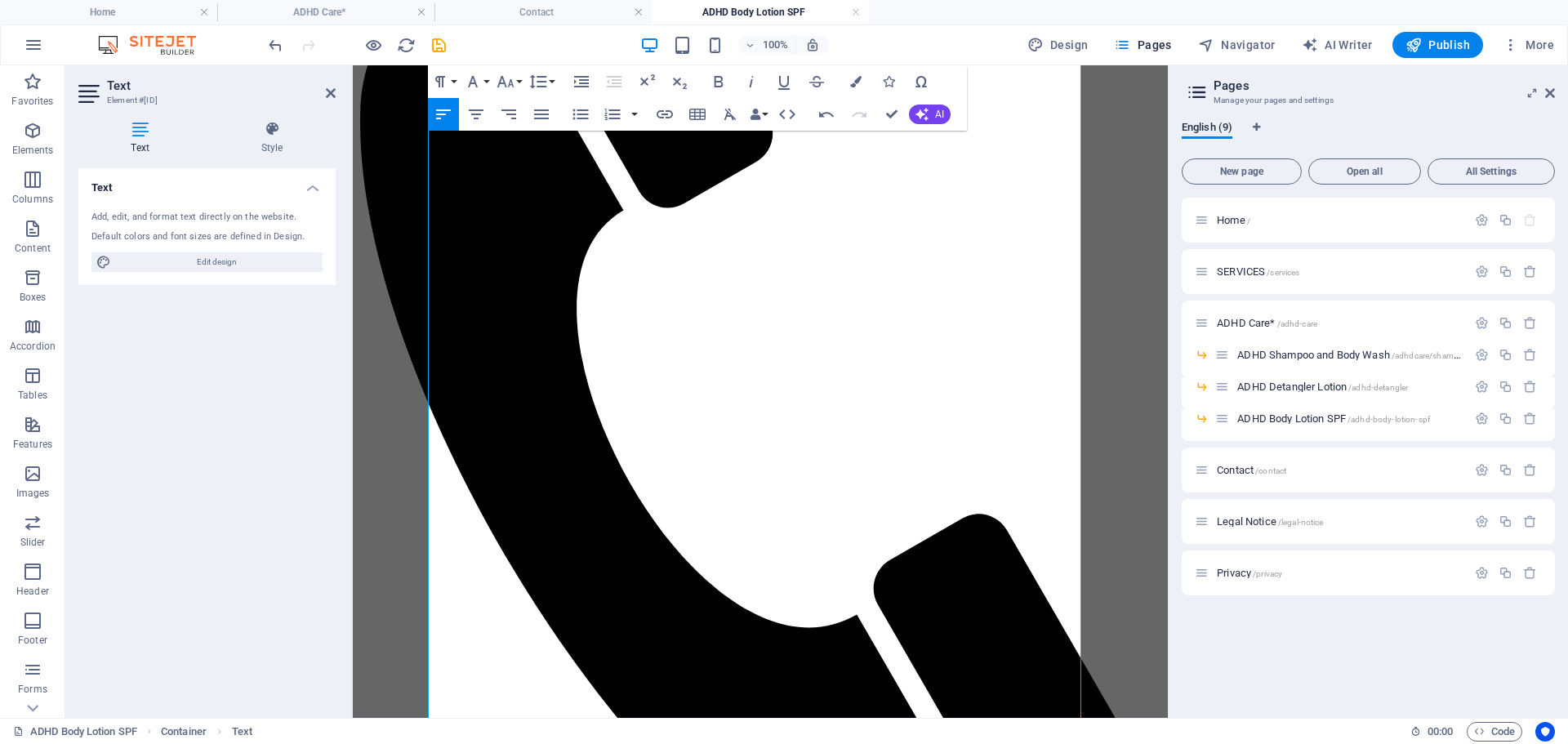 type 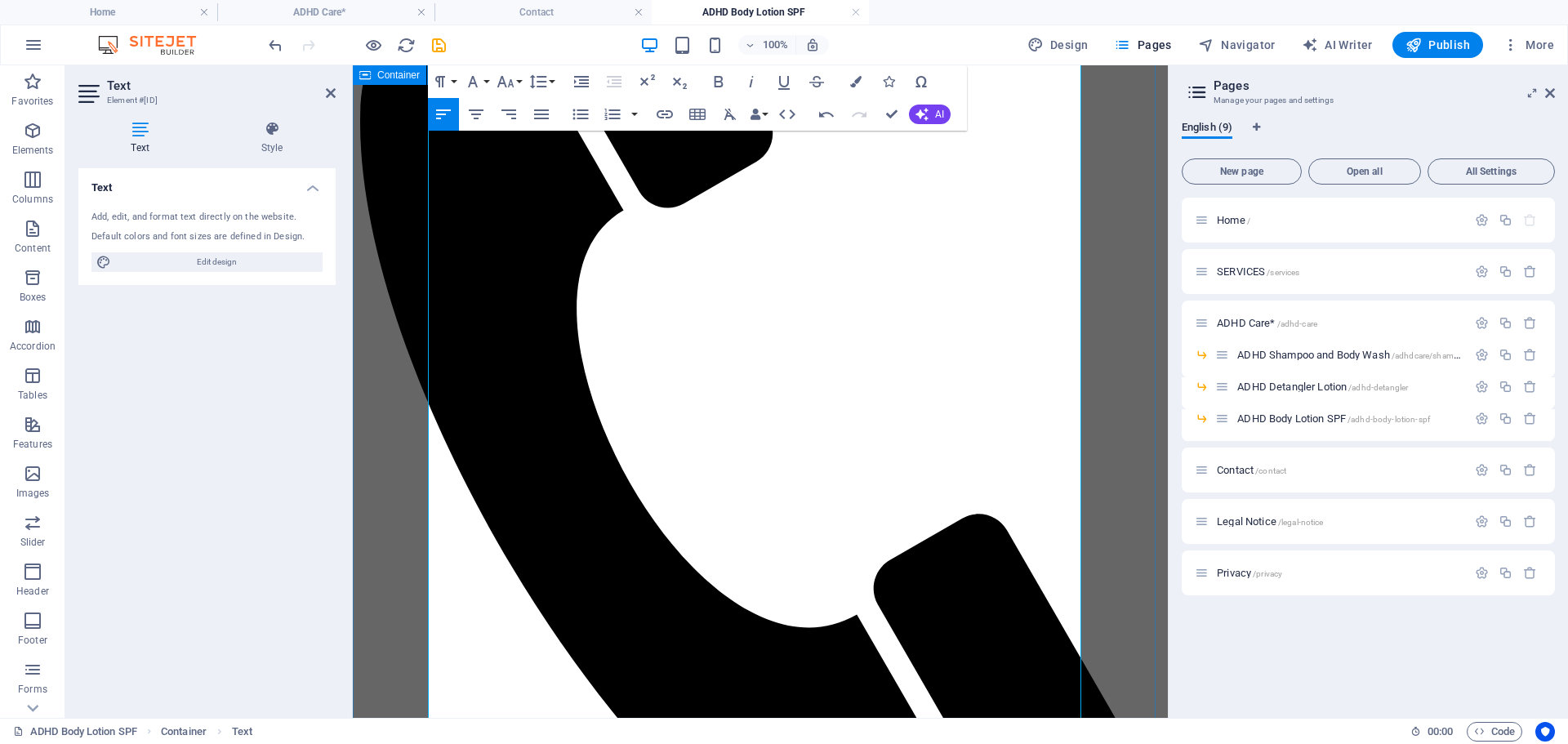 drag, startPoint x: 501, startPoint y: 495, endPoint x: 423, endPoint y: 493, distance: 78.02564 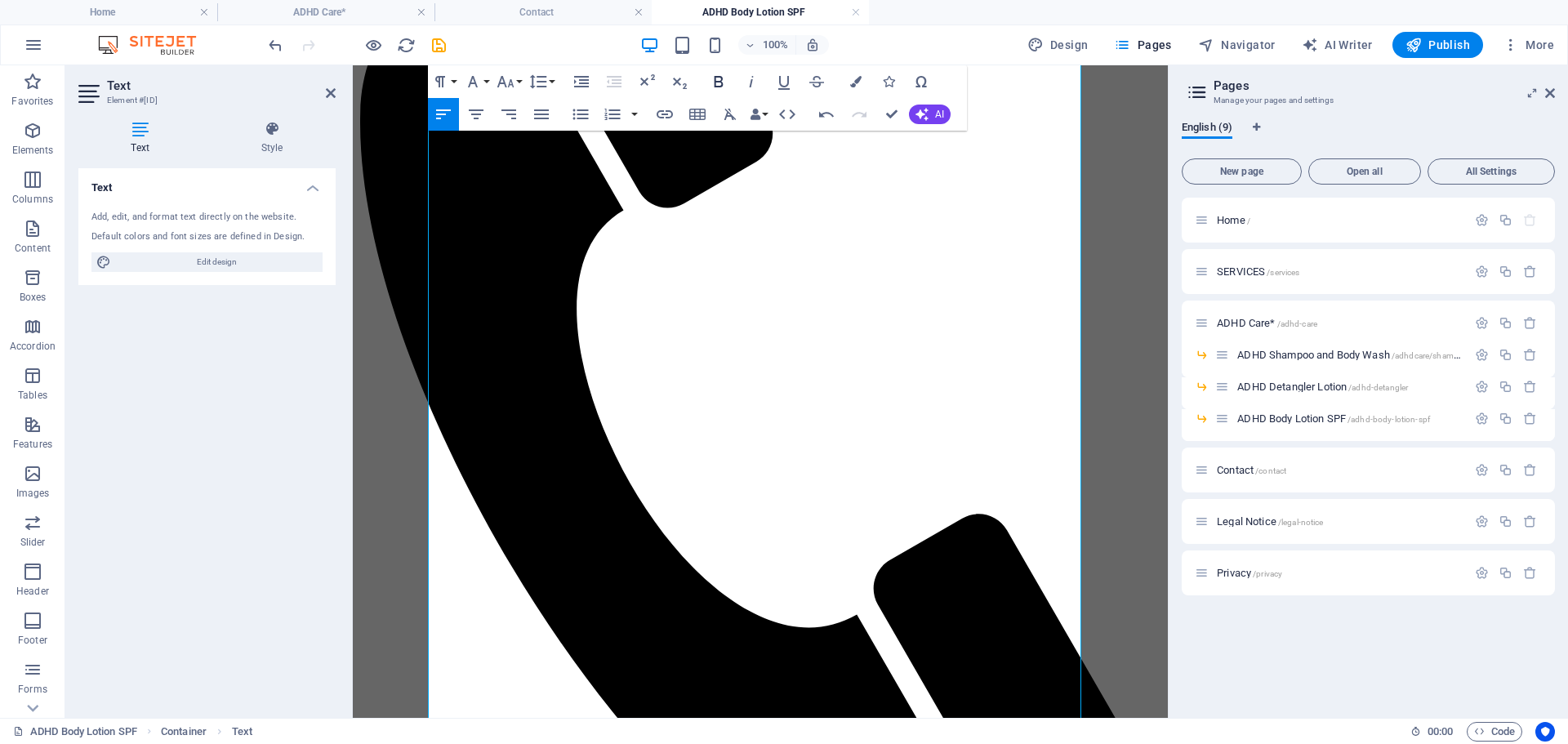 click 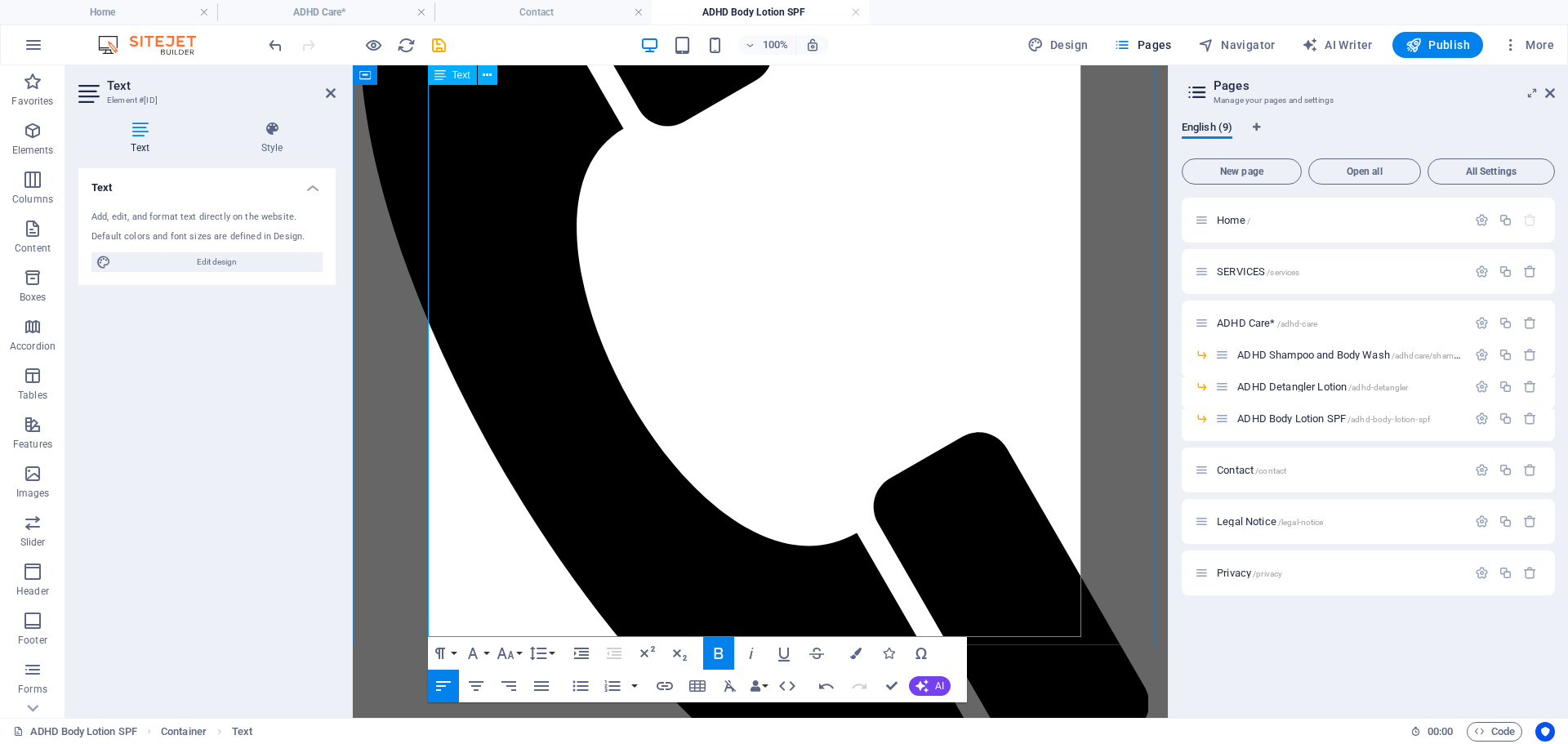 scroll, scrollTop: 248, scrollLeft: 0, axis: vertical 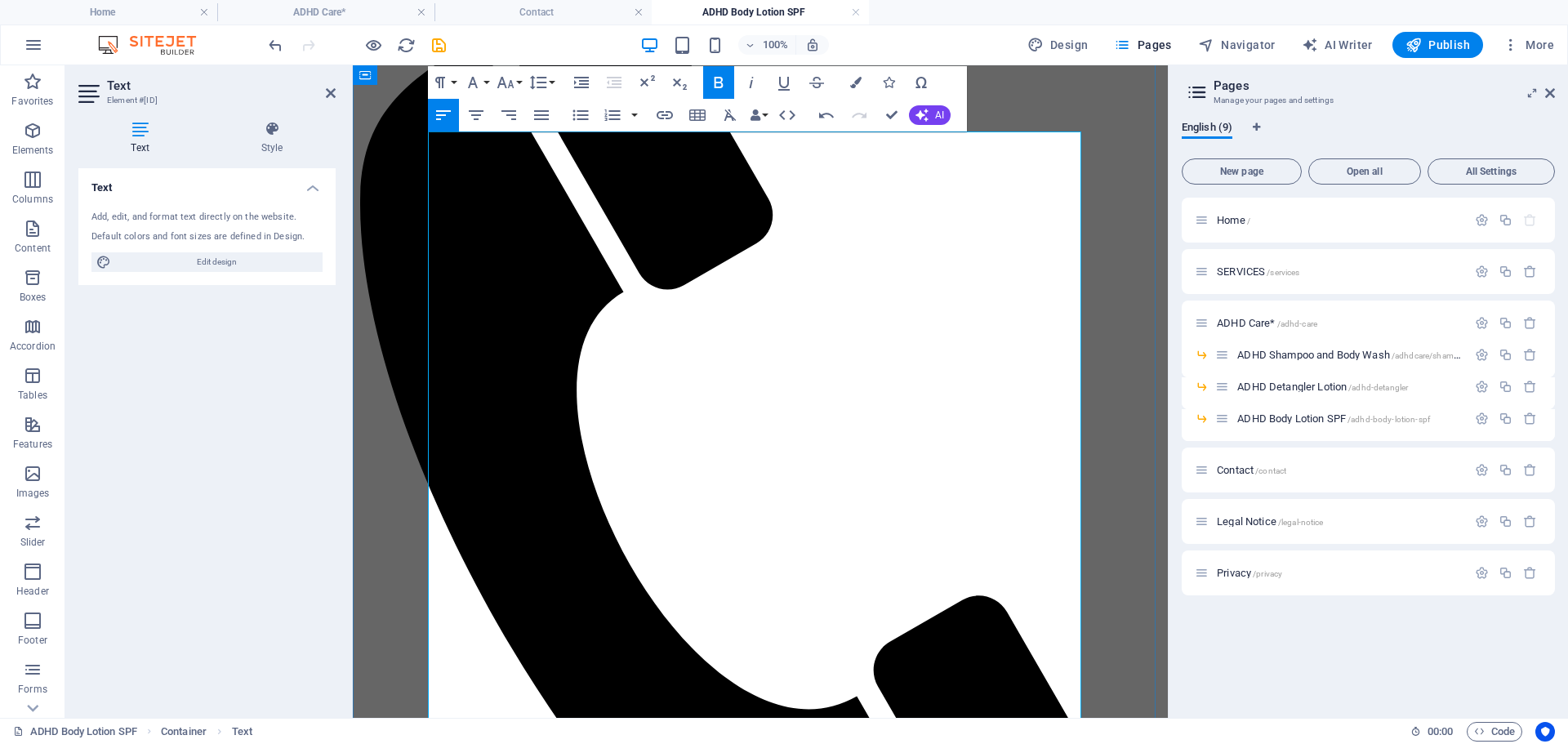drag, startPoint x: 752, startPoint y: 537, endPoint x: 436, endPoint y: 203, distance: 459.796 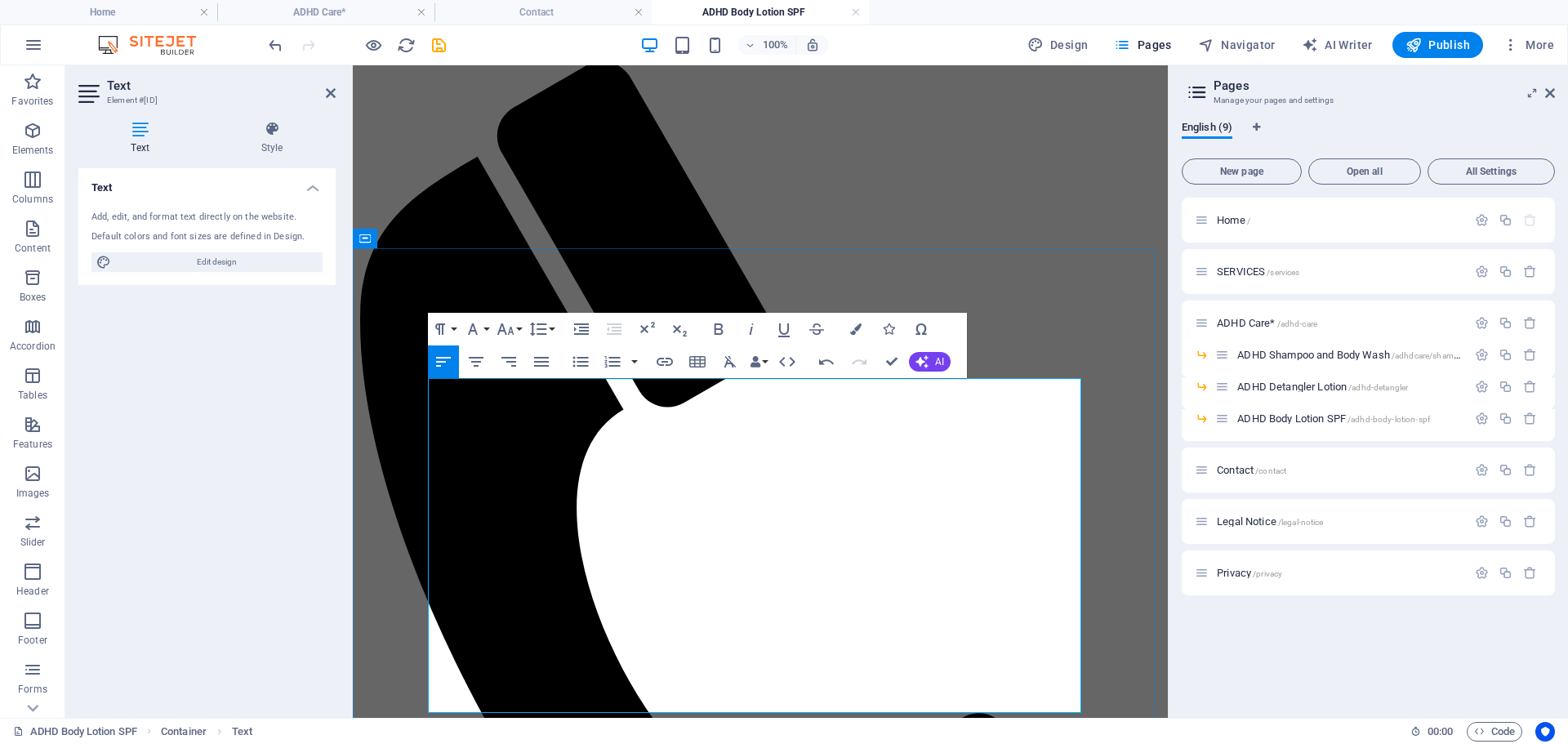 drag, startPoint x: 437, startPoint y: 447, endPoint x: 428, endPoint y: 412, distance: 36.138622 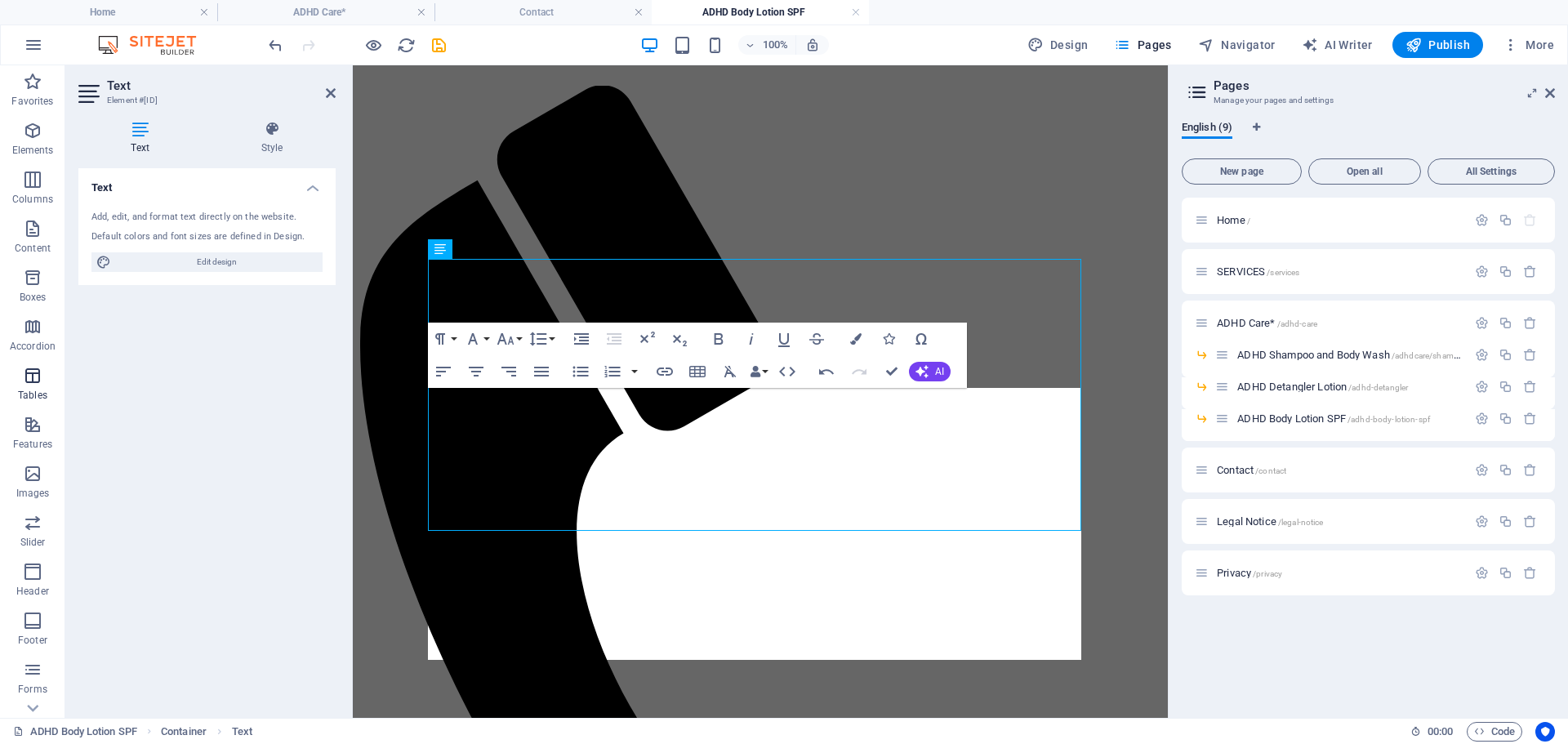 scroll, scrollTop: 0, scrollLeft: 0, axis: both 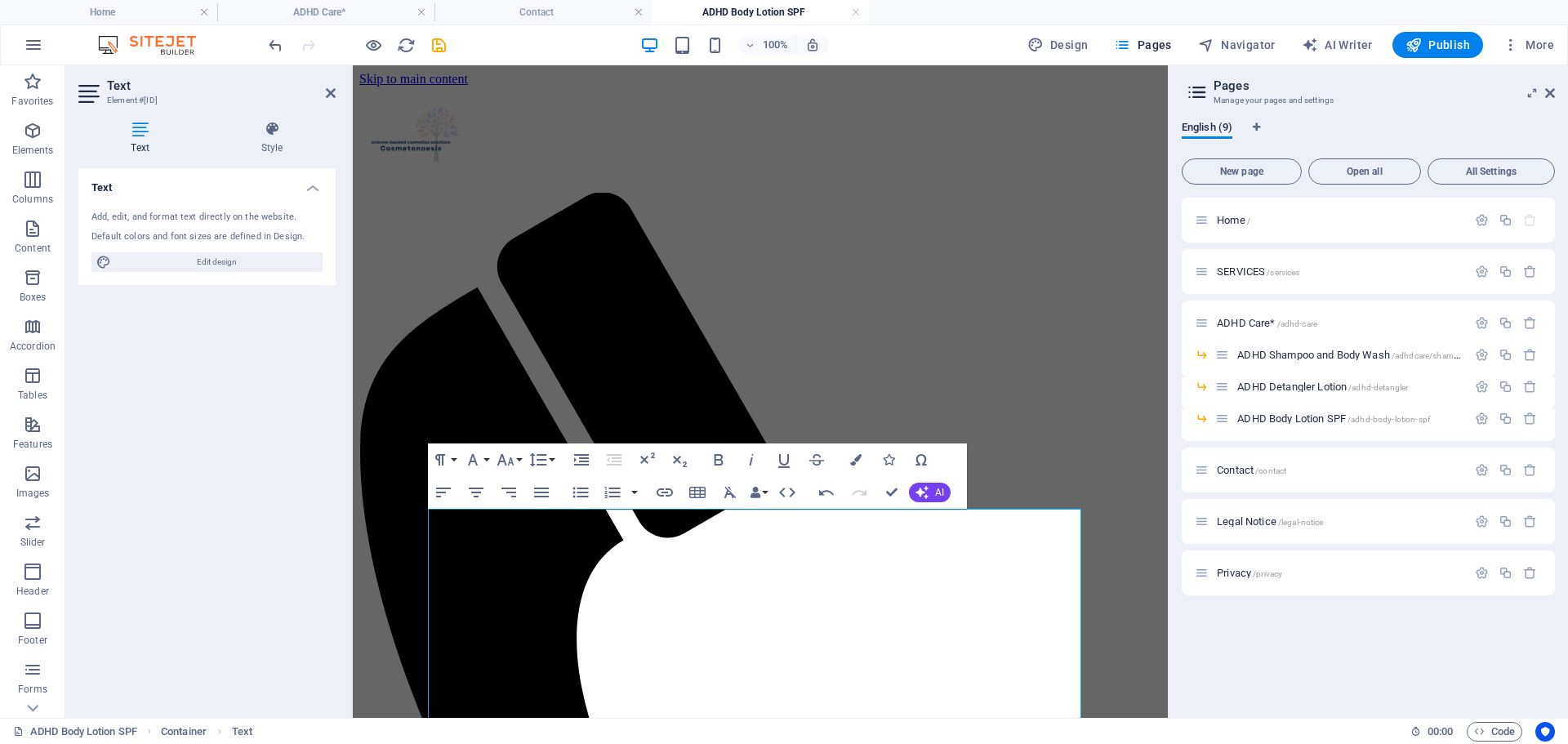drag, startPoint x: 387, startPoint y: 461, endPoint x: 737, endPoint y: 346, distance: 368.409 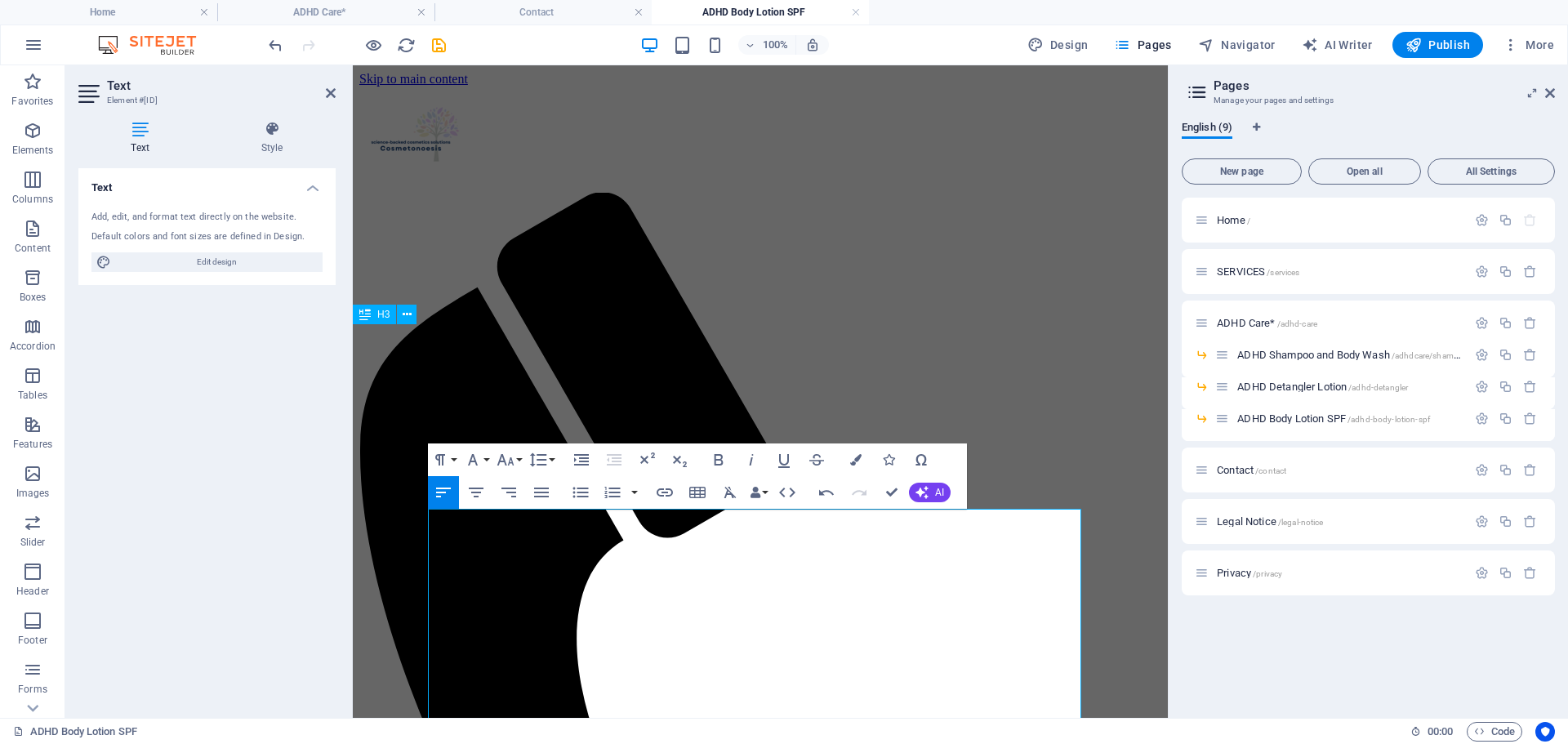 click on "A mild leave-in conditioner infused with high-end biotechnology ingredients resulting in a 100% natural application. Neutral scented." at bounding box center (760, 1514) 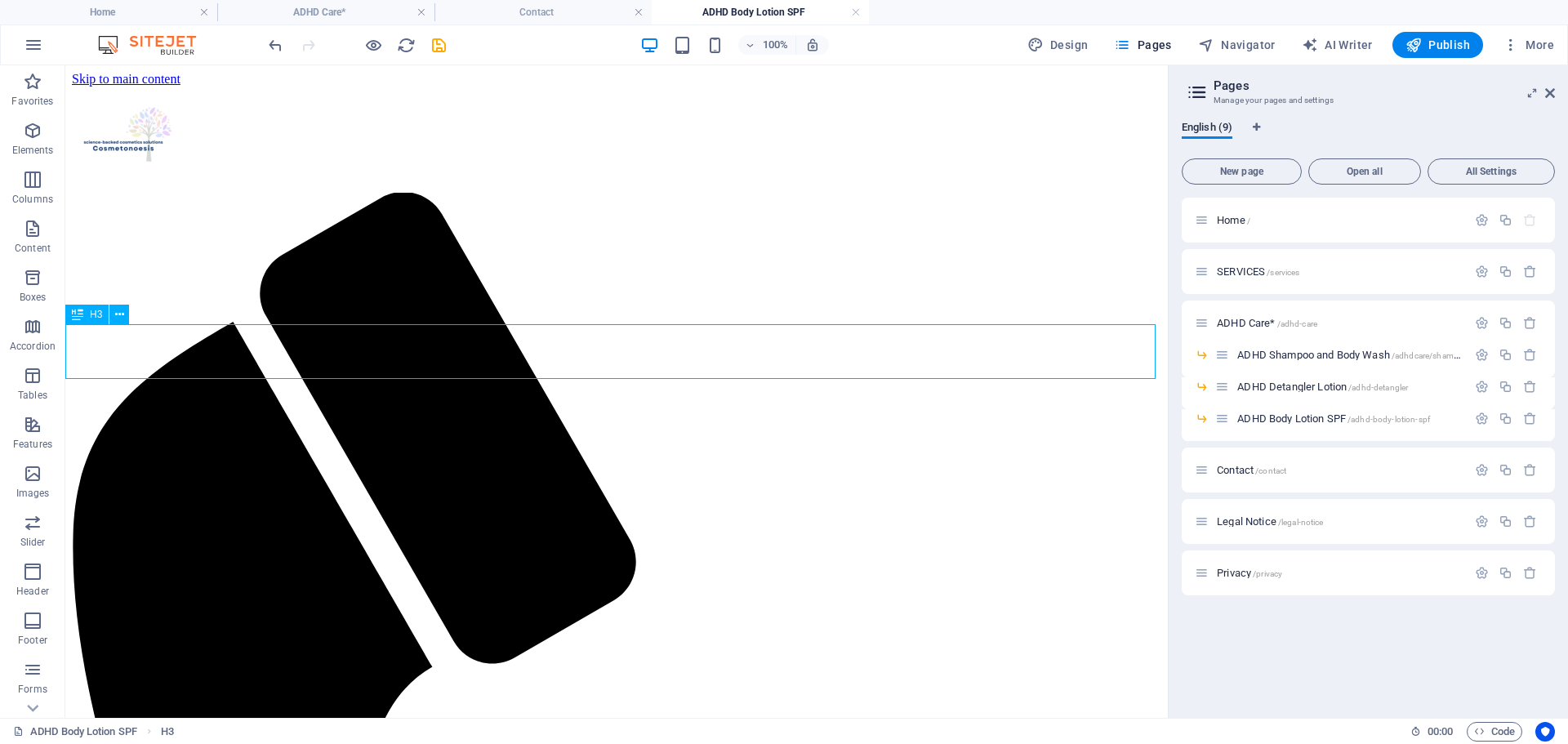 click on "A mild leave-in conditioner infused with high-end biotechnology ingredients resulting in a 100% natural application. Neutral scented." at bounding box center (617, 1887) 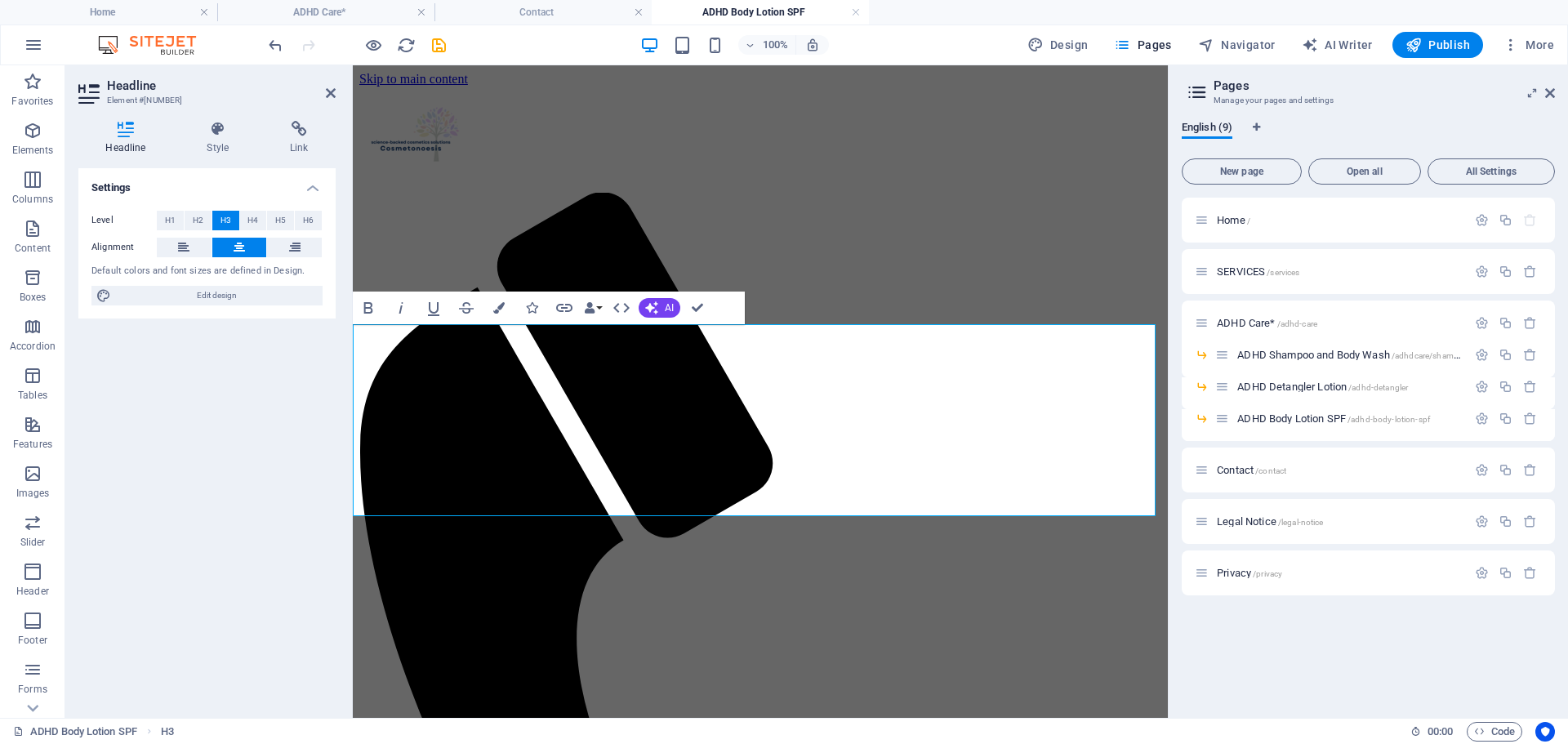 scroll, scrollTop: 7576, scrollLeft: 2, axis: both 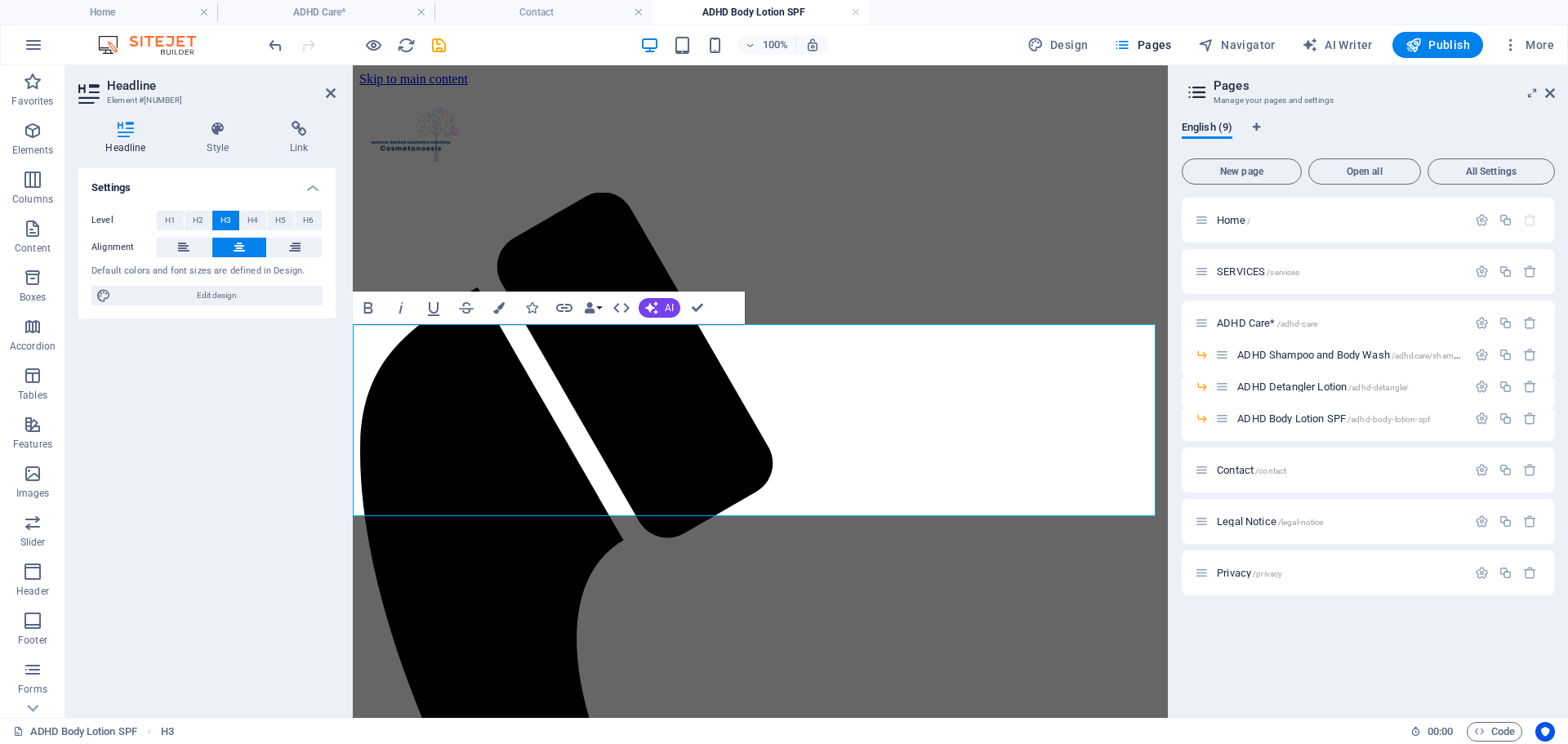 drag, startPoint x: 983, startPoint y: 503, endPoint x: 330, endPoint y: 310, distance: 680.92437 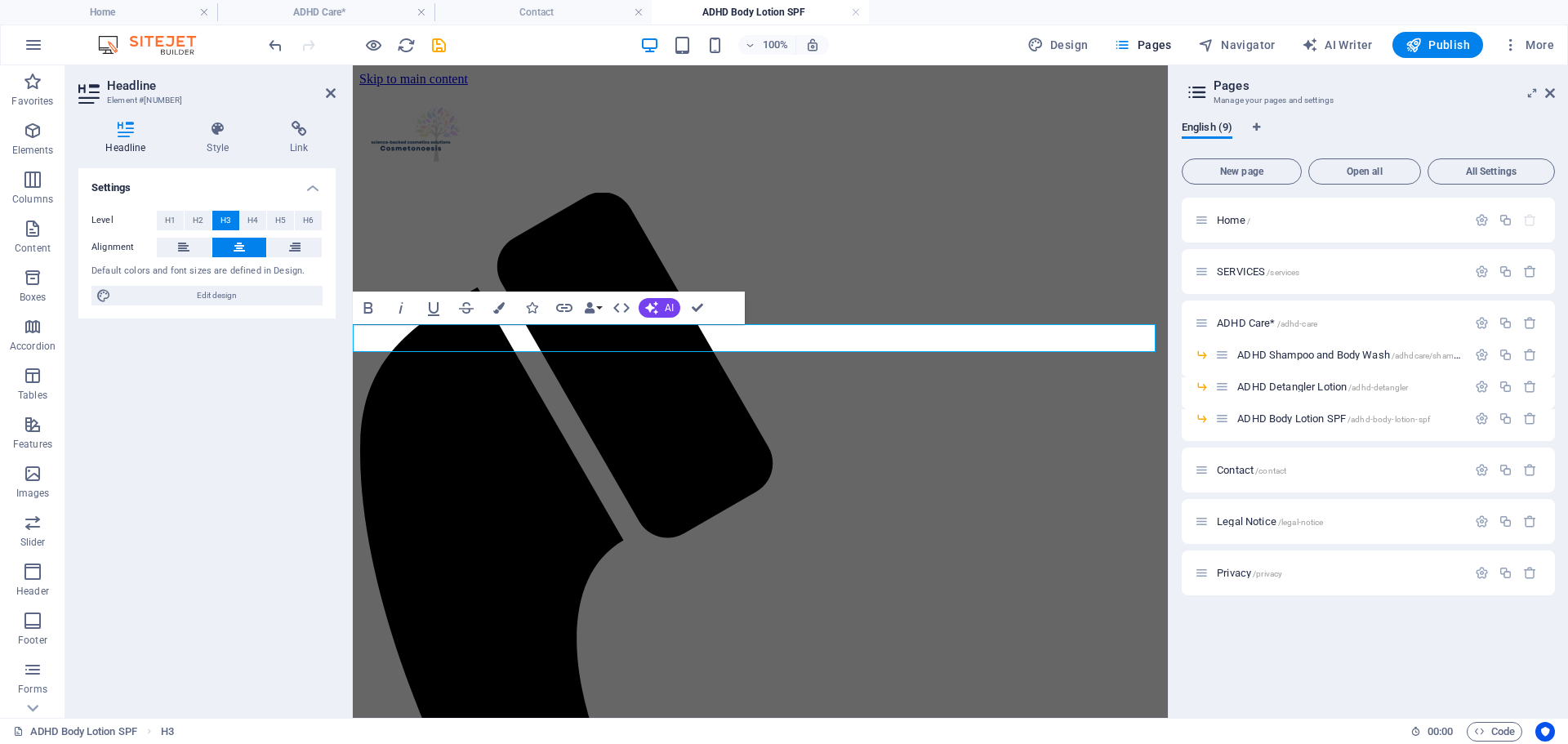 click on "​" at bounding box center [760, 1505] 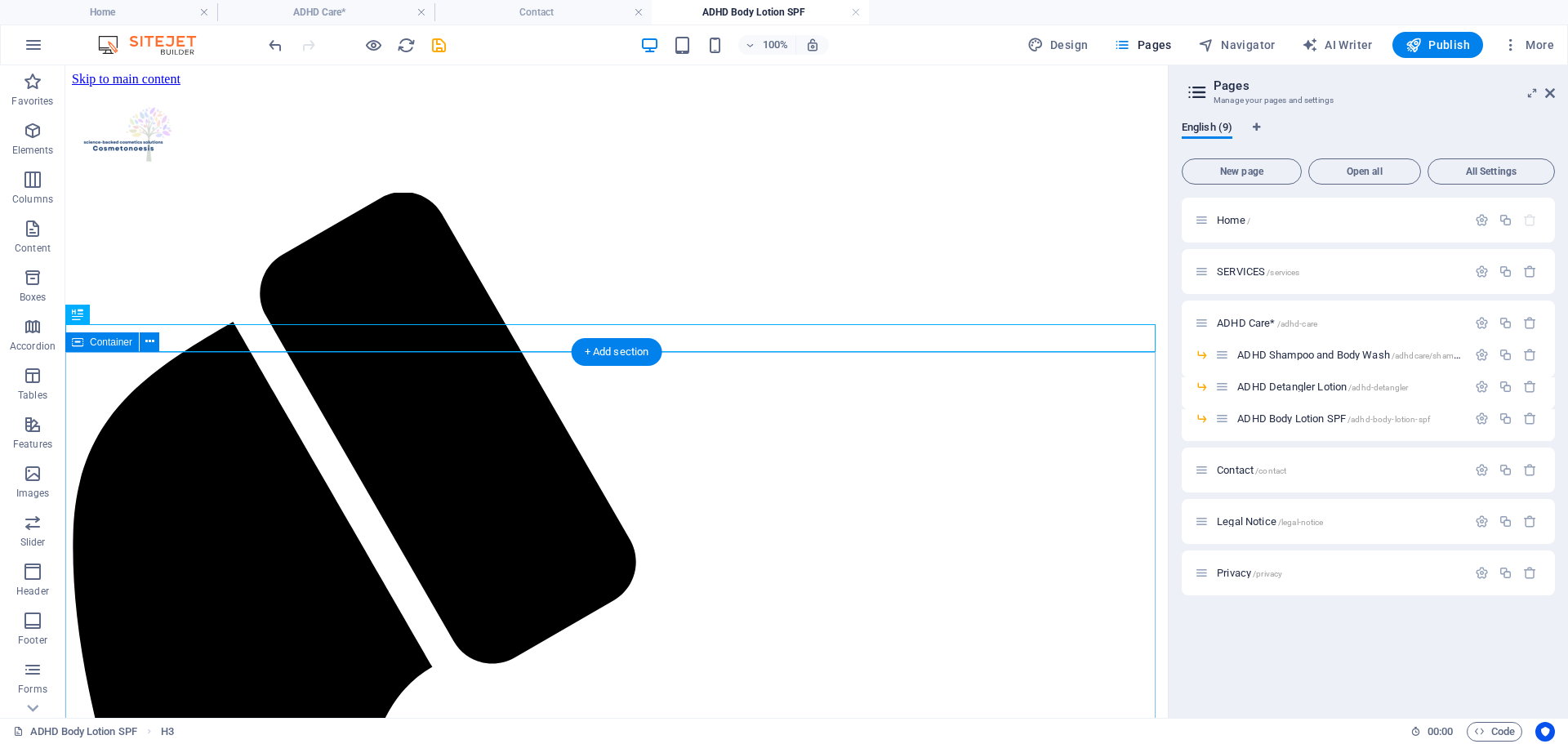 click on "main characteristics:   Ingredients :Aqua, Isoamyl Laurate, Caprylic/Capric Triglyceride, Titanium Dioxide, Cetearyl Olivate, Sorbitan Olivate, Ethylhexyl Methoxycinnamate, Butyl Methoxydibenzoylmethane, Octocrylene, Propanediol, Avena Sativa Kernel Flour, Vaccinium Myrtillus Fruit Extract, Centella Asiatica Leaf Extract, Pullulan, Cetyl Alcohol, Brassica Alcohol, Brassicyl Isoleucinate Esylate, Linoleic Acid, Tetrahexyldecyl Ascorbate, Glycerin, Panthenol, Tocopherol, Sodium Phytate, Citric Acid, Benzyl Alcohol, Phenethyl Alcohol. Consider: 1. User-friendly, mess-free flip-top lid. 2. Color-coded blue for easy identification. 3. Durable soft packaging material for safety and injury prevention." at bounding box center [617, 2083] 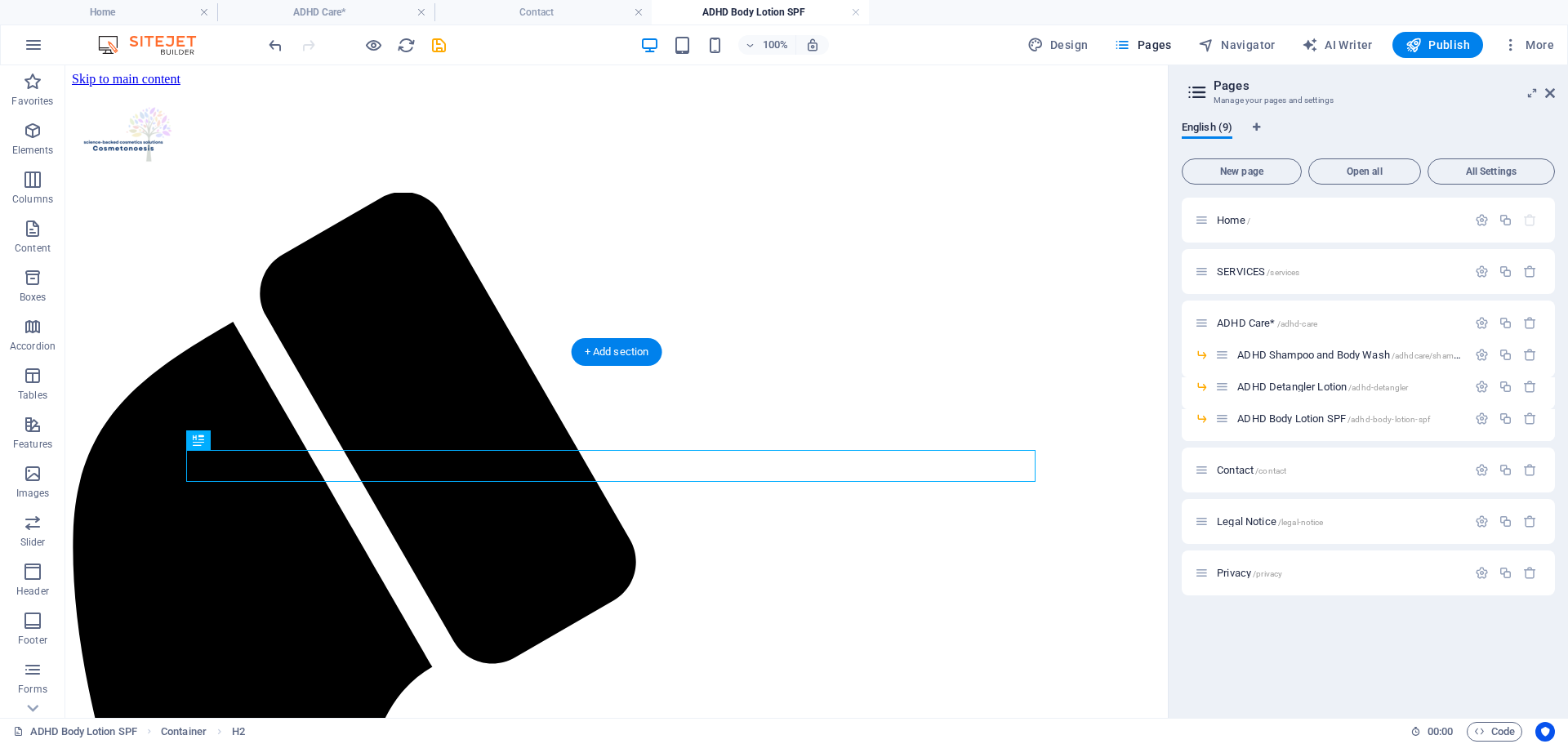 drag, startPoint x: 274, startPoint y: 506, endPoint x: 211, endPoint y: 464, distance: 75.71658 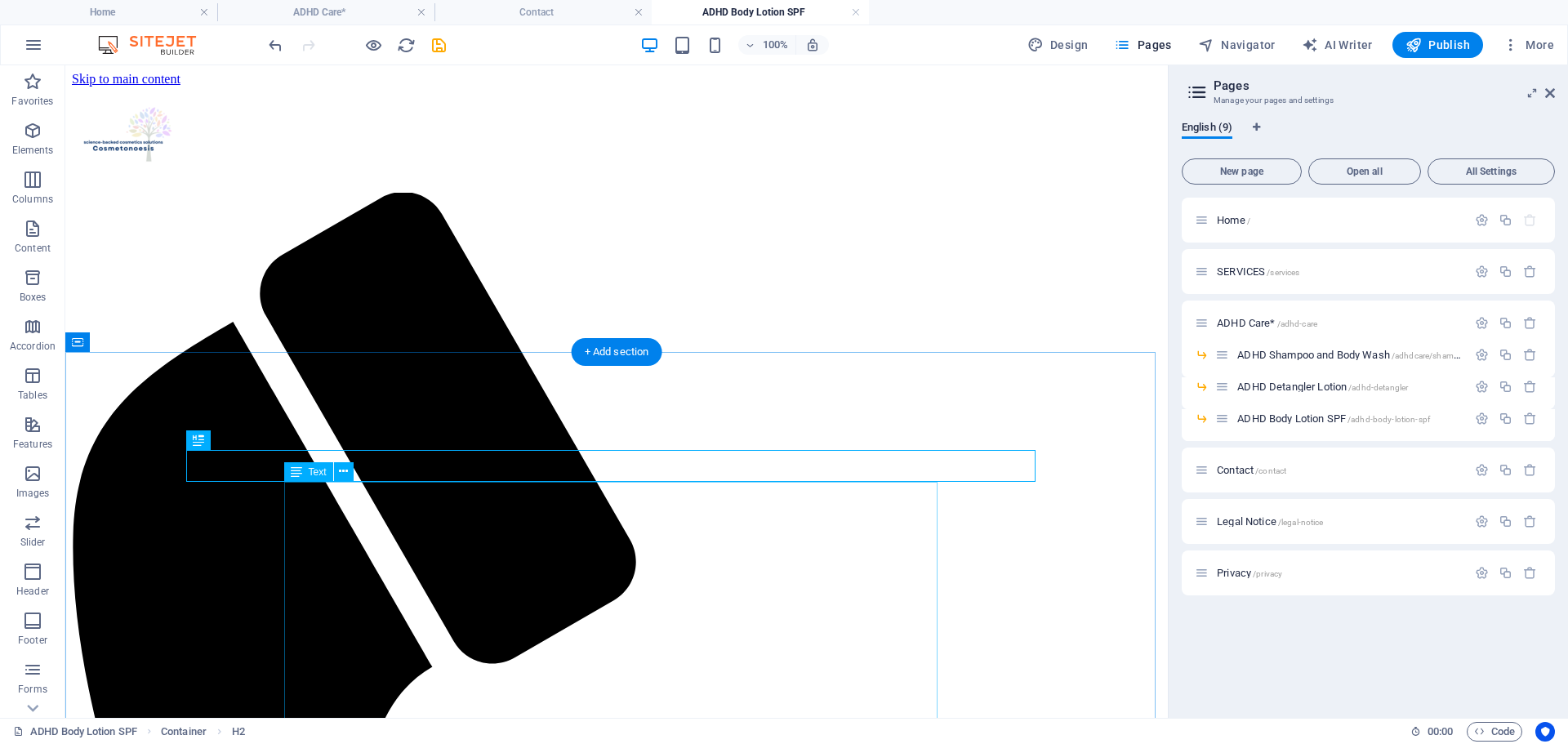 click on "Ingredients :Aqua, Isoamyl Laurate, Caprylic/Capric Triglyceride, Titanium Dioxide, Cetearyl Olivate, Sorbitan Olivate, Ethylhexyl Methoxycinnamate, Butyl Methoxydibenzoylmethane, Octocrylene, Propanediol, Avena Sativa Kernel Flour, Vaccinium Myrtillus Fruit Extract, Centella Asiatica Leaf Extract, Pullulan, Cetyl Alcohol, Brassica Alcohol, Brassicyl Isoleucinate Esylate, Linoleic Acid, Tetrahexyldecyl Ascorbate, Glycerin, Panthenol, Tocopherol, Sodium Phytate, Citric Acid, Benzyl Alcohol, Phenethyl Alcohol. Consider: 1. User-friendly, mess-free flip-top lid. 2. Color-coded blue for easy identification. 3. Durable soft packaging material for safety and injury prevention." at bounding box center (617, 2141) 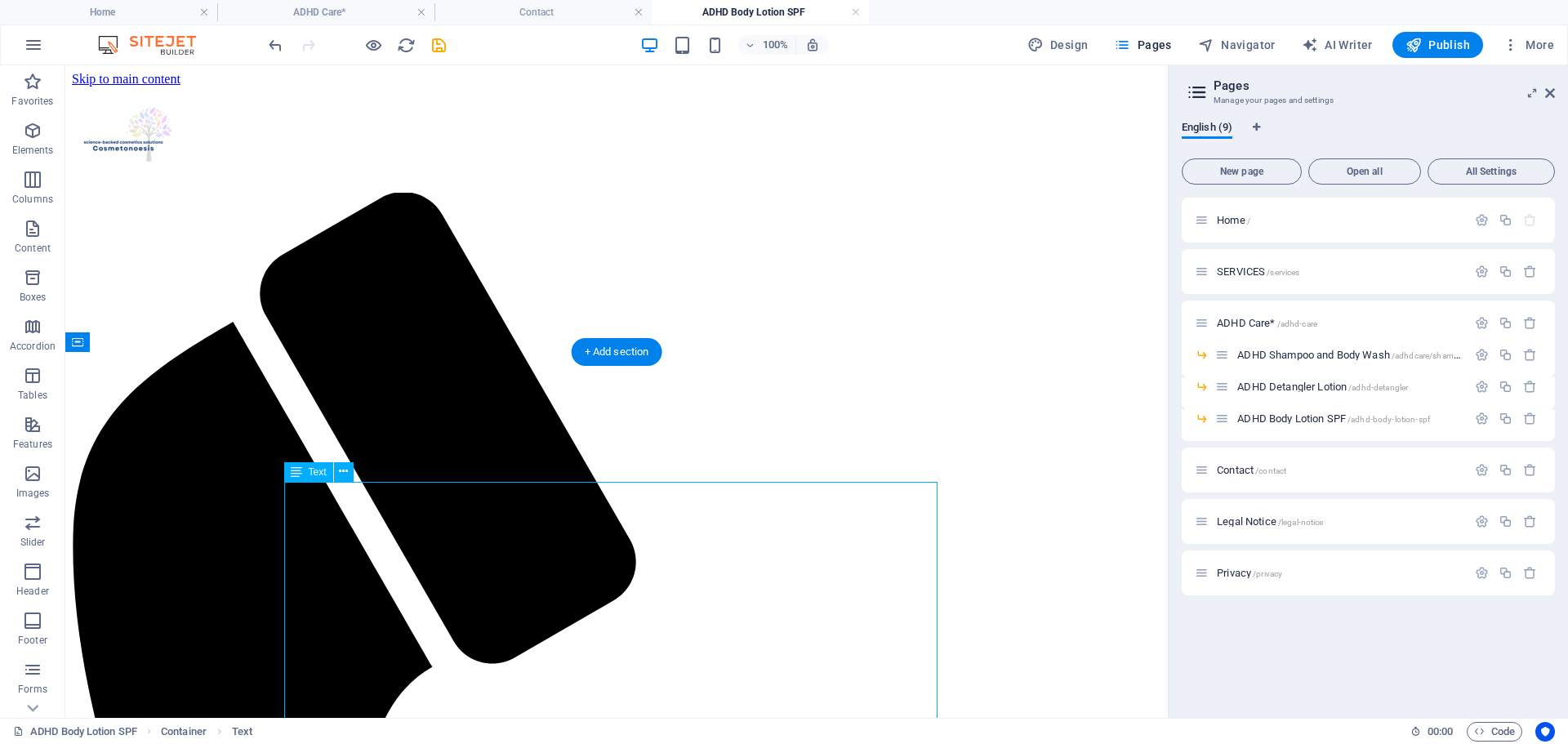 click on "Ingredients :Aqua, Isoamyl Laurate, Caprylic/Capric Triglyceride, Titanium Dioxide, Cetearyl Olivate, Sorbitan Olivate, Ethylhexyl Methoxycinnamate, Butyl Methoxydibenzoylmethane, Octocrylene, Propanediol, Avena Sativa Kernel Flour, Vaccinium Myrtillus Fruit Extract, Centella Asiatica Leaf Extract, Pullulan, Cetyl Alcohol, Brassica Alcohol, Brassicyl Isoleucinate Esylate, Linoleic Acid, Tetrahexyldecyl Ascorbate, Glycerin, Panthenol, Tocopherol, Sodium Phytate, Citric Acid, Benzyl Alcohol, Phenethyl Alcohol. Consider: 1. User-friendly, mess-free flip-top lid. 2. Color-coded blue for easy identification. 3. Durable soft packaging material for safety and injury prevention." at bounding box center (617, 2141) 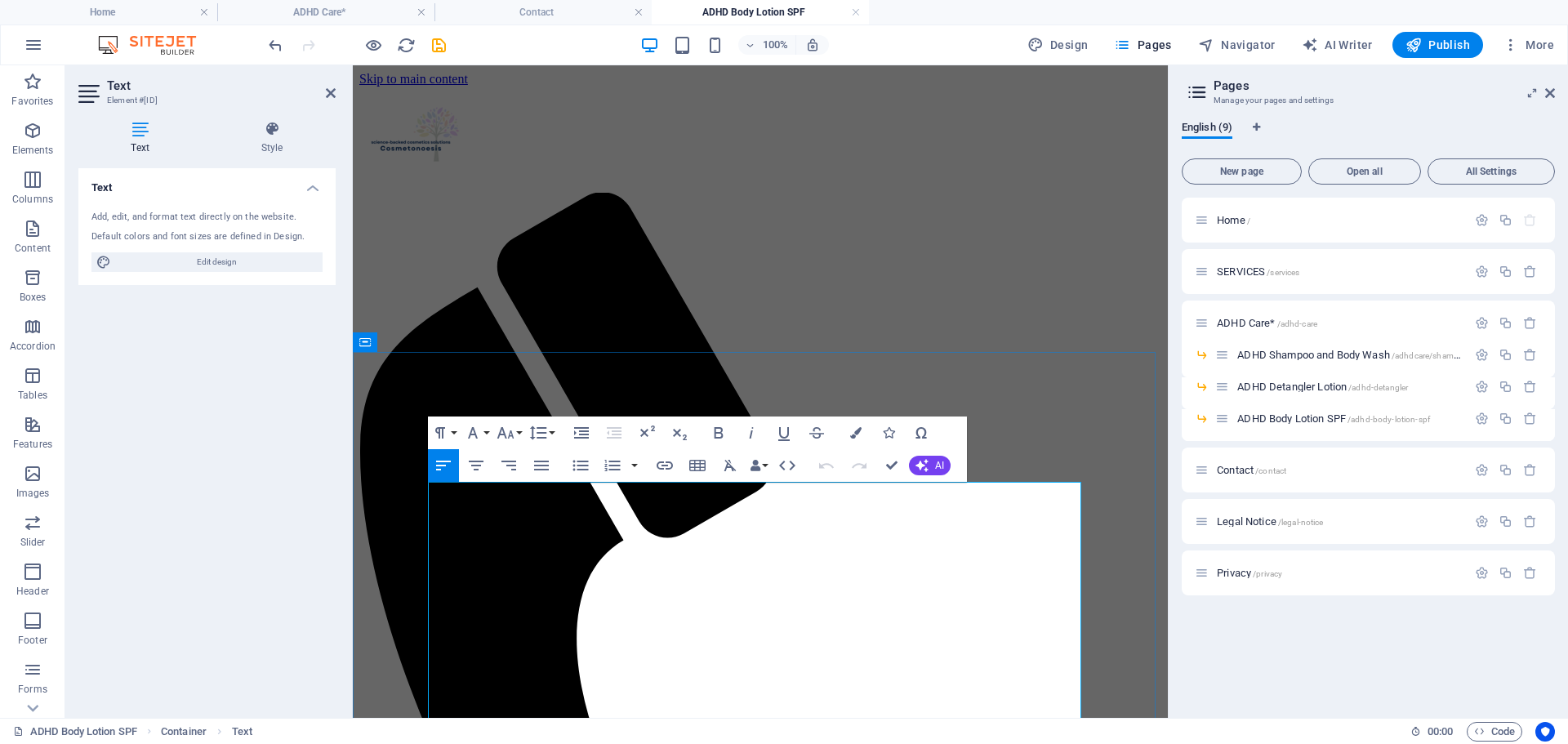 click at bounding box center (760, 1673) 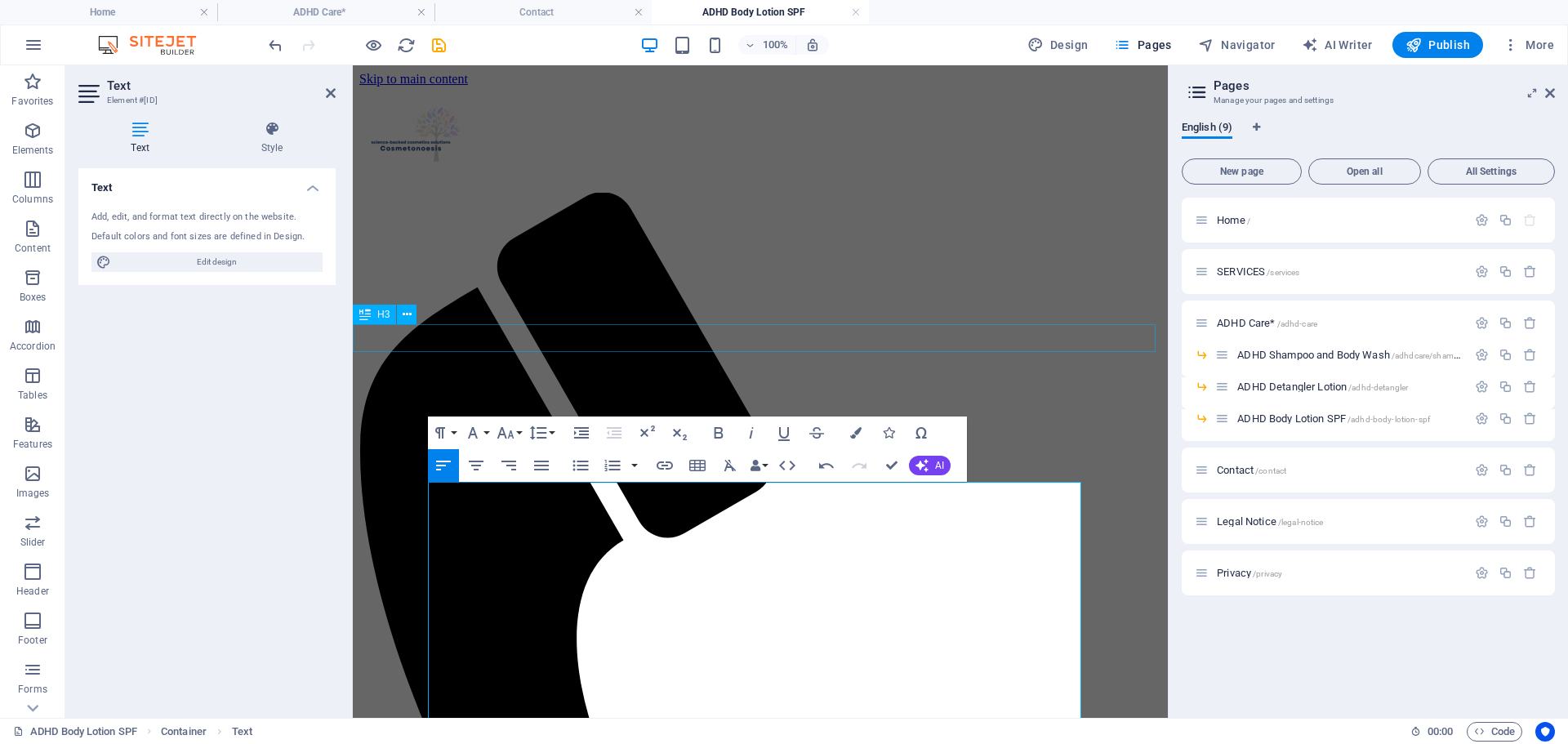 scroll, scrollTop: 40367, scrollLeft: 2, axis: both 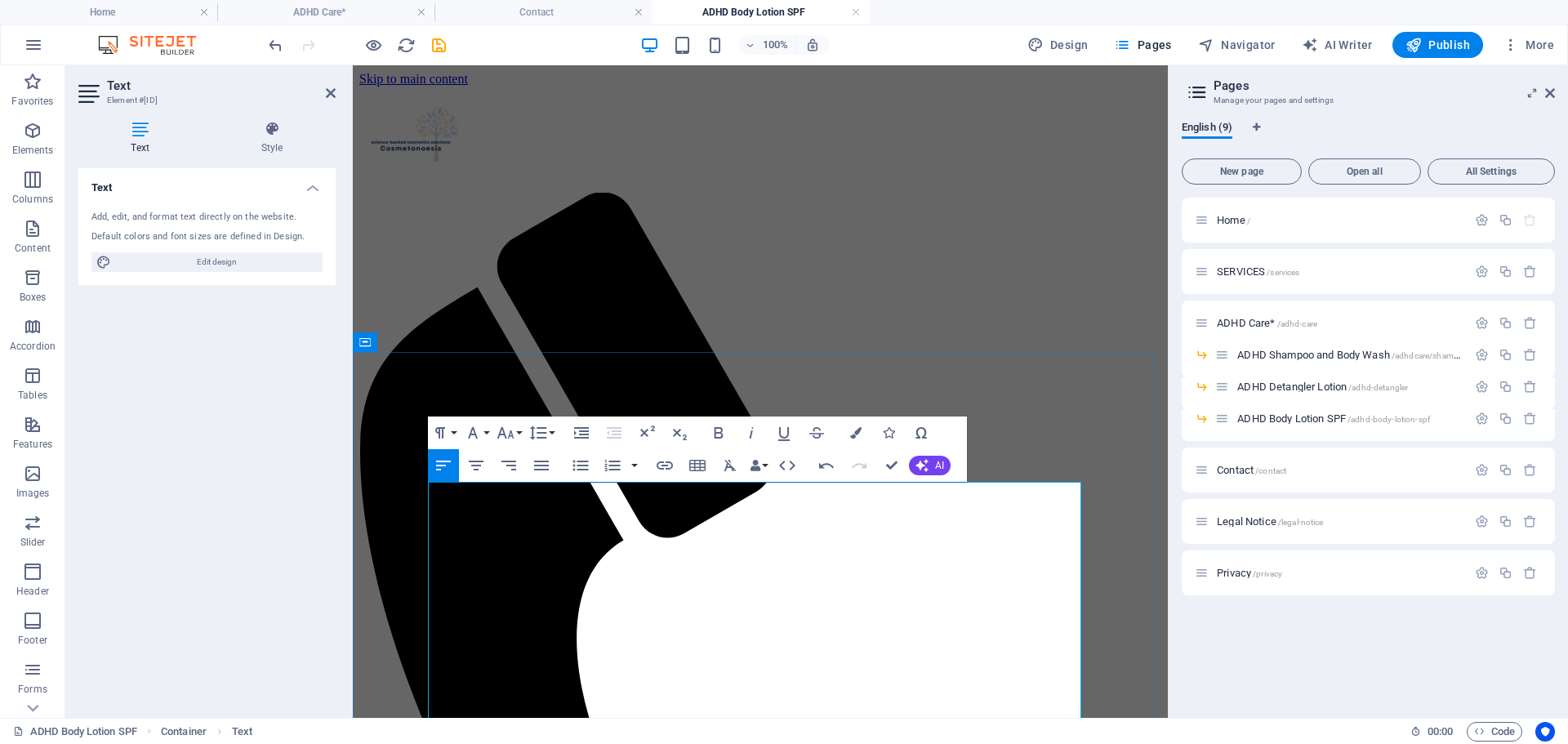 click at bounding box center (760, 1757) 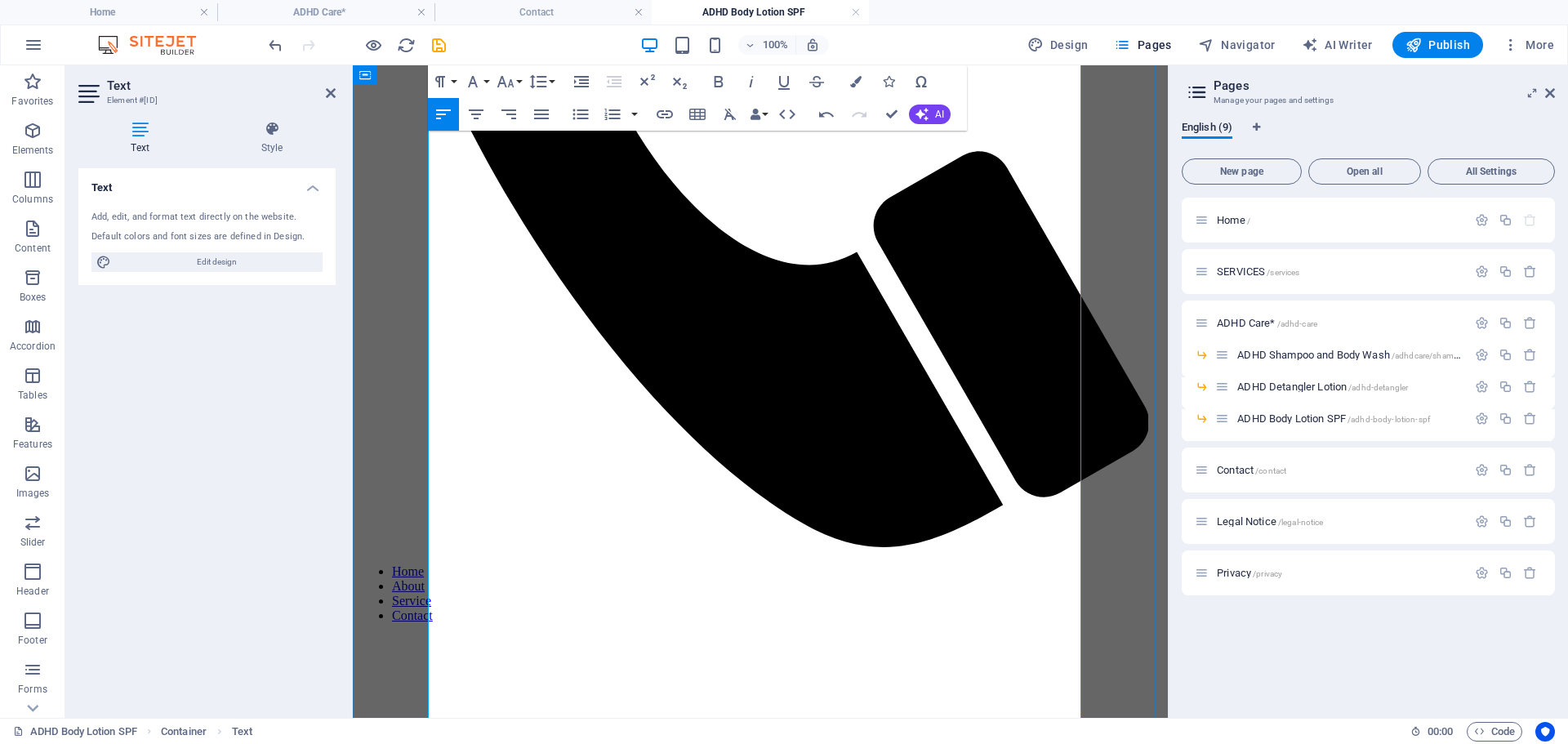 scroll, scrollTop: 898, scrollLeft: 0, axis: vertical 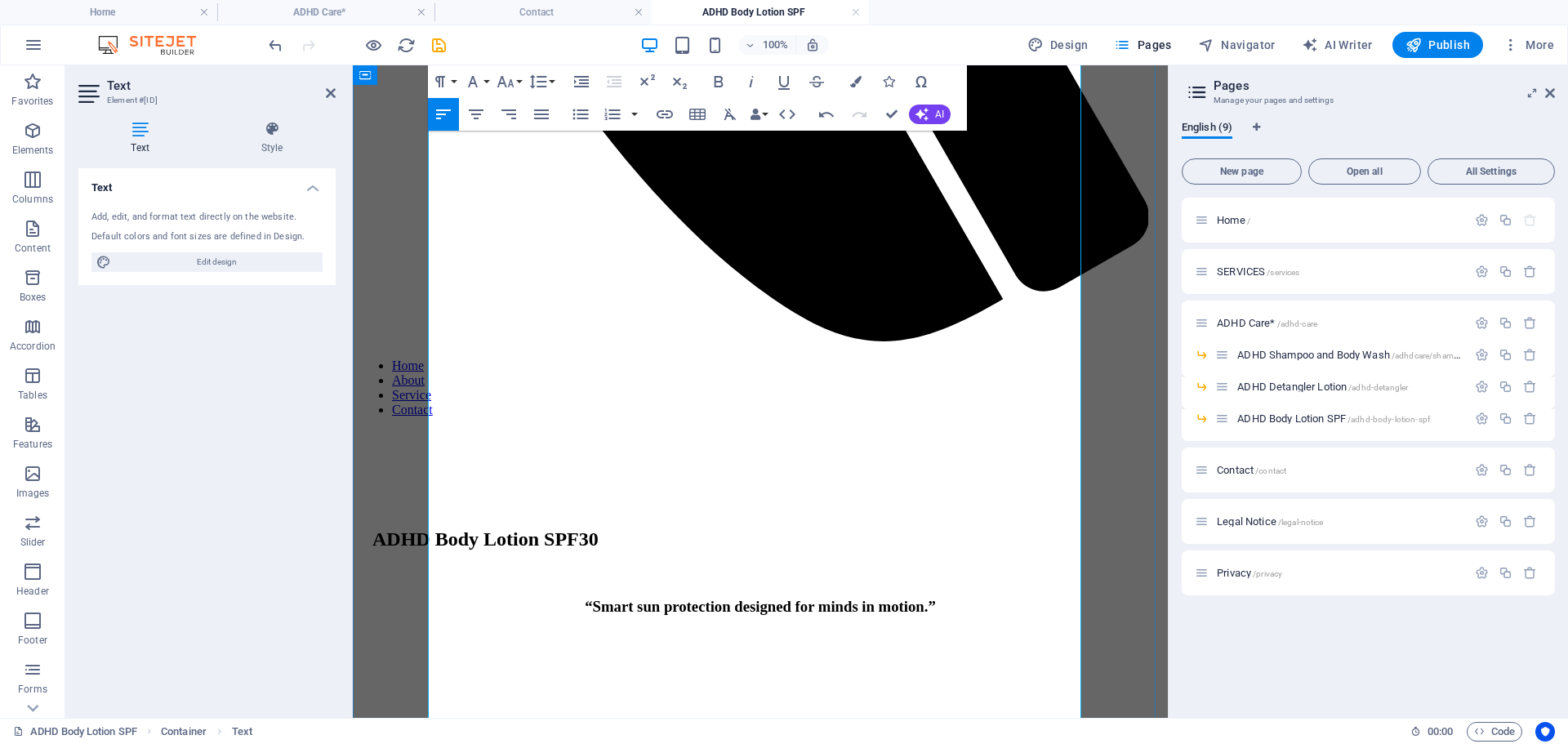 click on "🌸 Sensory Experience Designed for ADHD Needs" at bounding box center (760, 2056) 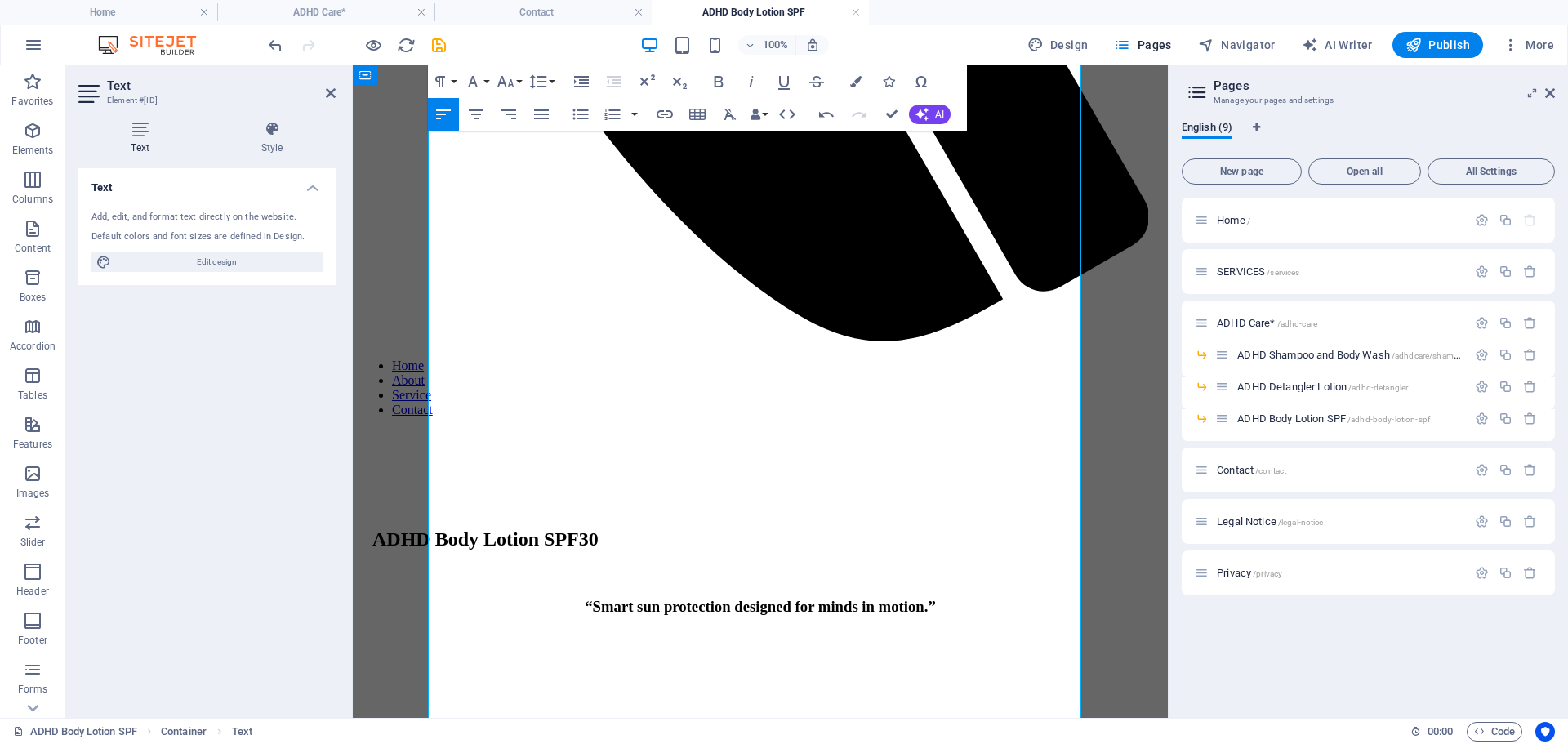 click at bounding box center [760, 2112] 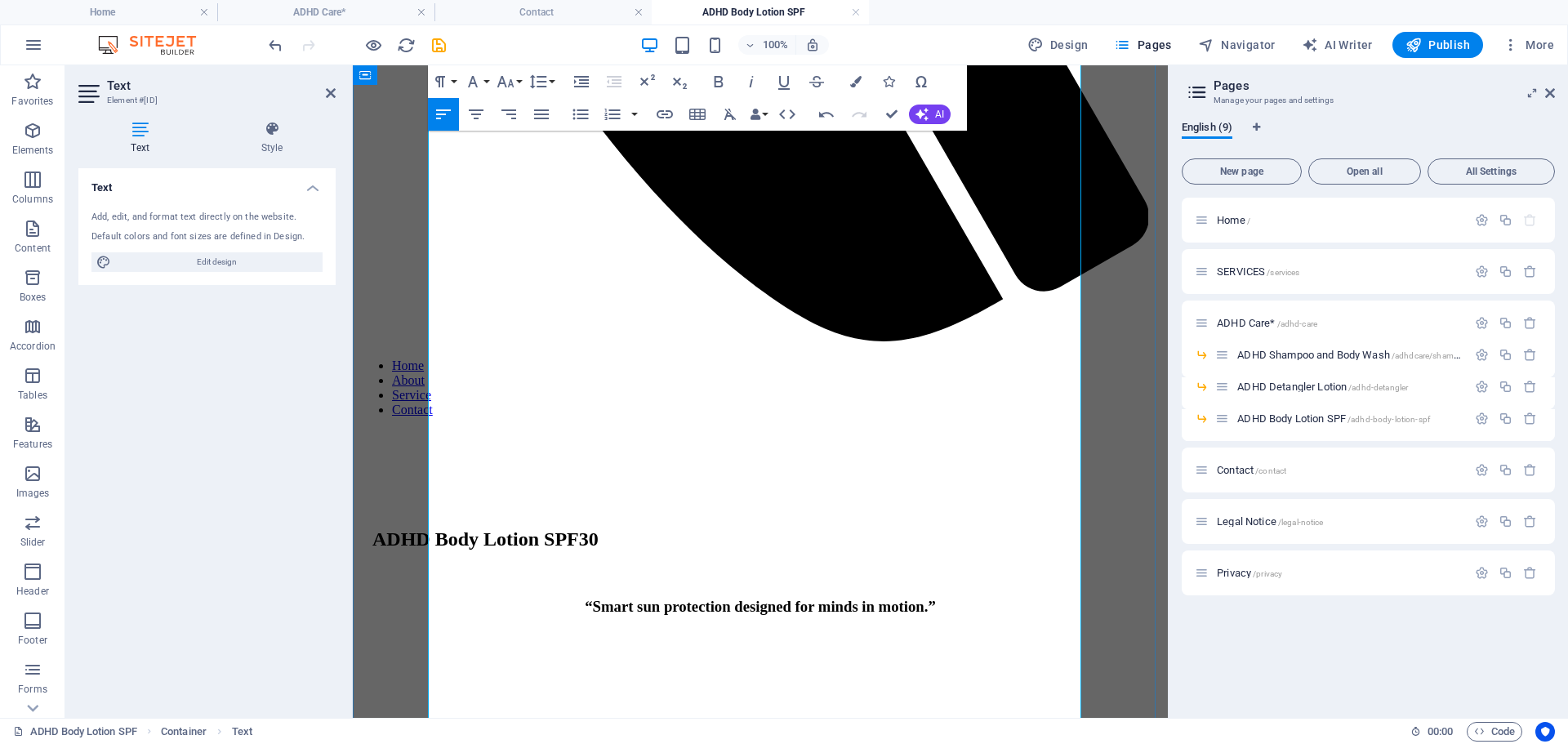 click on "Antioxidant-rich blend combats photo-stress and reduces potential redness or discomfort from UV exposure." at bounding box center [760, 1807] 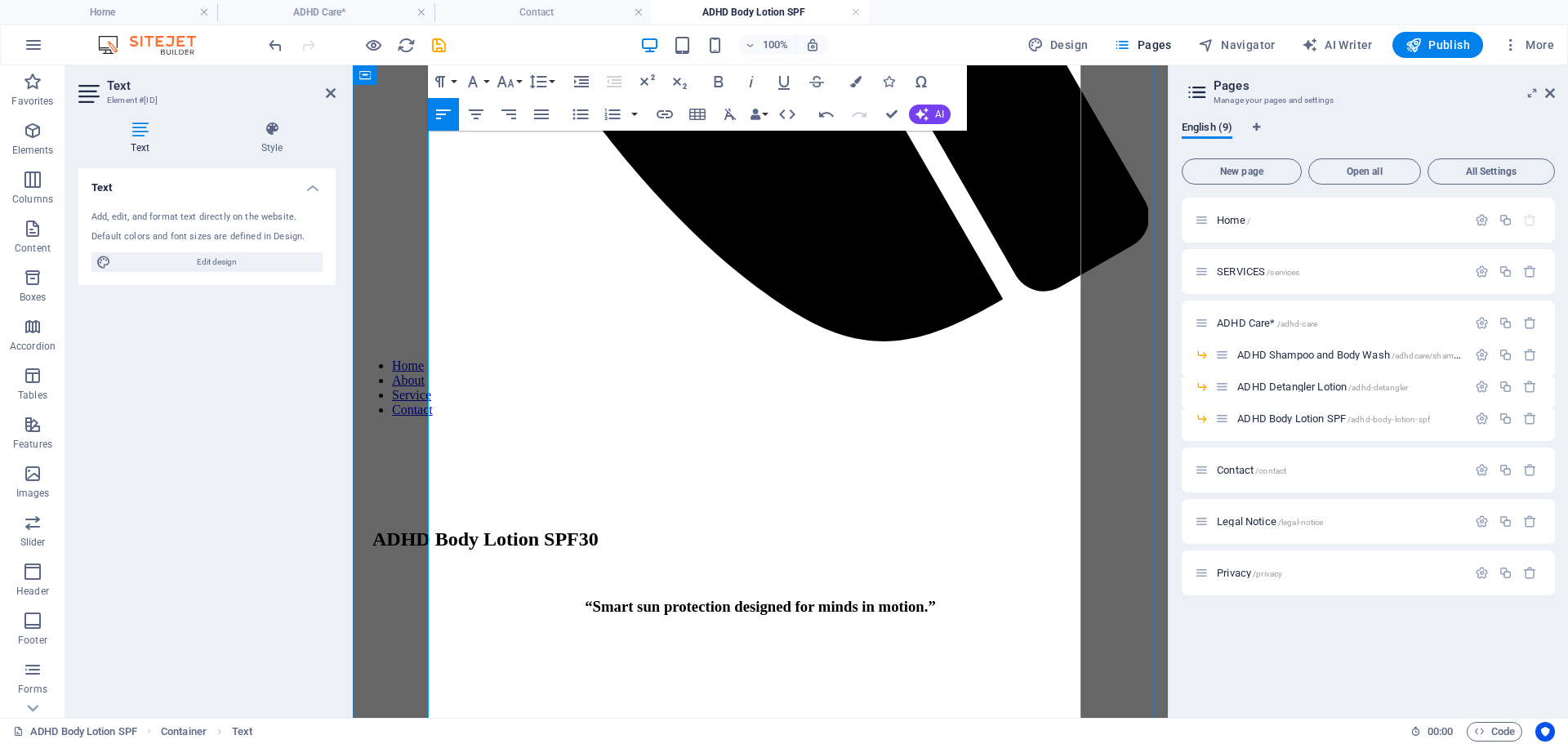 click at bounding box center [760, 1779] 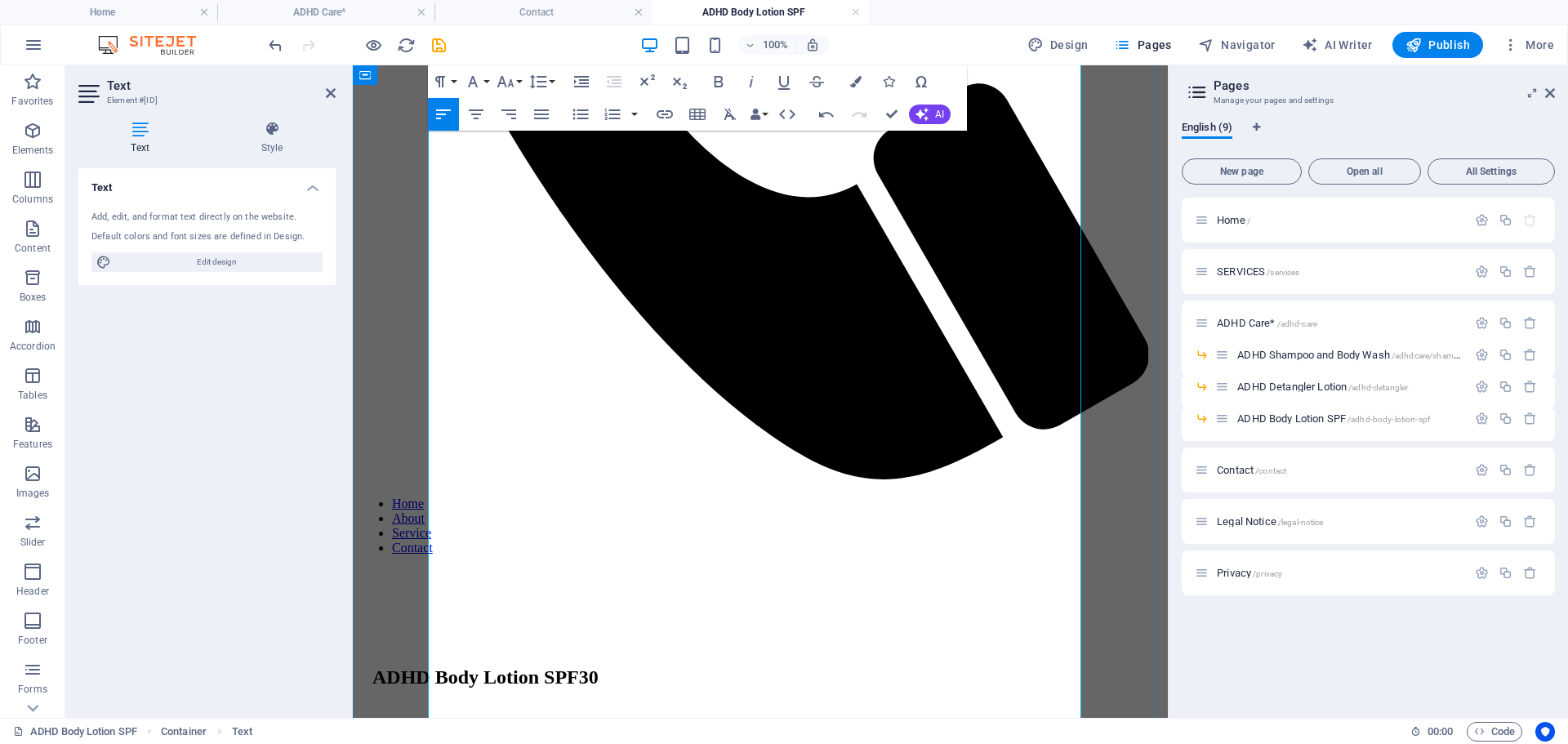 scroll, scrollTop: 653, scrollLeft: 0, axis: vertical 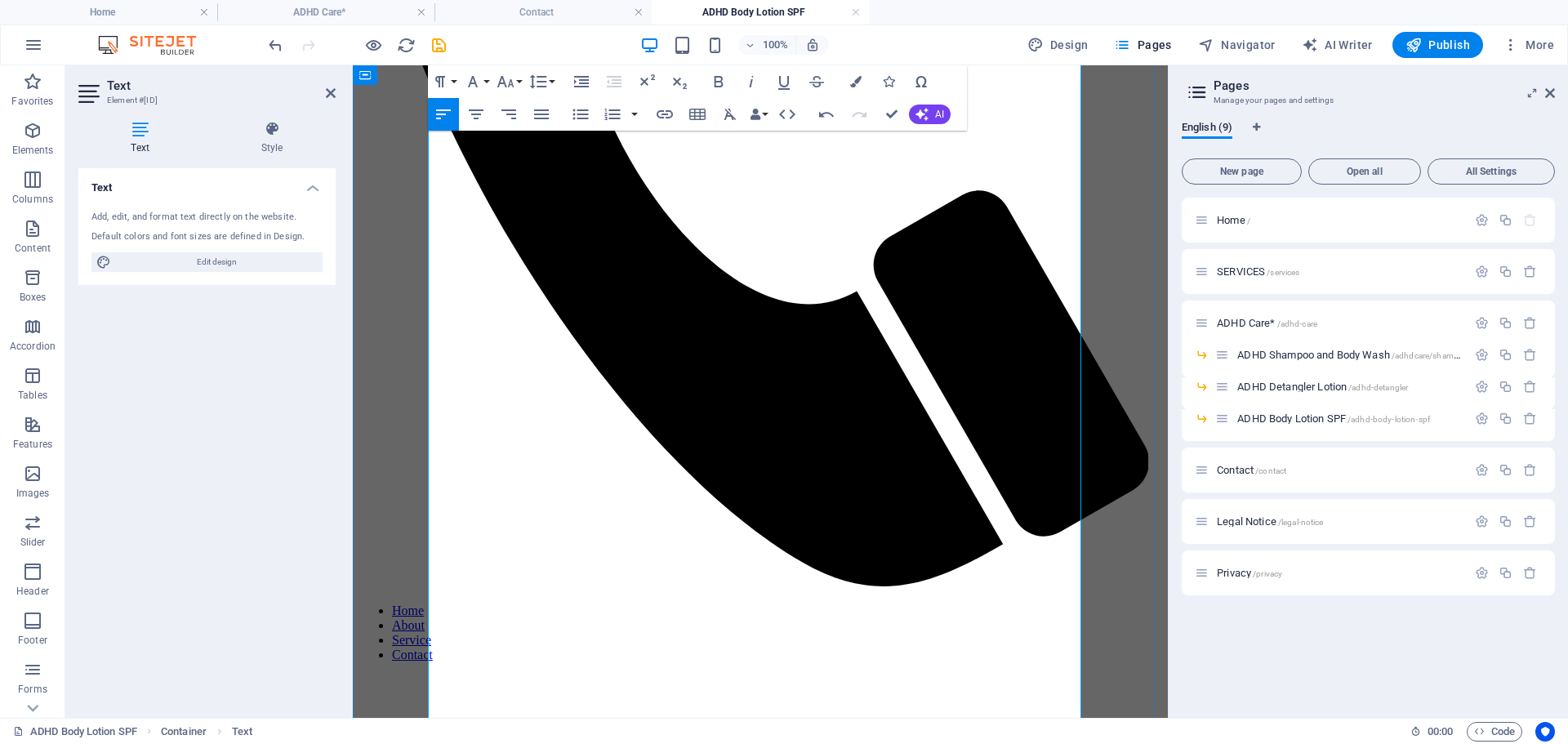 click at bounding box center (760, 1884) 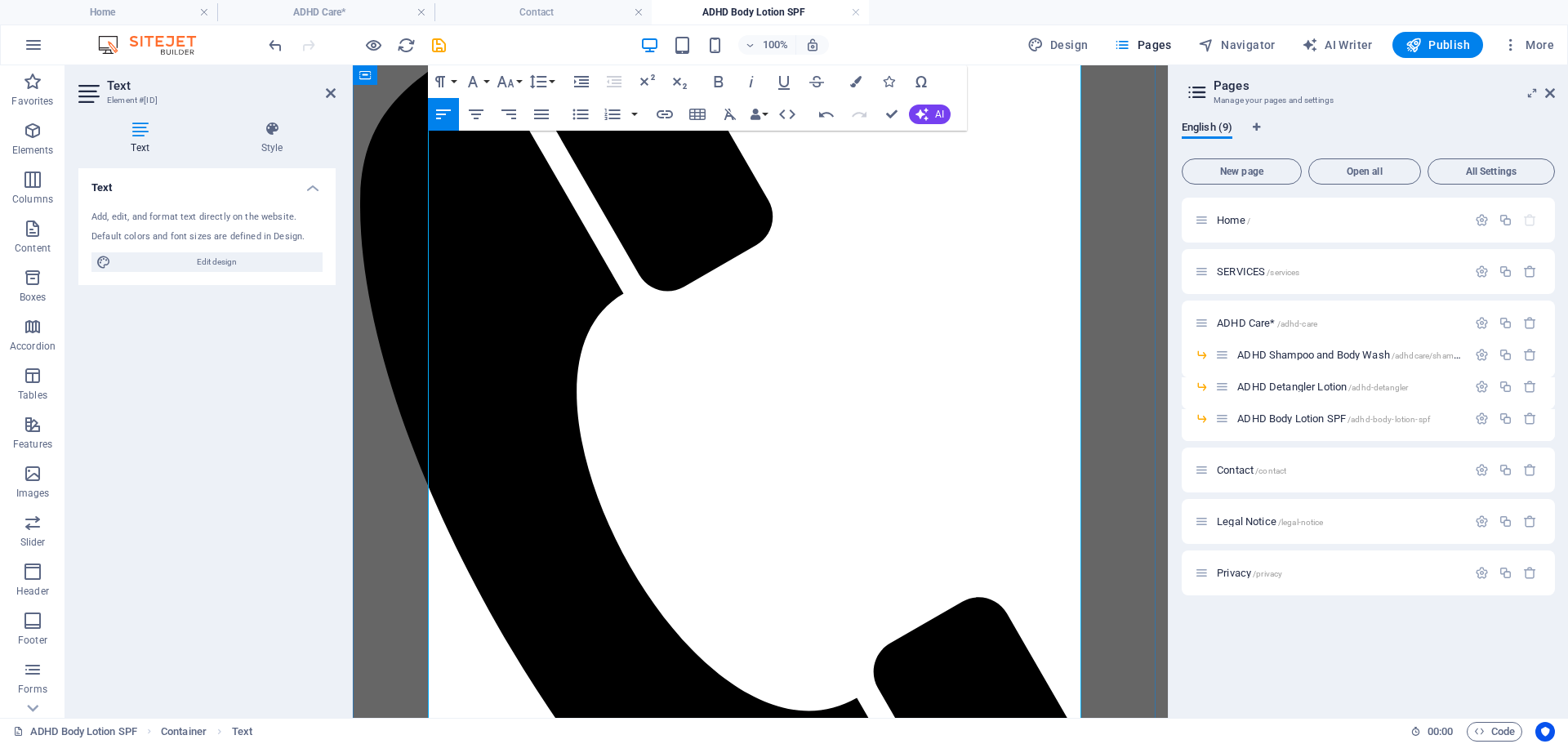 scroll, scrollTop: 245, scrollLeft: 0, axis: vertical 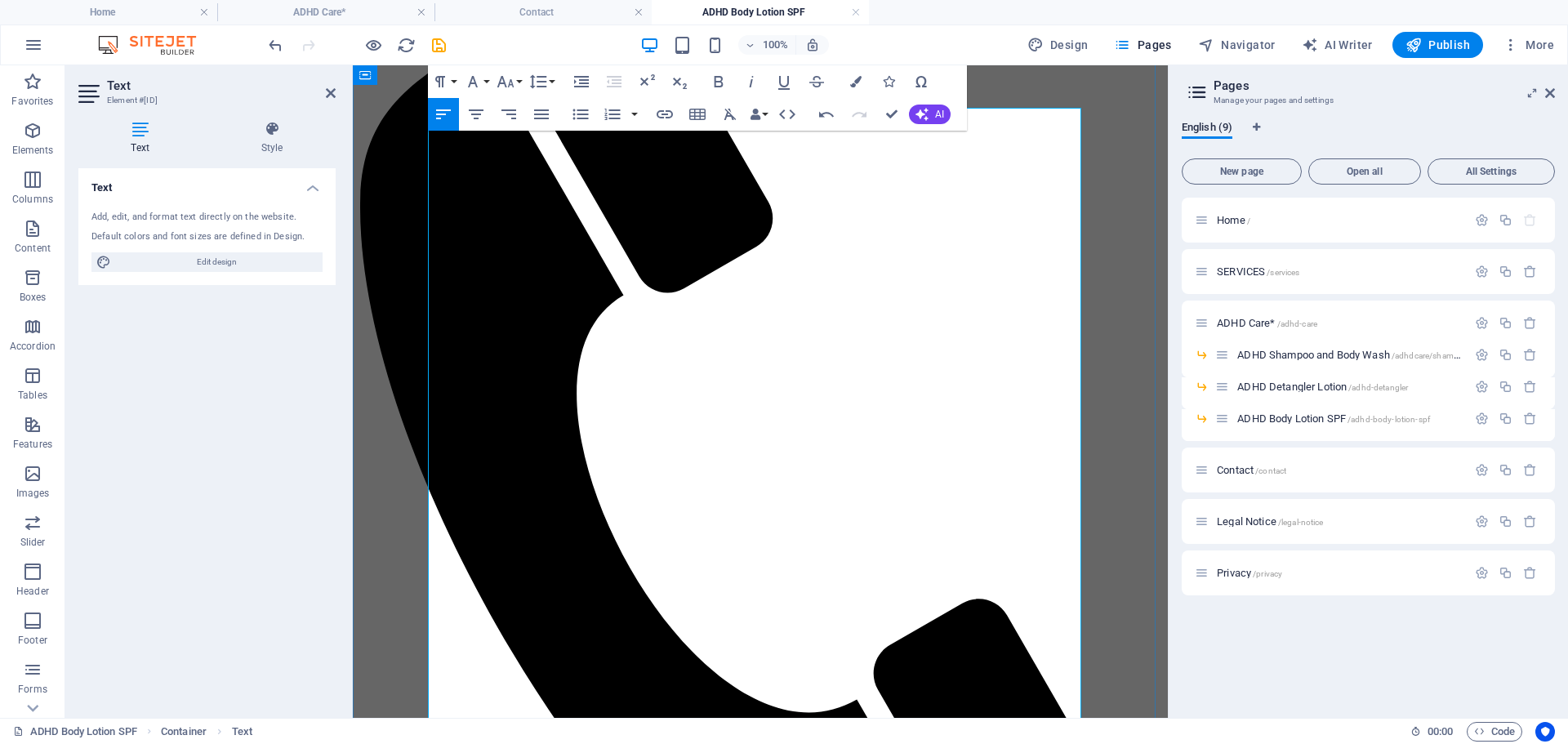 click at bounding box center (760, 1958) 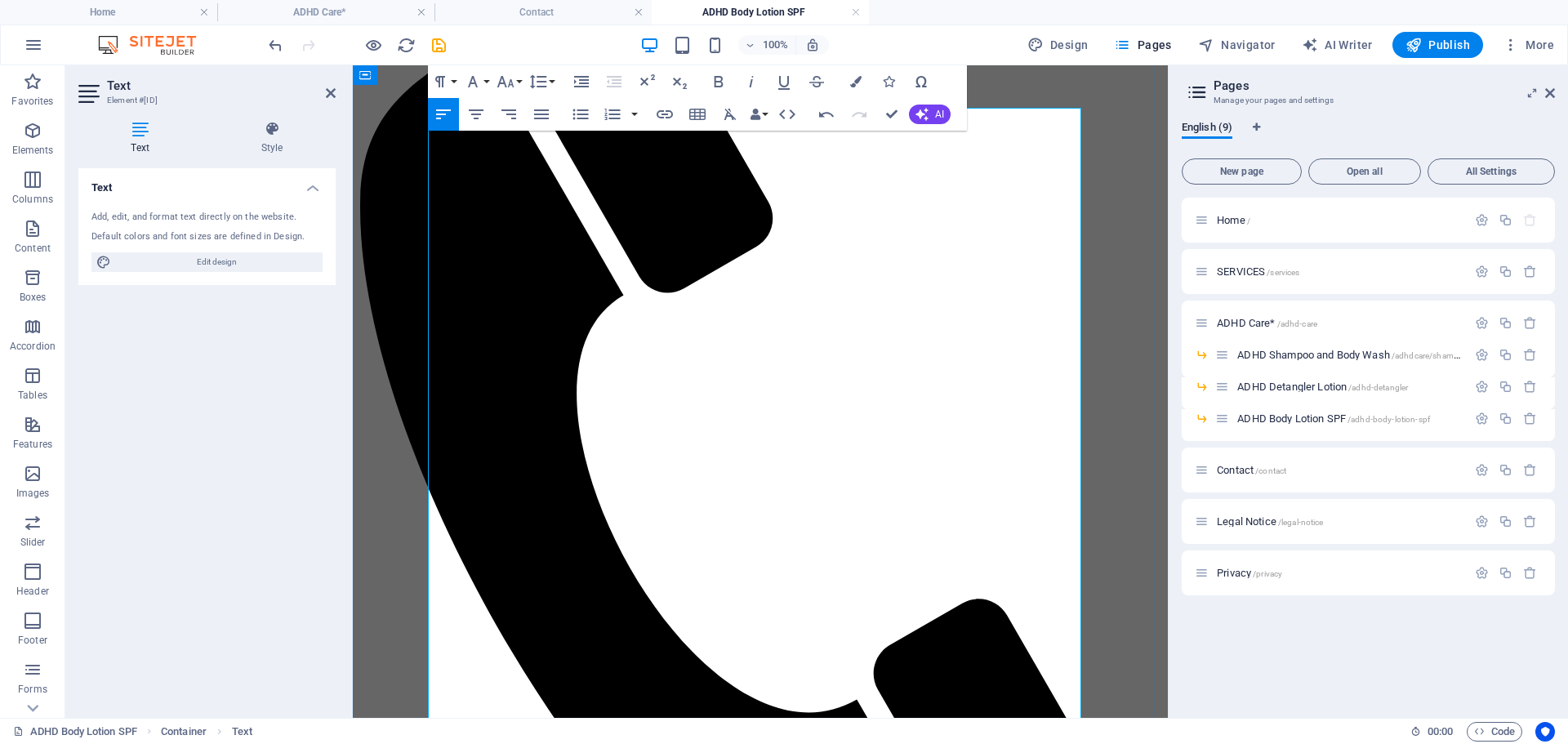 click at bounding box center (760, 1678) 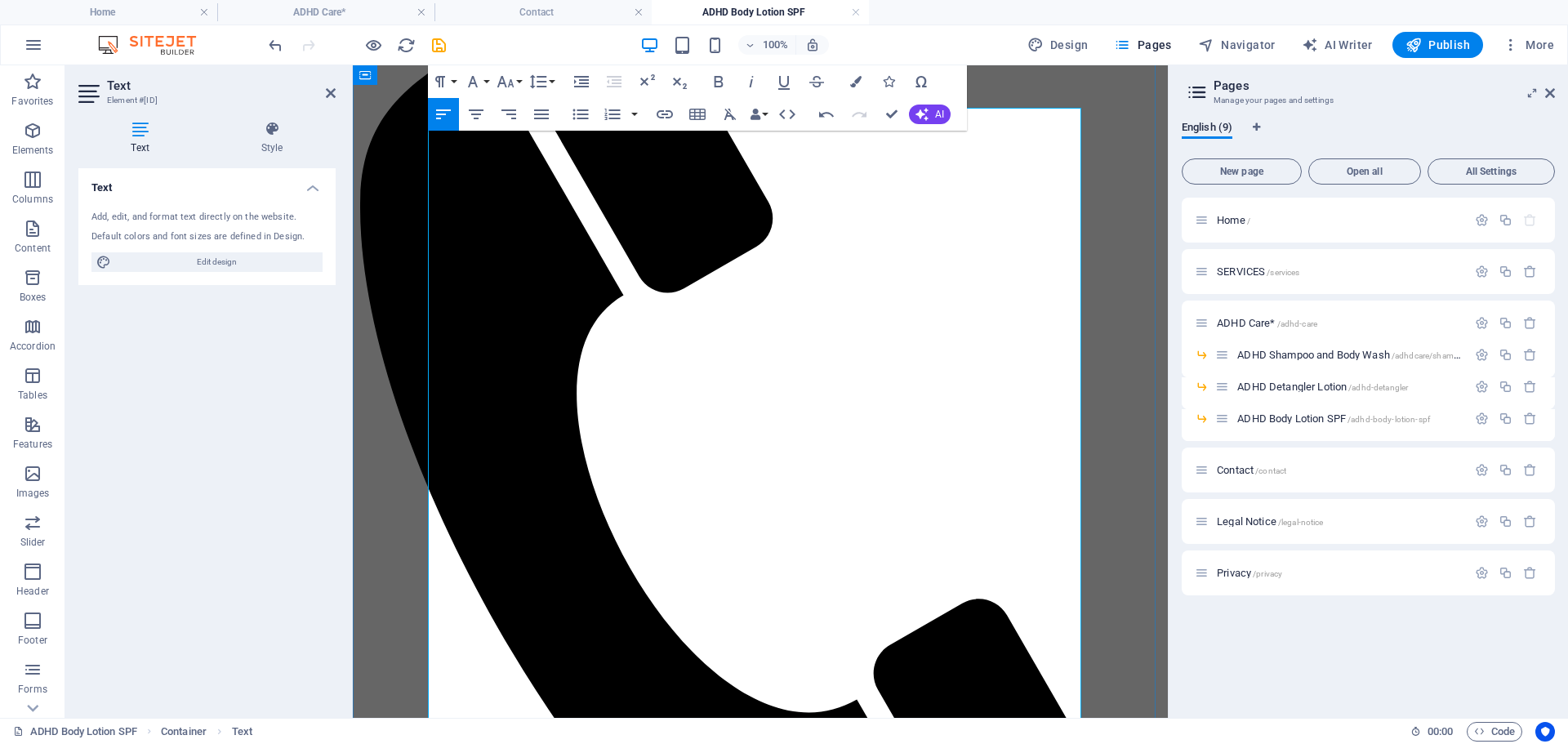 click at bounding box center [760, 1623] 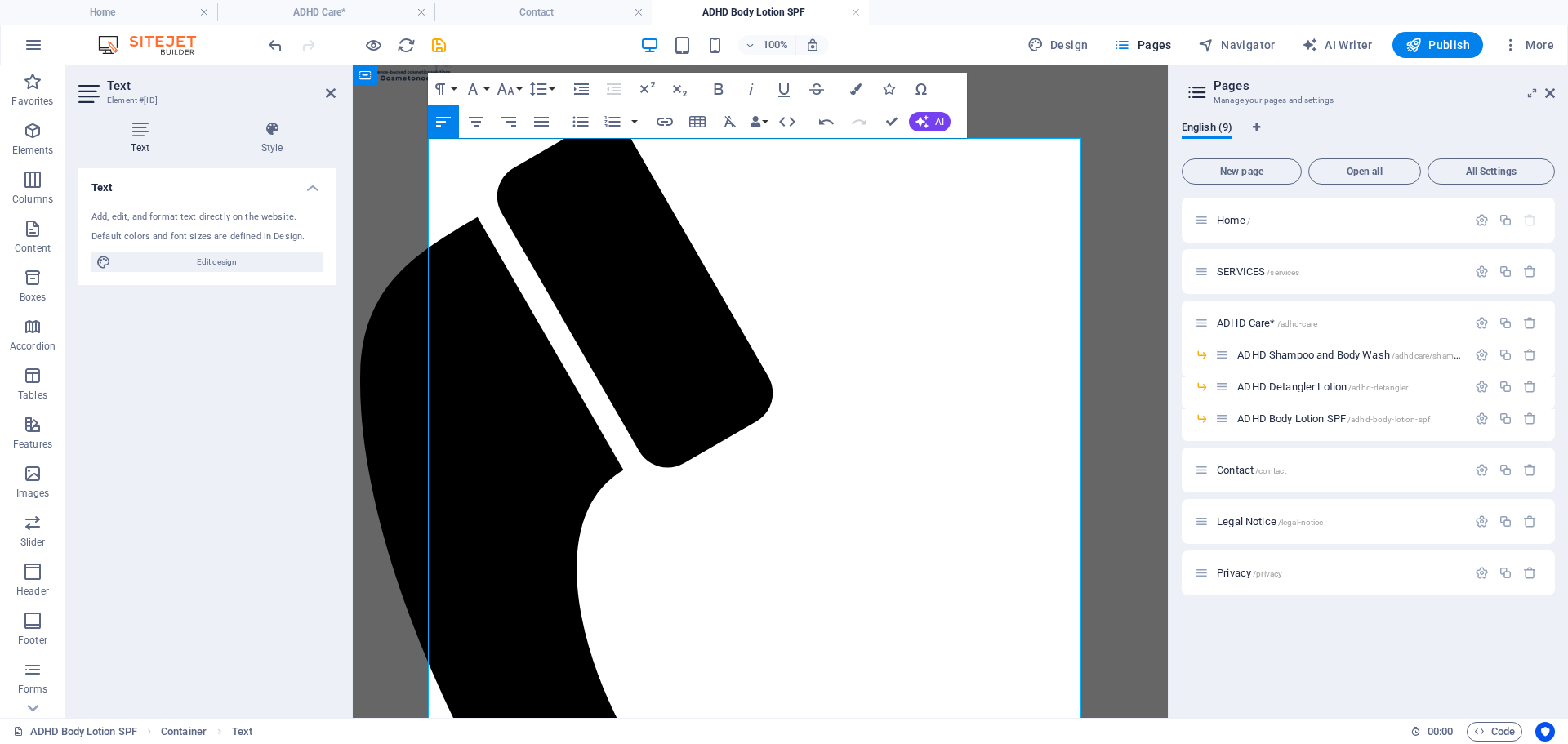 scroll, scrollTop: 0, scrollLeft: 0, axis: both 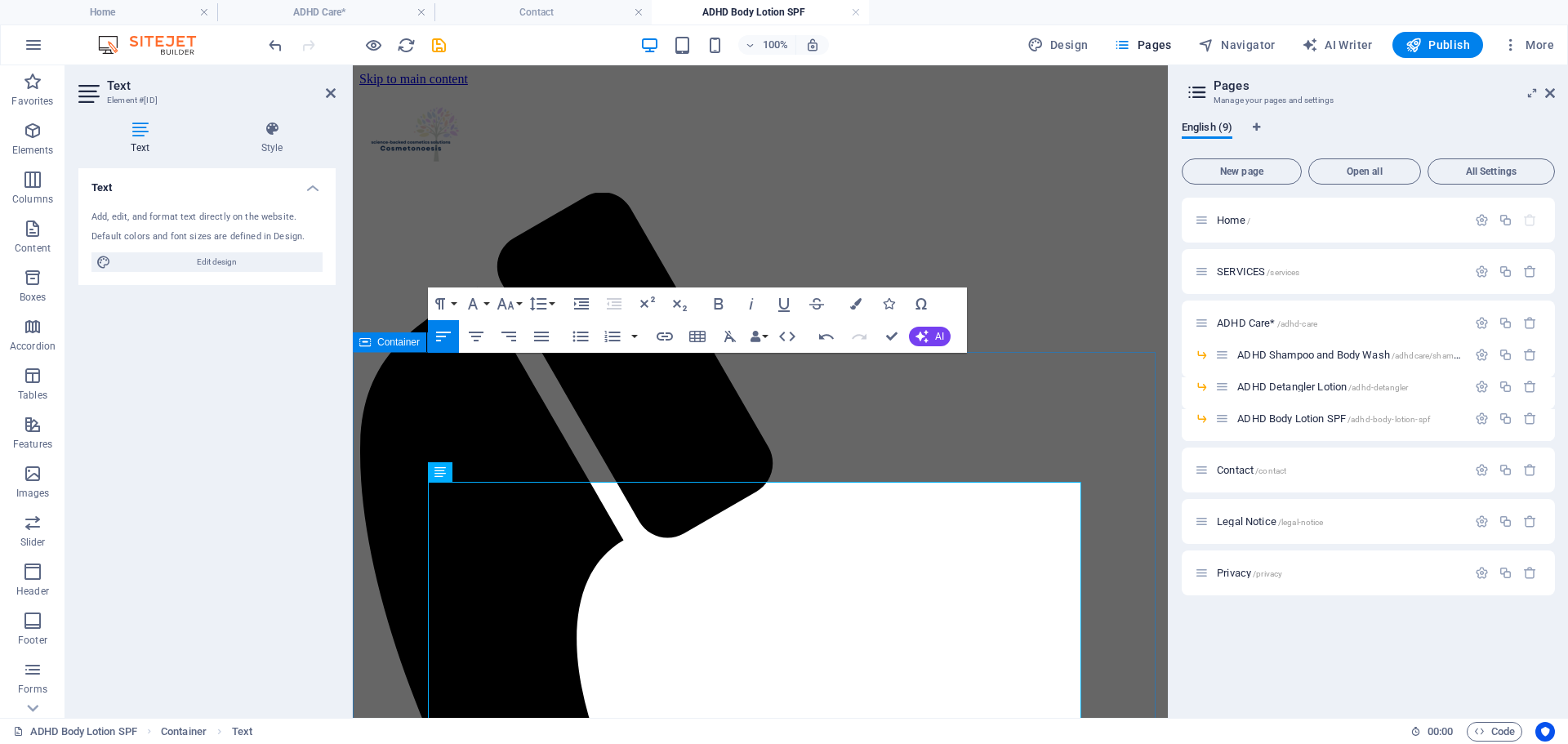 drag, startPoint x: 566, startPoint y: 511, endPoint x: 412, endPoint y: 514, distance: 154.0292 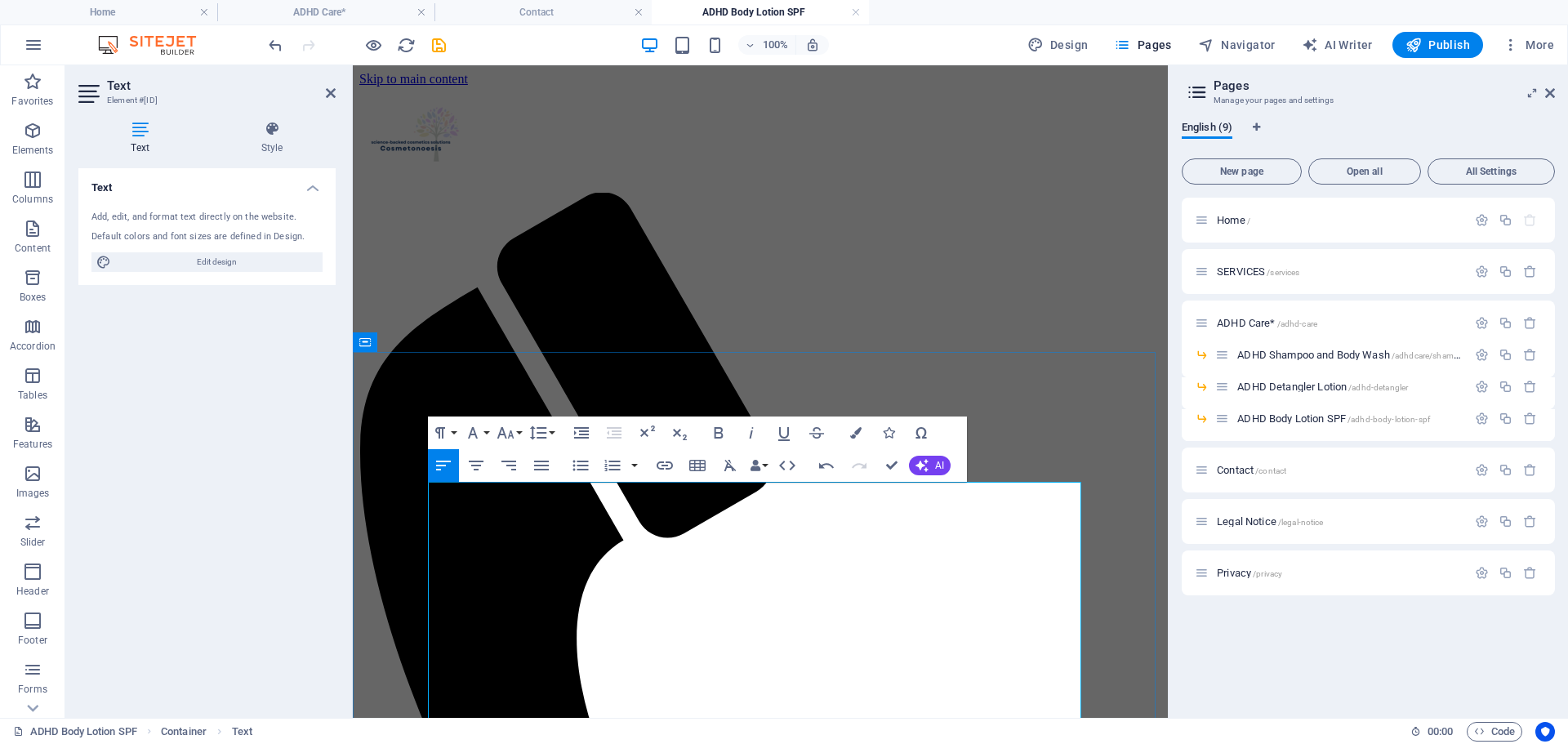 click at bounding box center [760, 1701] 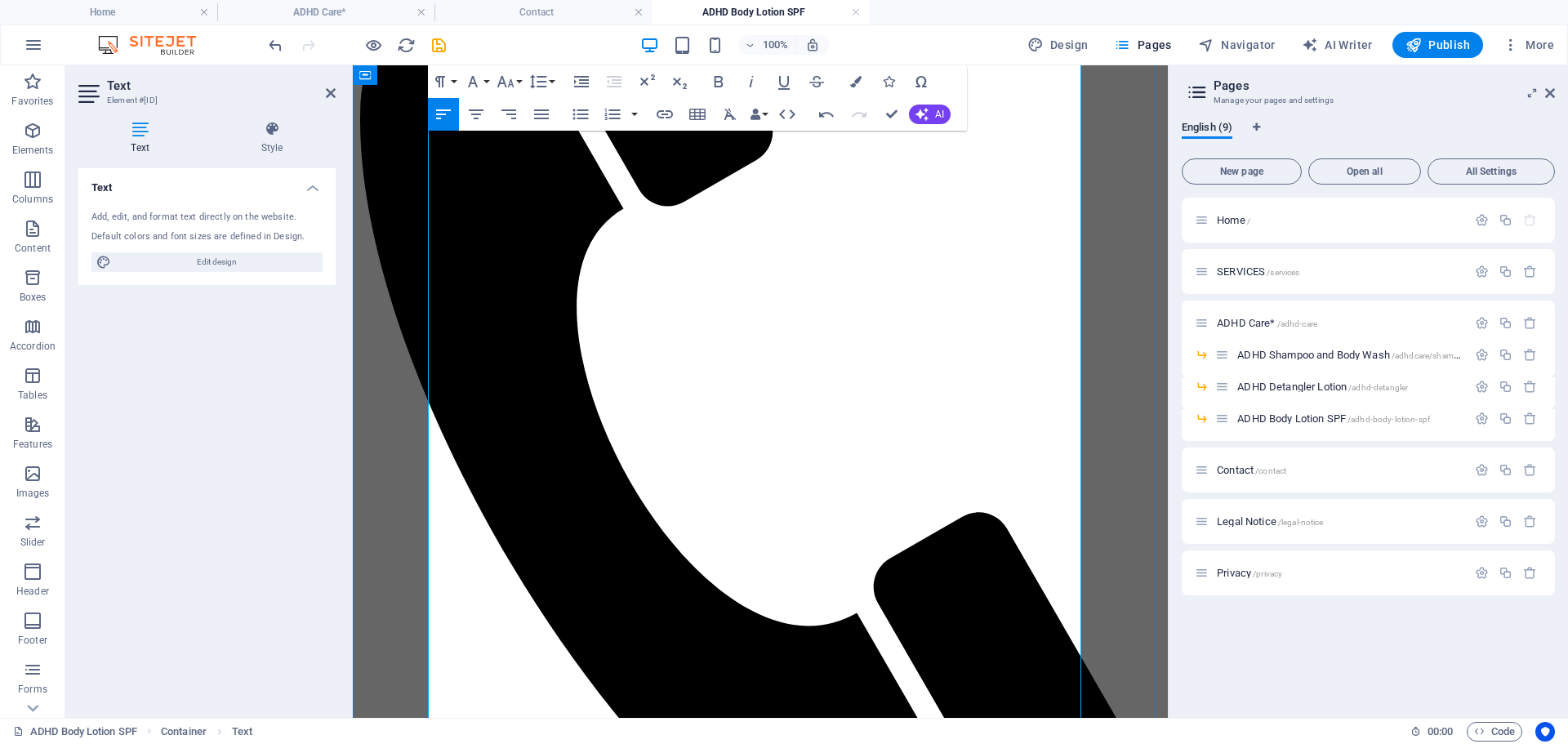 scroll, scrollTop: 361, scrollLeft: 0, axis: vertical 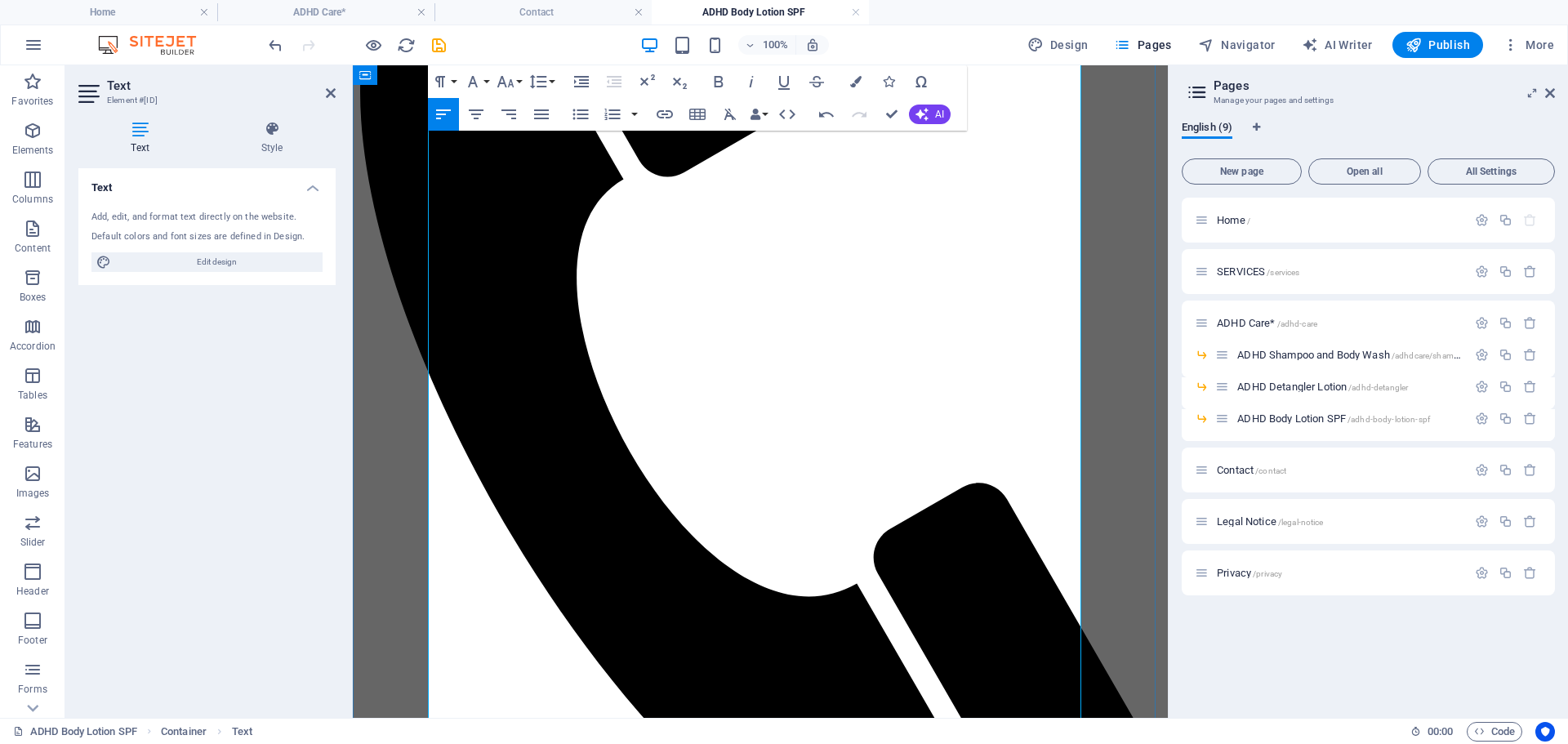 click at bounding box center (760, 1814) 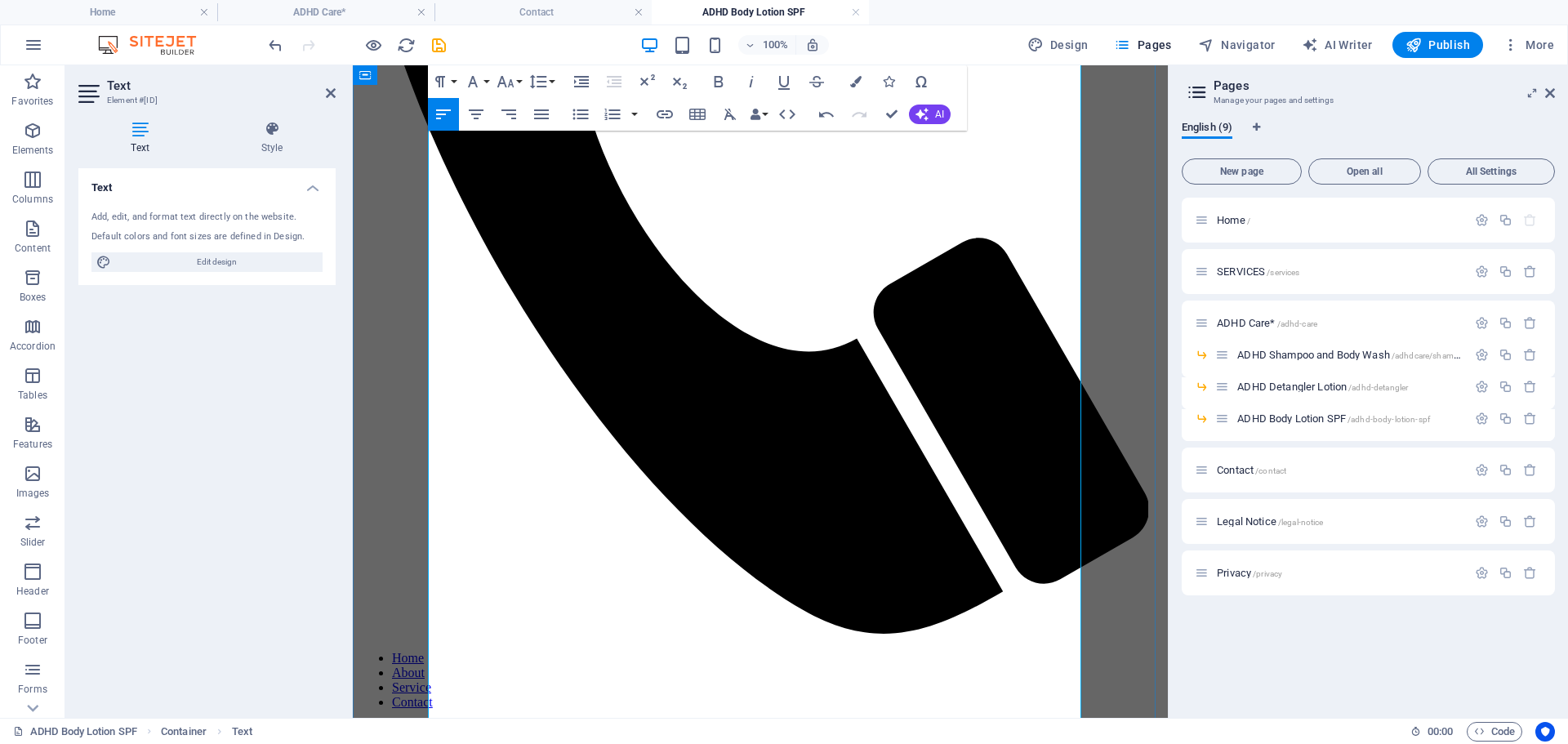 scroll, scrollTop: 688, scrollLeft: 0, axis: vertical 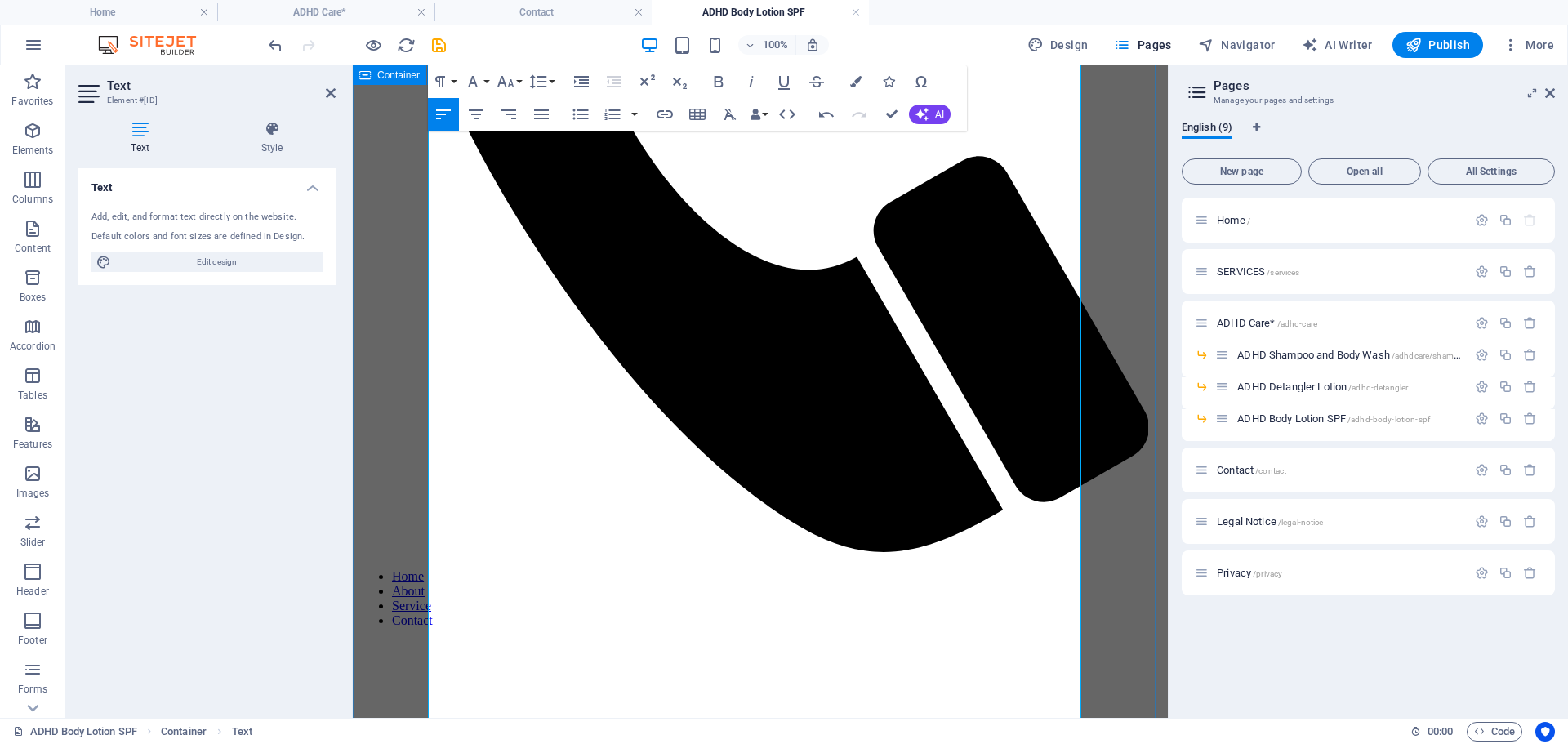 drag, startPoint x: 725, startPoint y: 404, endPoint x: 425, endPoint y: 406, distance: 300.00667 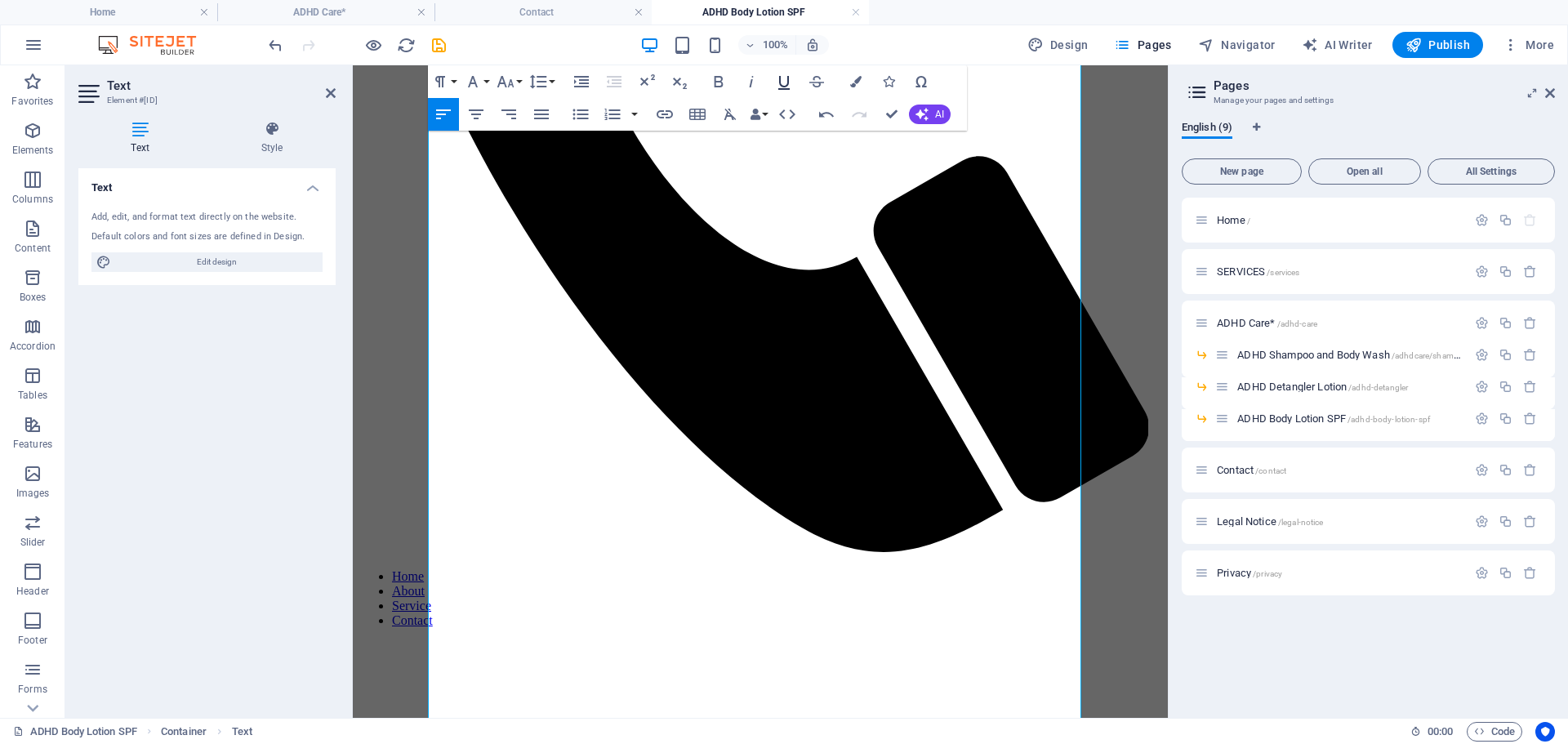 click 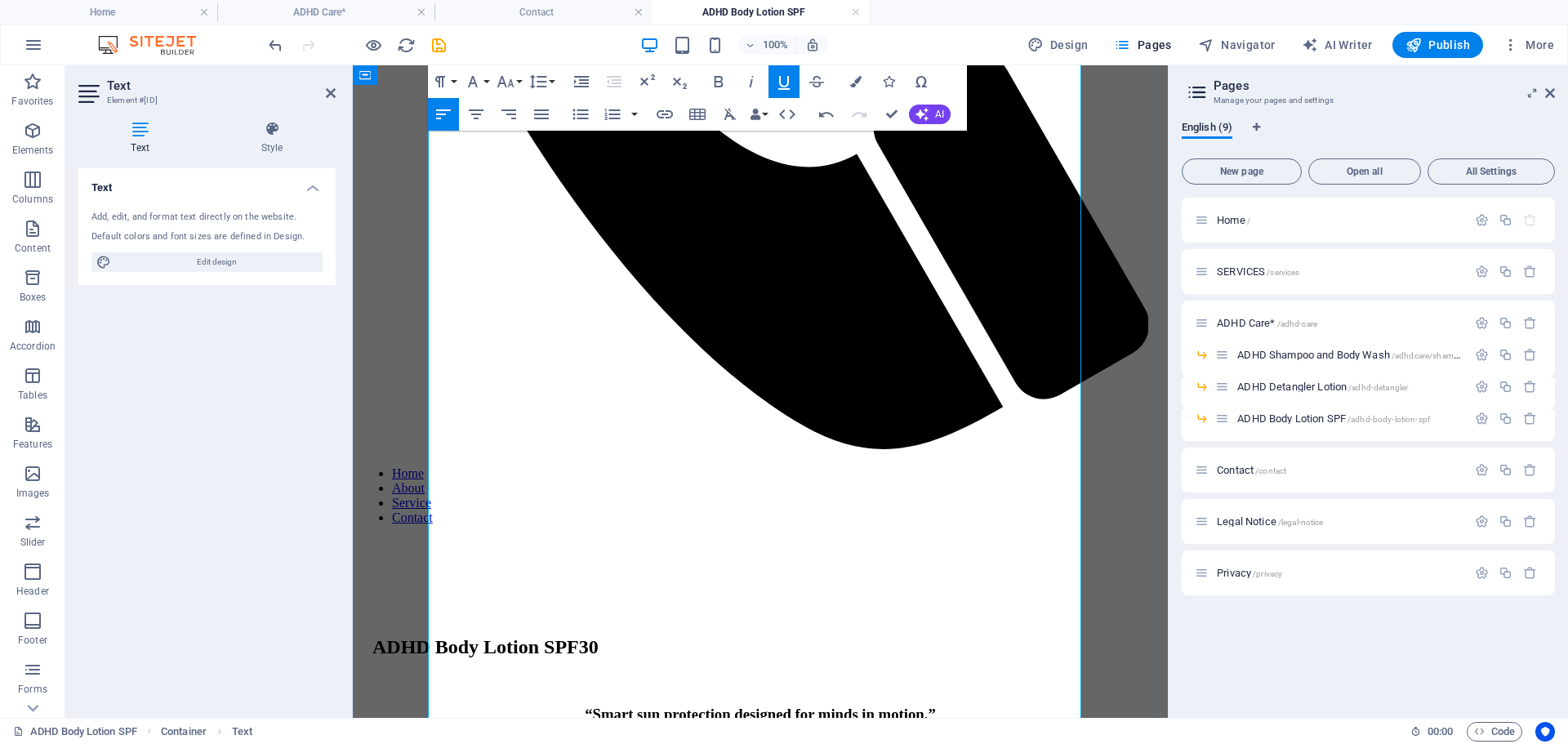 scroll, scrollTop: 1014, scrollLeft: 0, axis: vertical 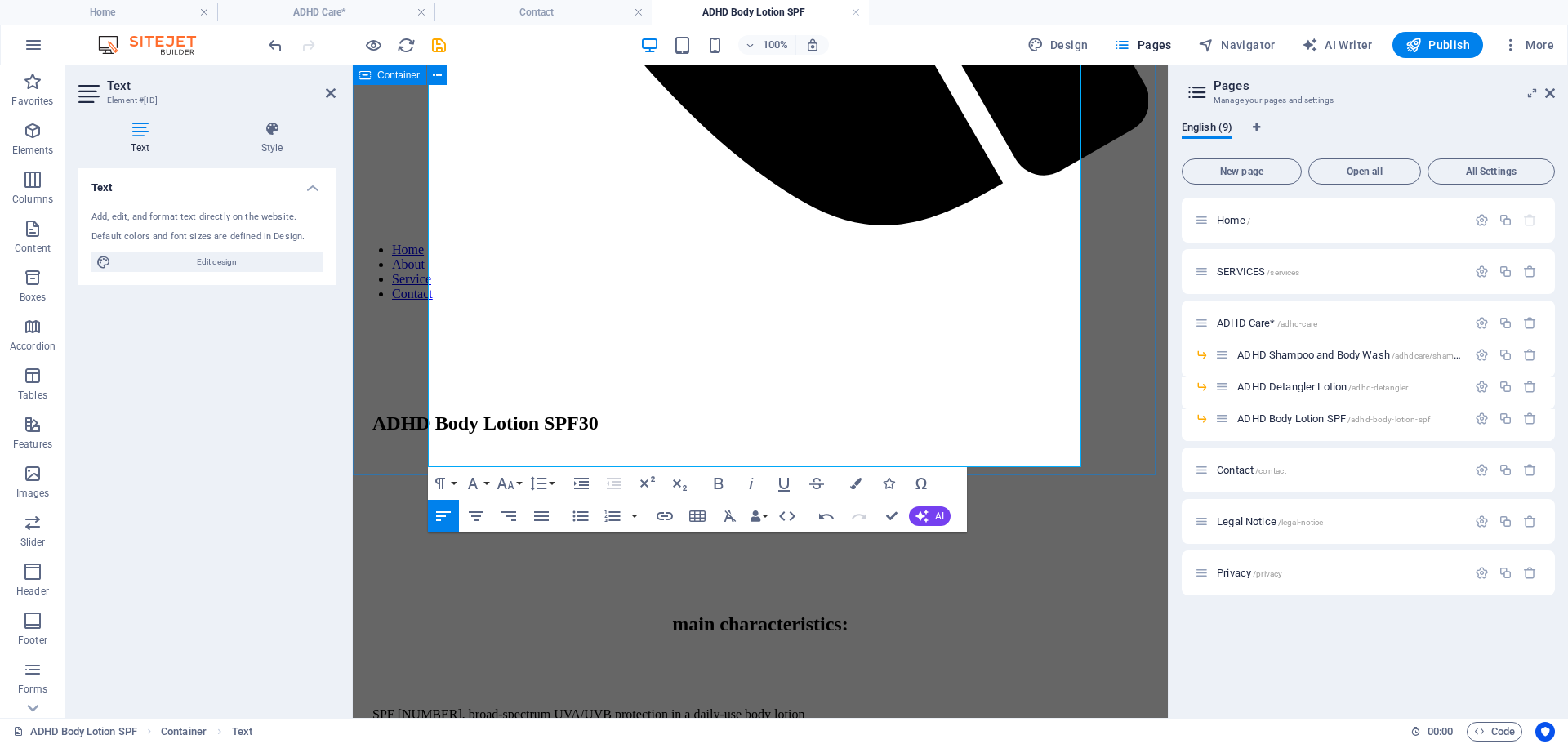 drag, startPoint x: 863, startPoint y: 463, endPoint x: 426, endPoint y: 419, distance: 439.2095 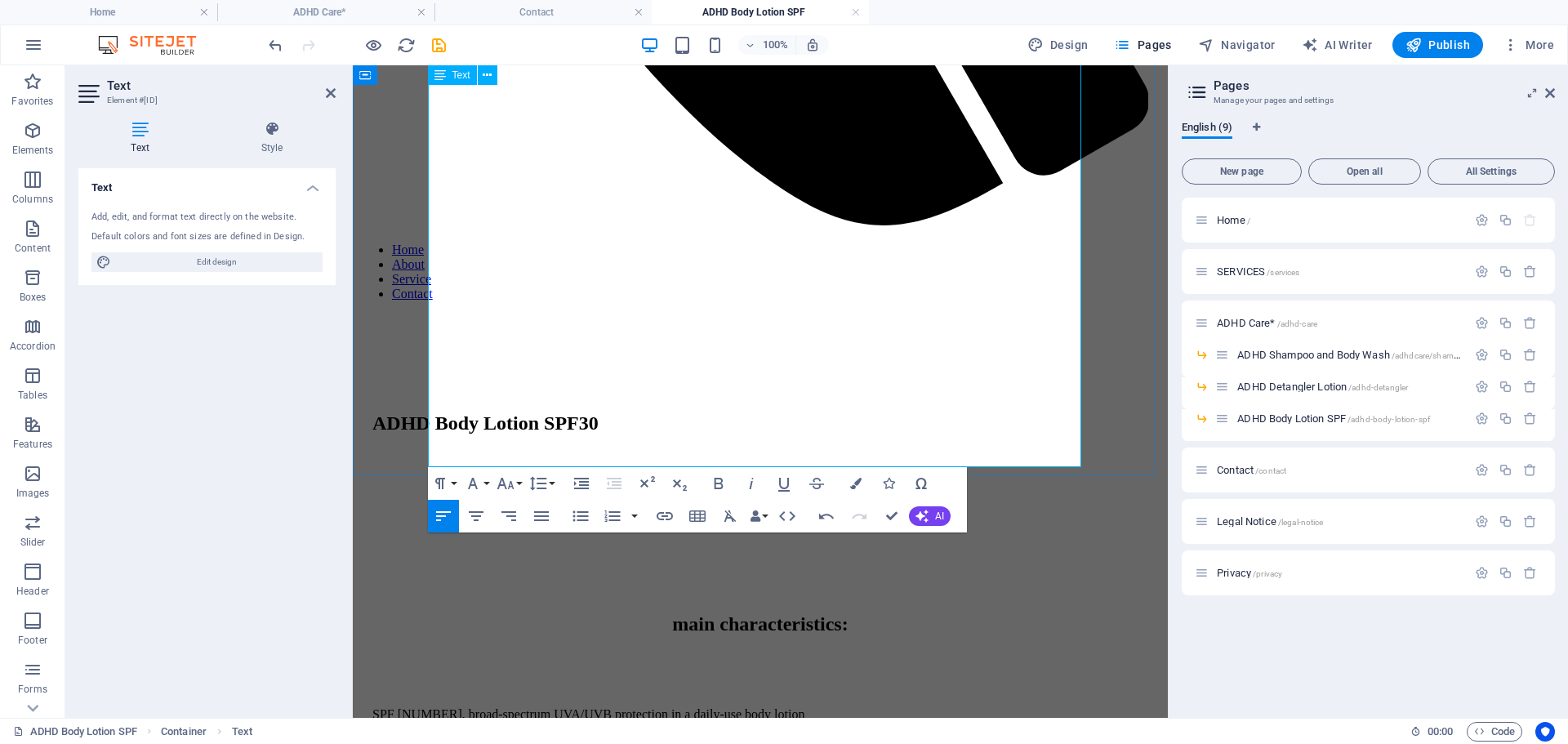 scroll, scrollTop: 5251, scrollLeft: 2, axis: both 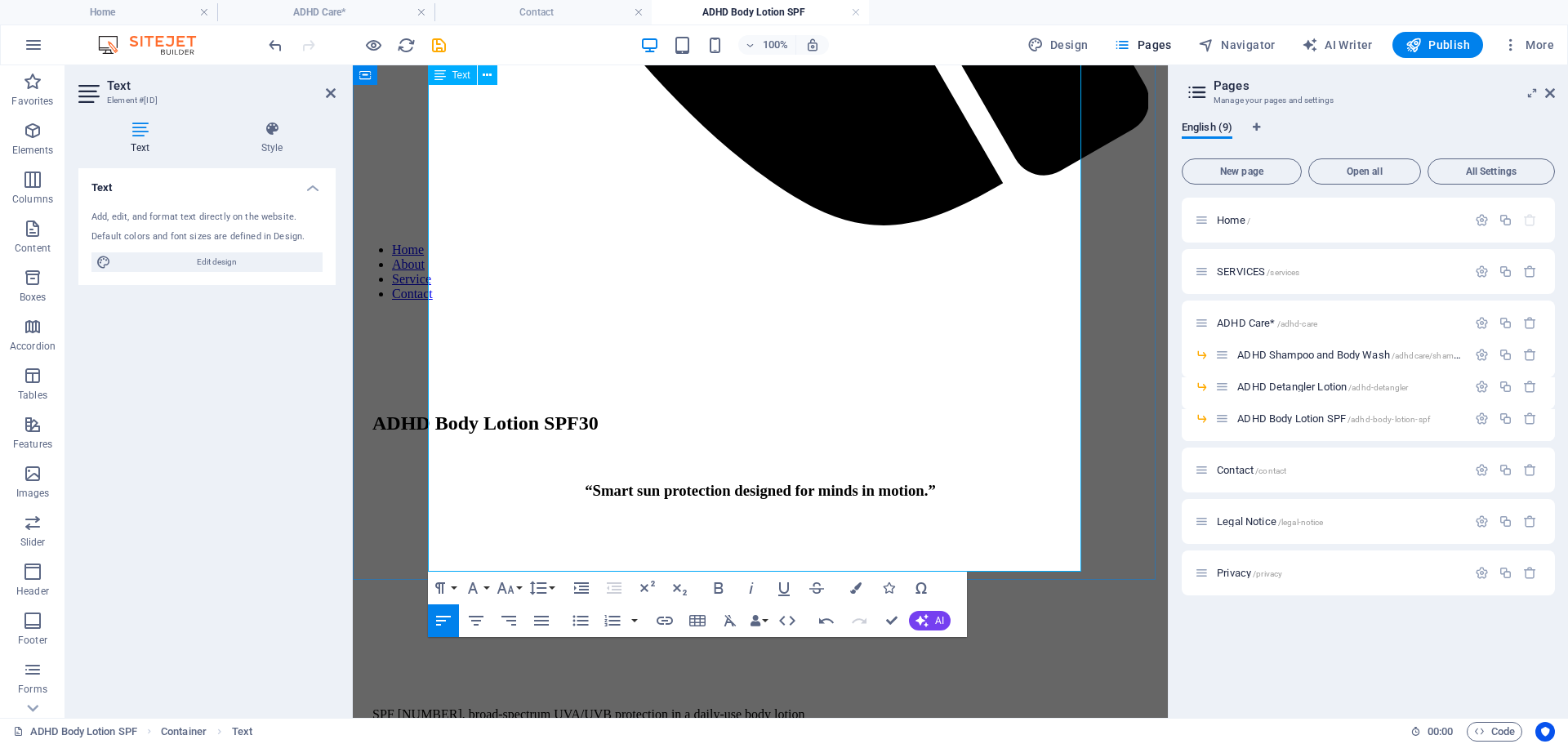 click at bounding box center [760, 1971] 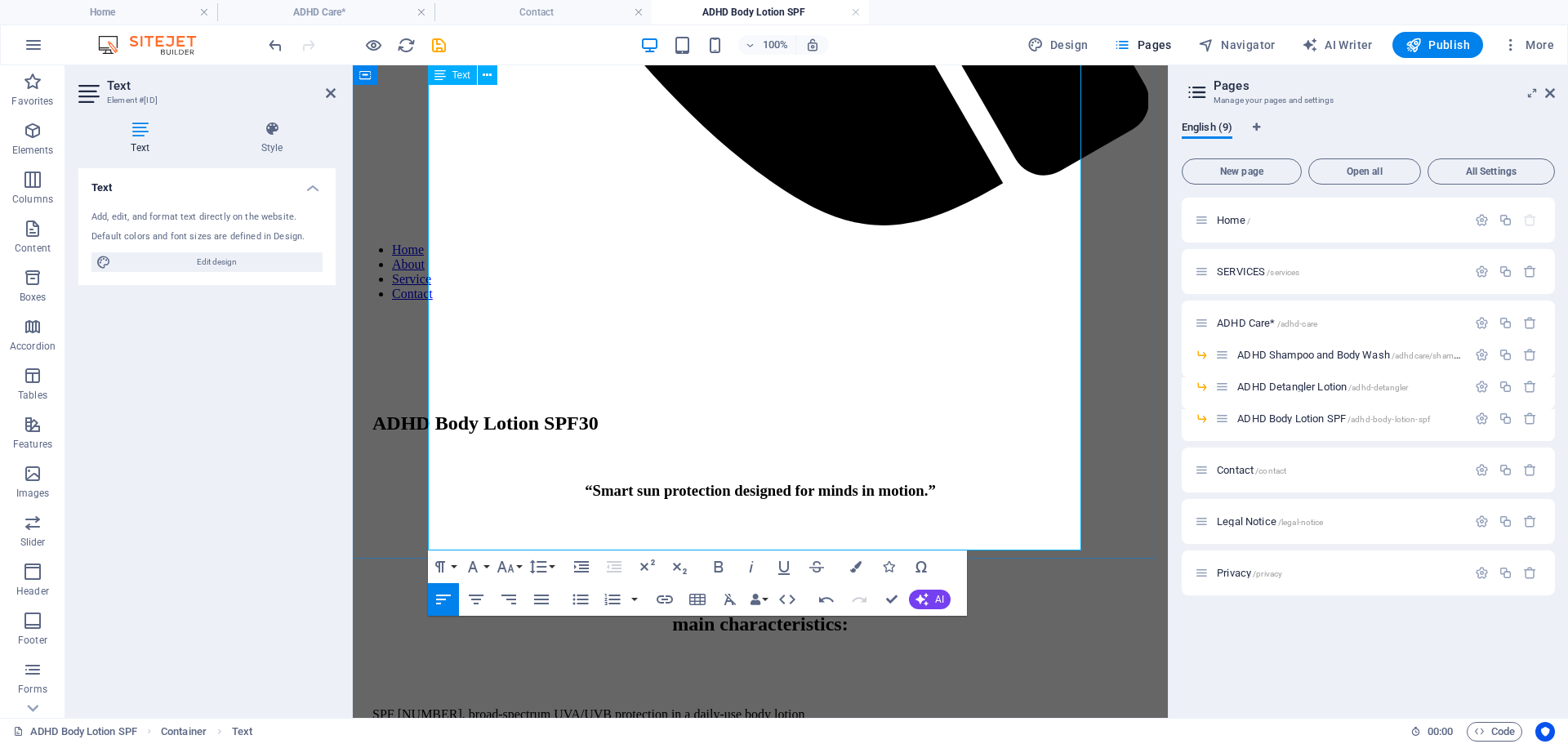 click at bounding box center [760, 1998] 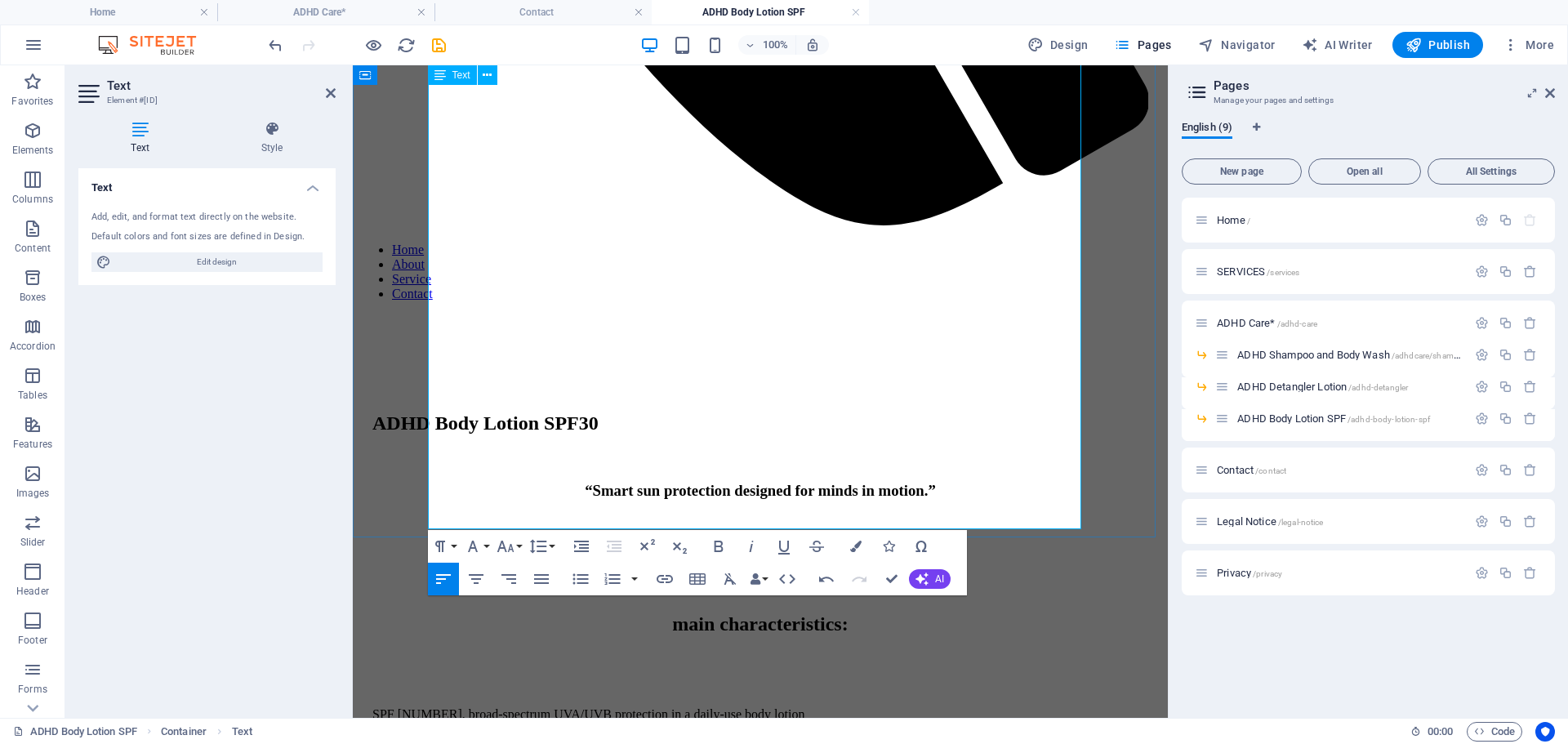 click at bounding box center [760, 2026] 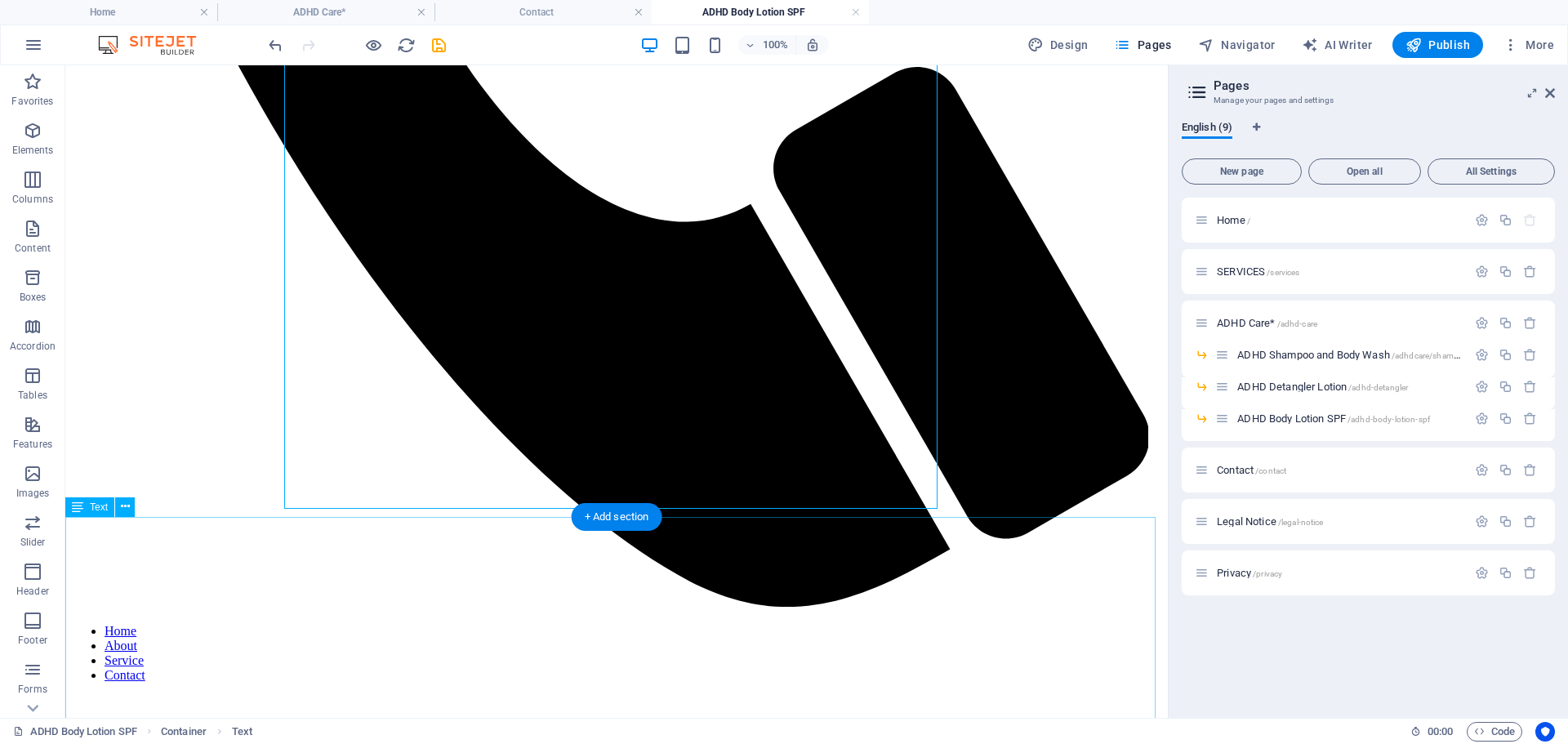 click on "Detangling hair can cost extra spoons due to: -Sensory overload (pulling hurts, product textures feel gross). -Task paralysis ("I know I should brush my hair, but I can’t start"). -Time blindness ("I ran out of time and now my hair is a nest"). Why our Product Helps -Minimizes steps (leave-in + detangler in one = fewer spoons spent). -Sensory-friendly (no sticky residue = no extra spoons lost to discomfort). -Quick results (no marathon brushing sessions)." at bounding box center [617, 2575] 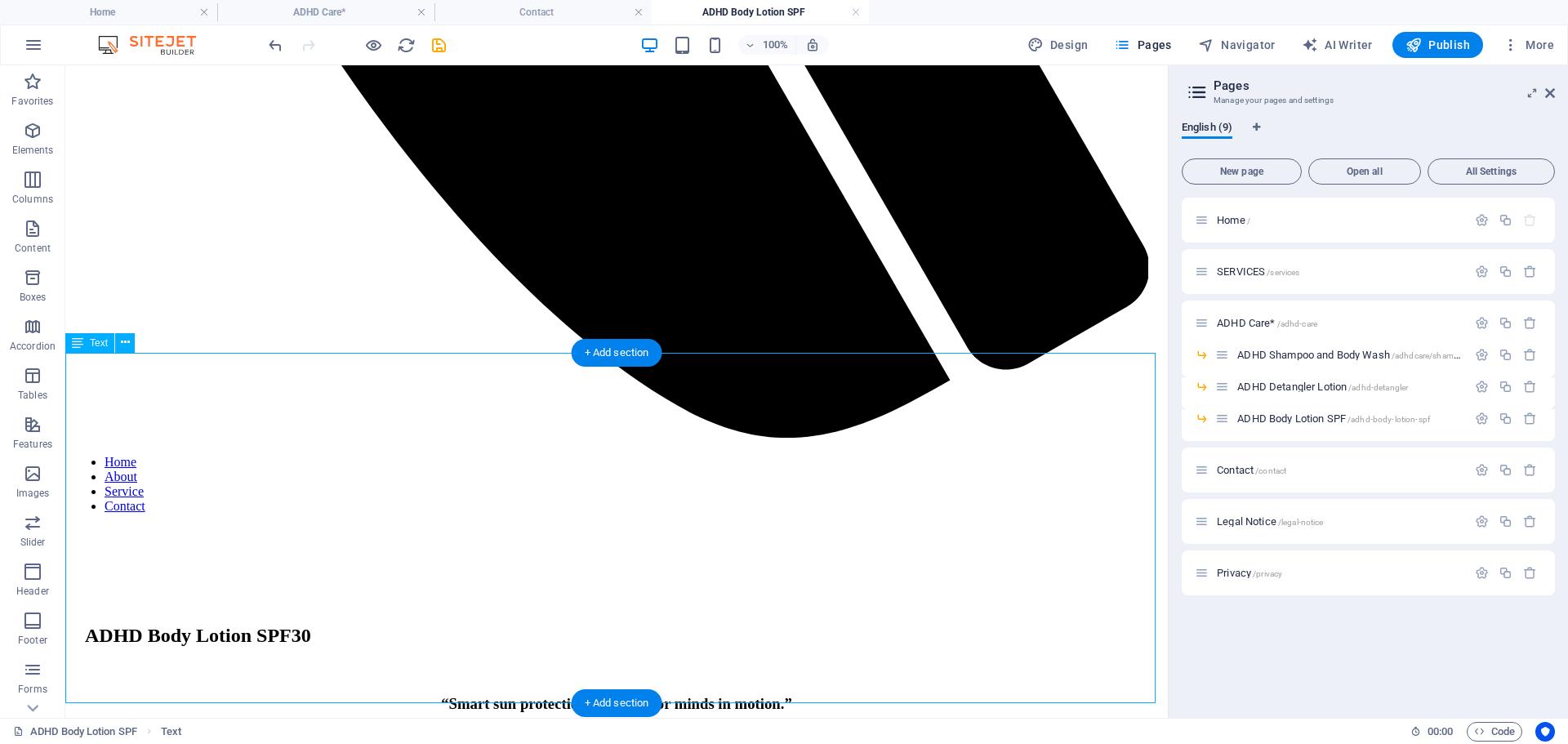 scroll, scrollTop: 1178, scrollLeft: 0, axis: vertical 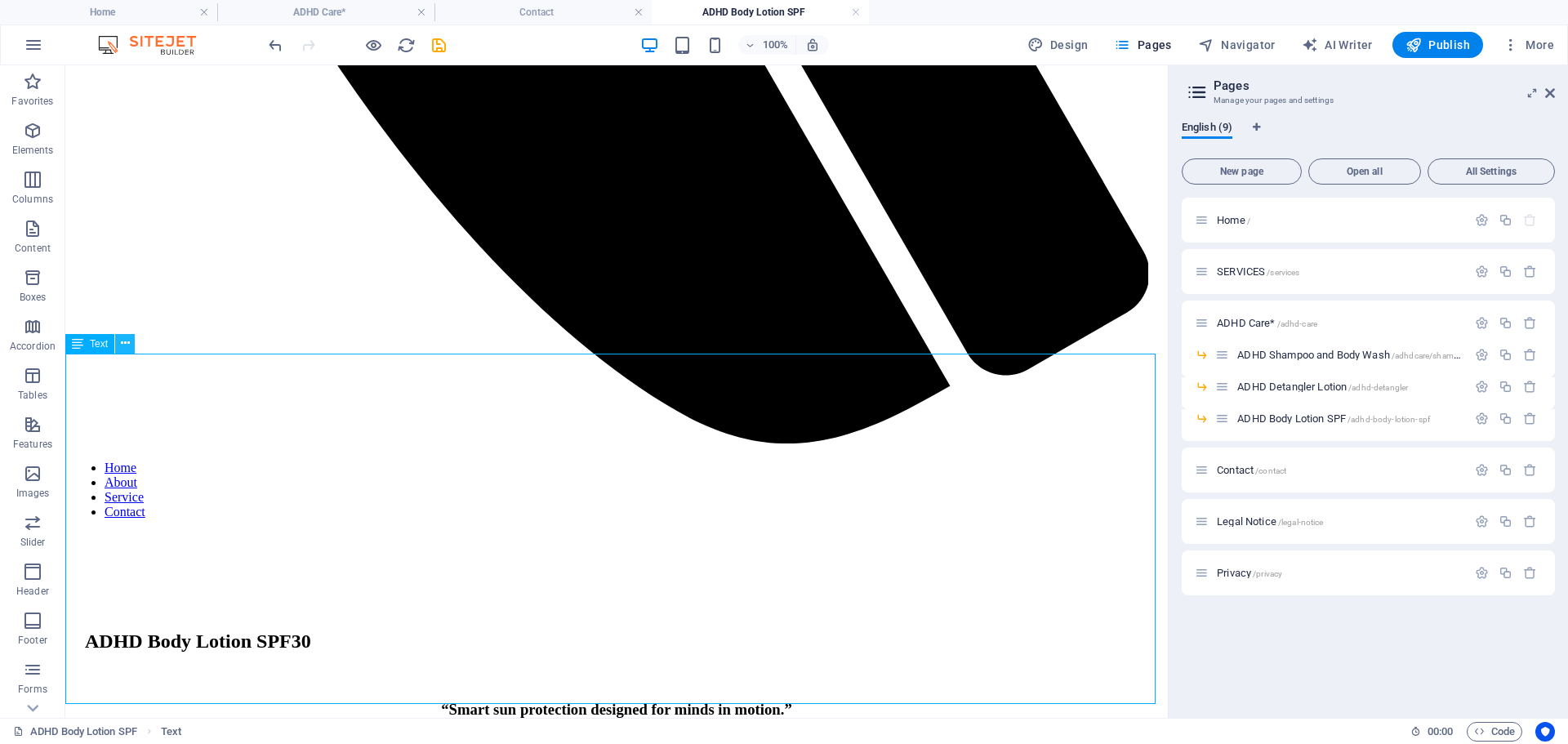 click at bounding box center (125, 343) 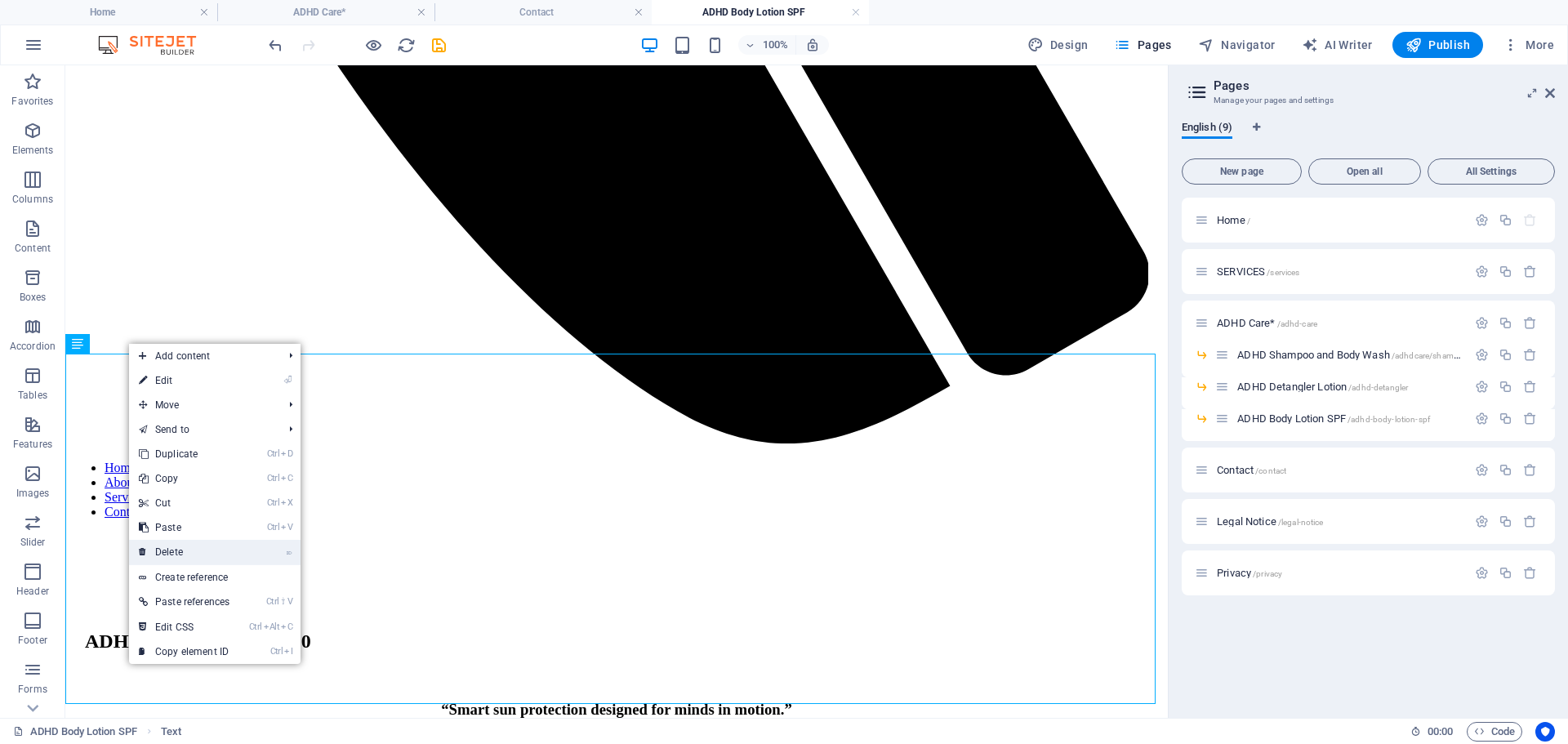 drag, startPoint x: 175, startPoint y: 556, endPoint x: 111, endPoint y: 484, distance: 96.332757 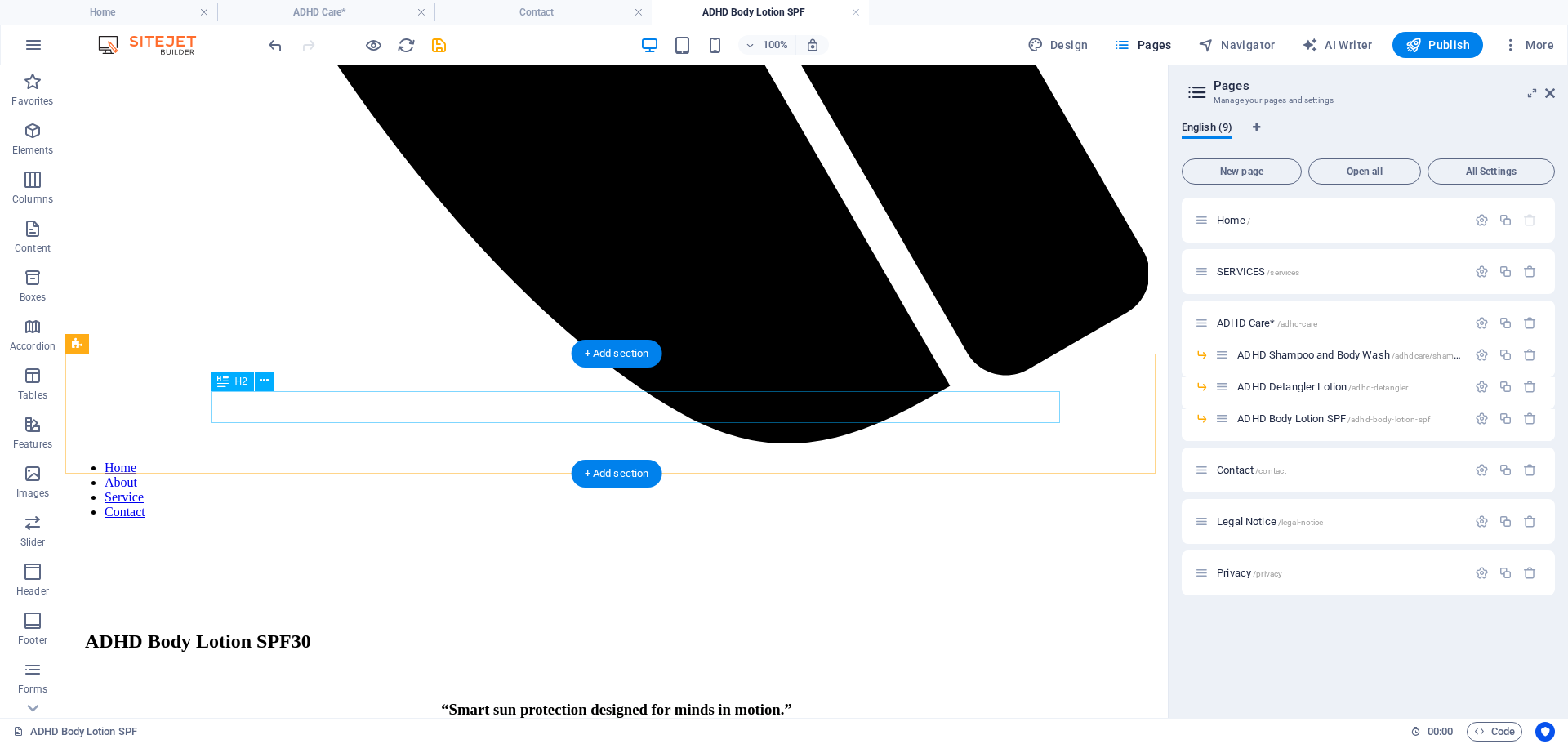 click on "Want to learn more? Simply fill out the form below!" at bounding box center [617, 2293] 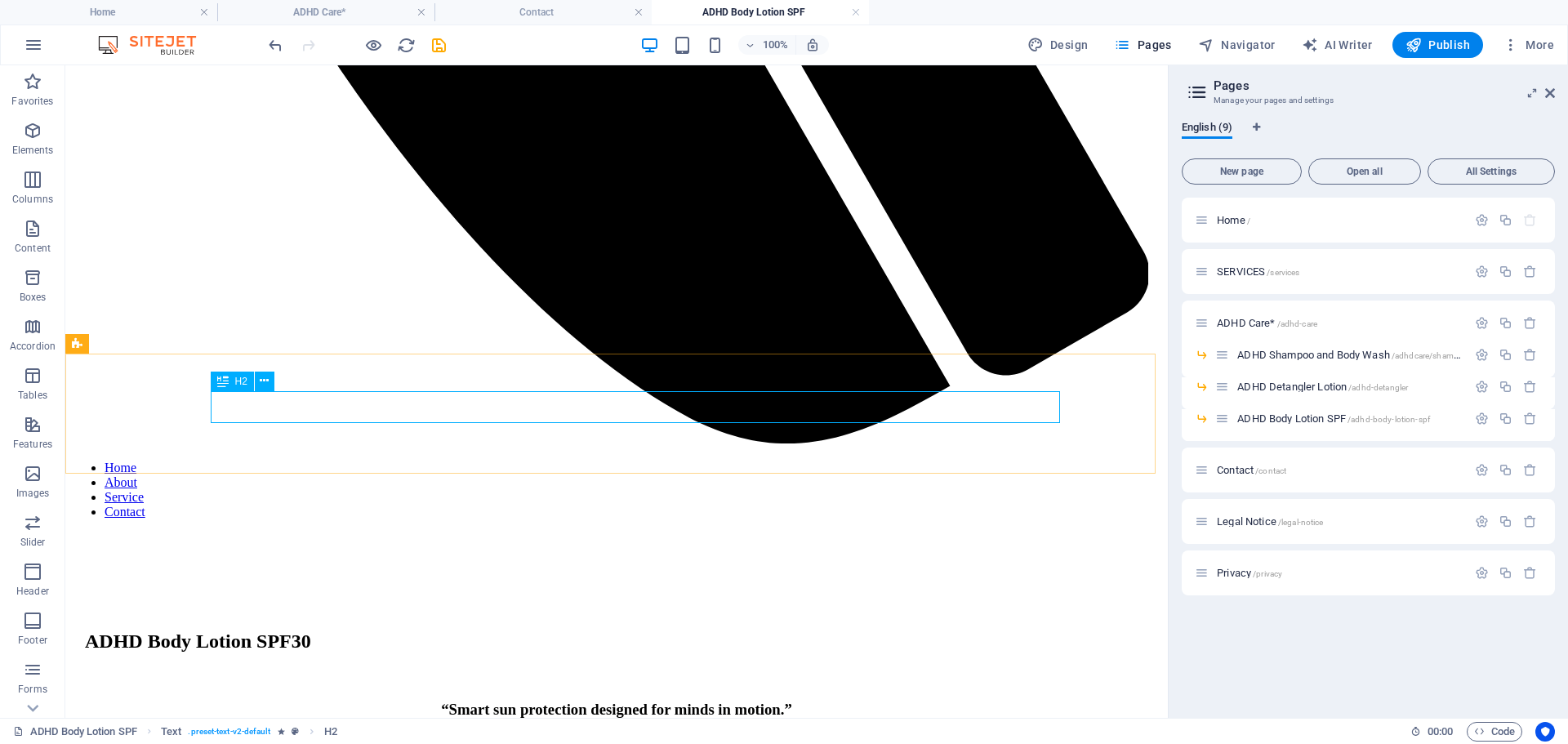click on "H2" at bounding box center [241, 381] 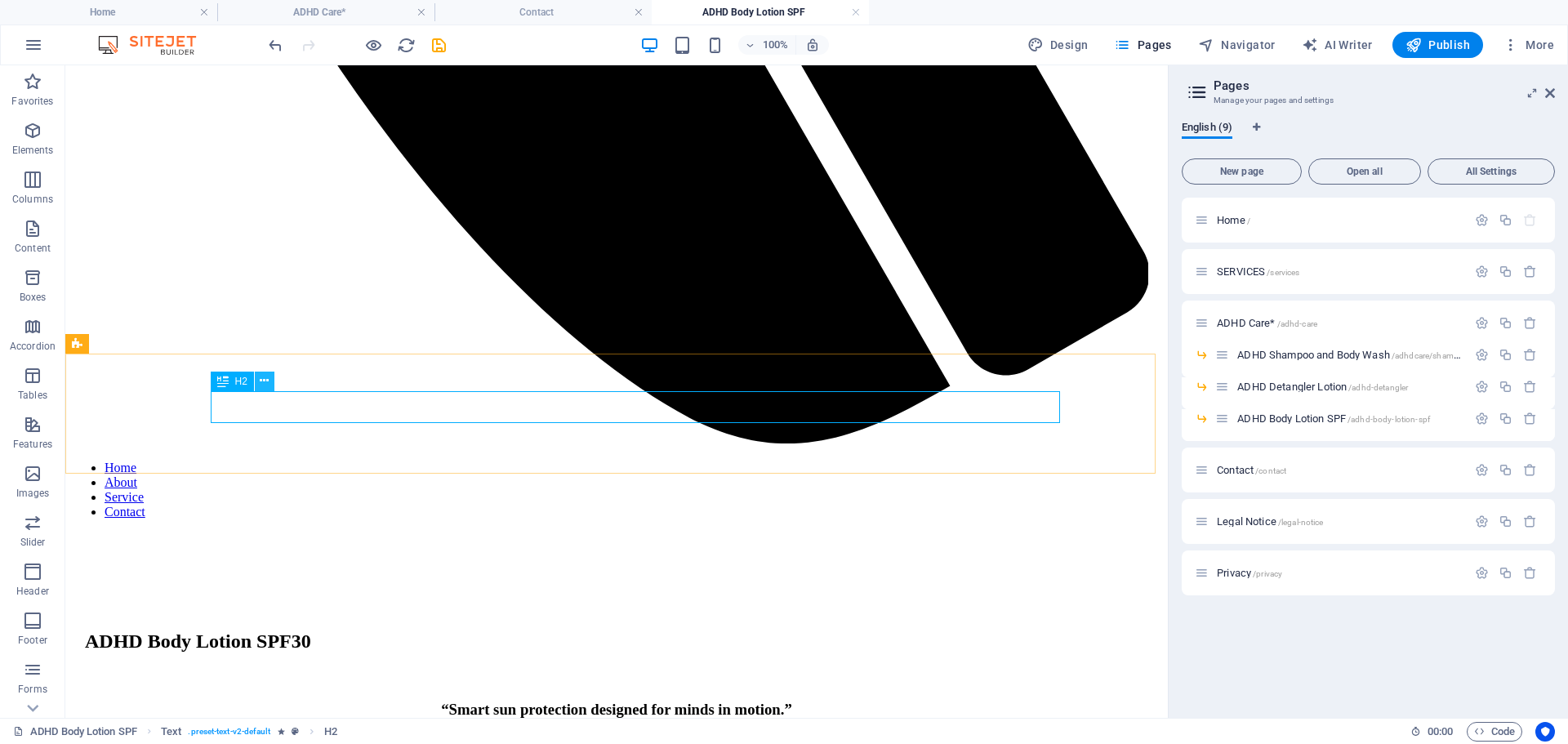click at bounding box center [264, 381] 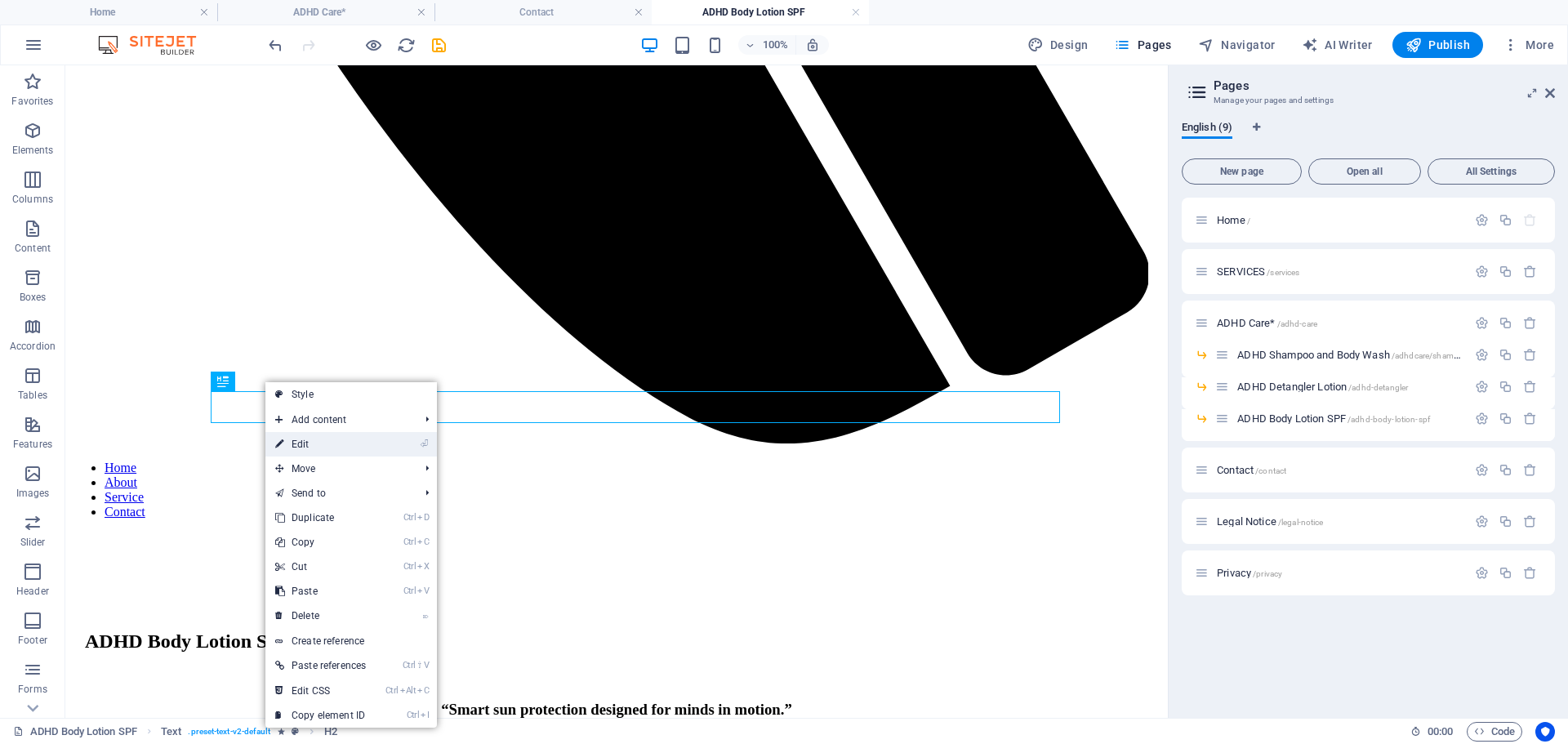 click on "⏎  Edit" at bounding box center [320, 444] 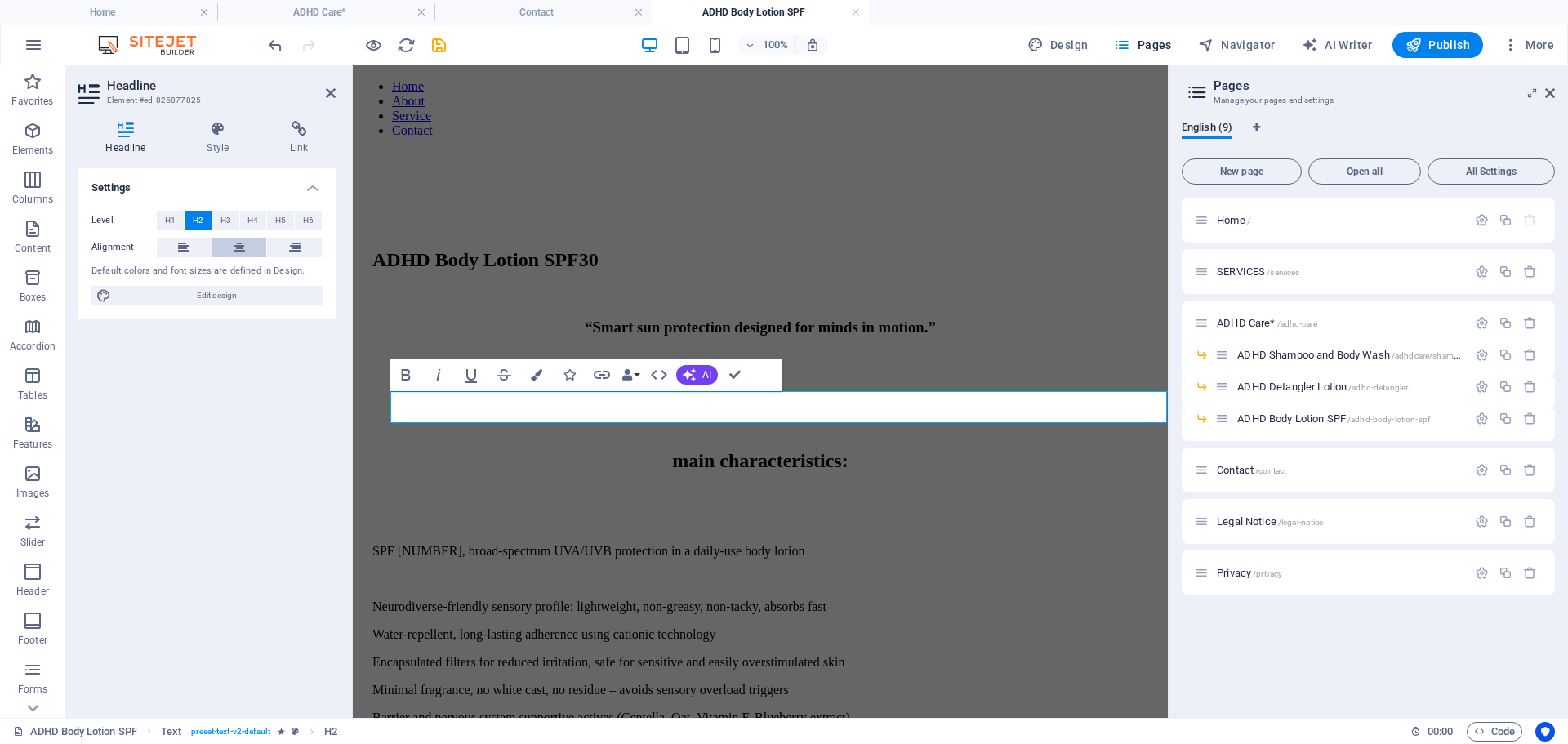 click at bounding box center (239, 247) 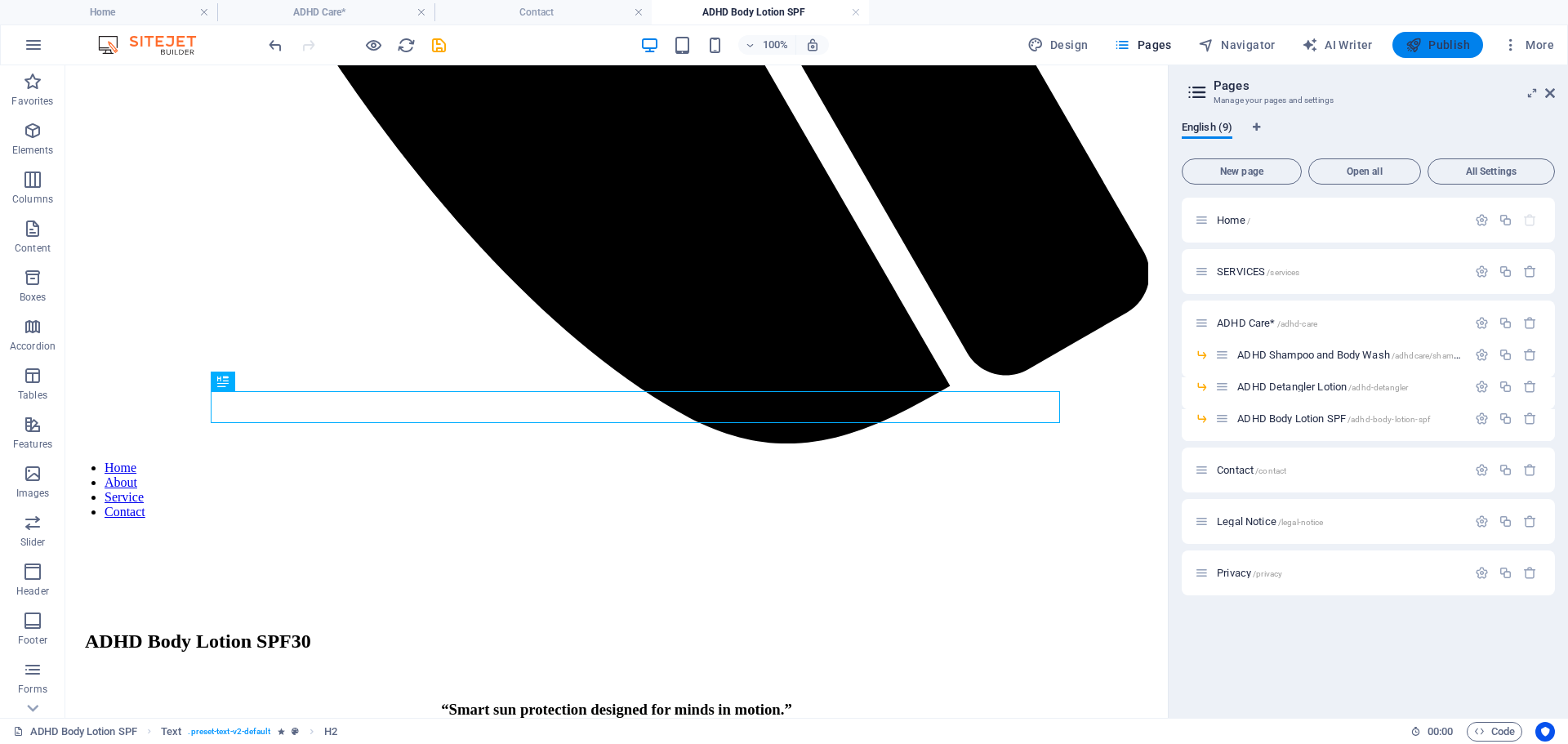 click on "Publish" at bounding box center (1437, 45) 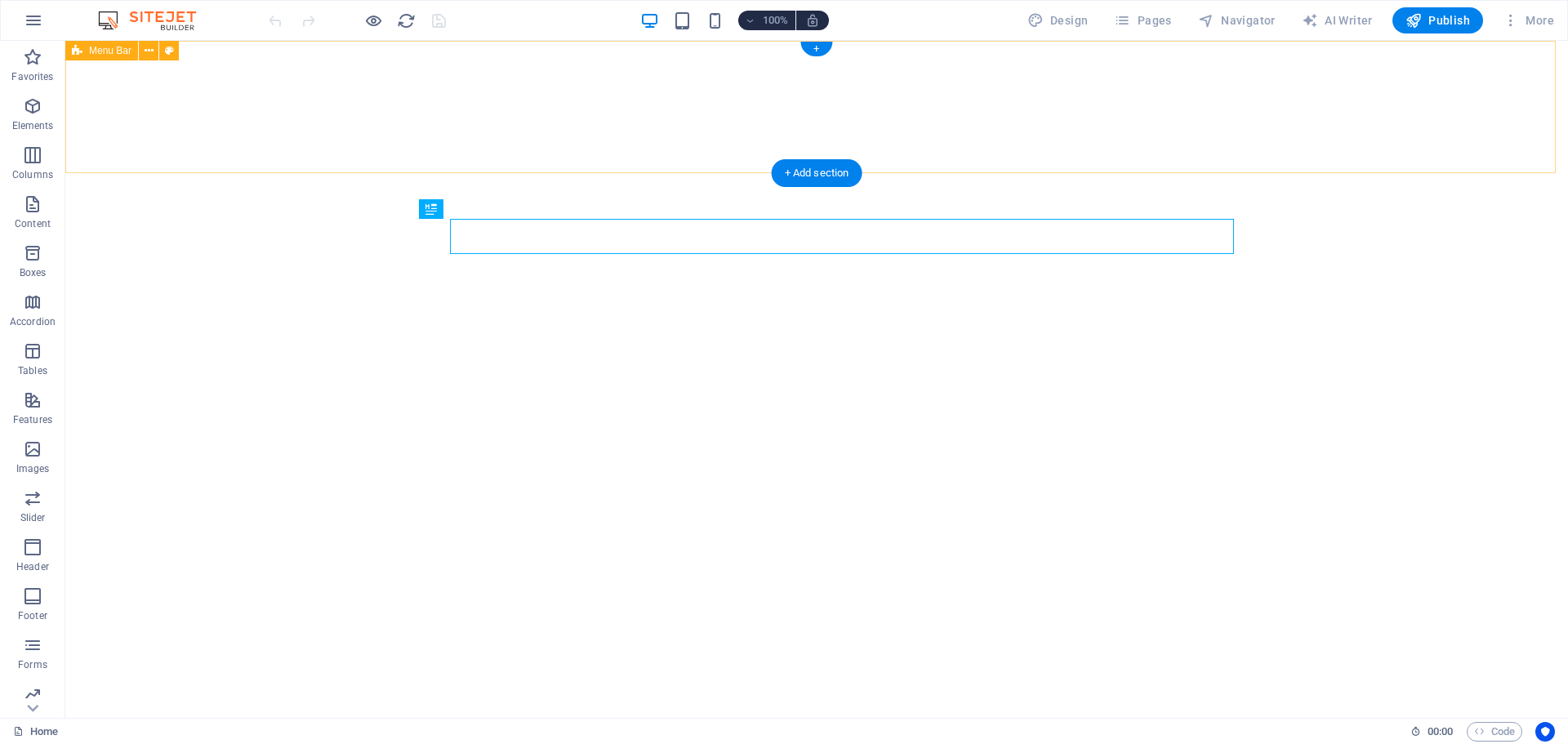 scroll, scrollTop: 0, scrollLeft: 0, axis: both 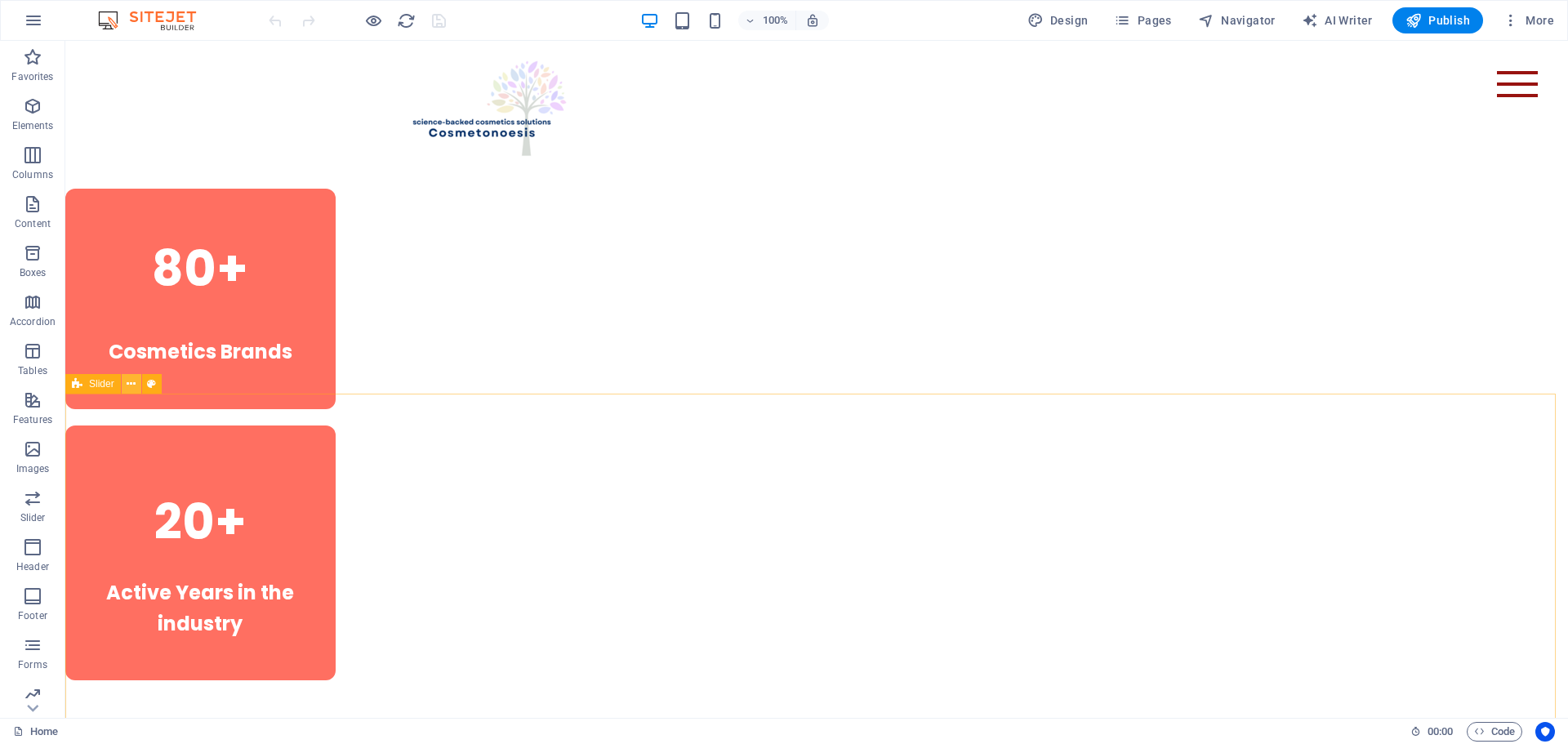 click at bounding box center (131, 384) 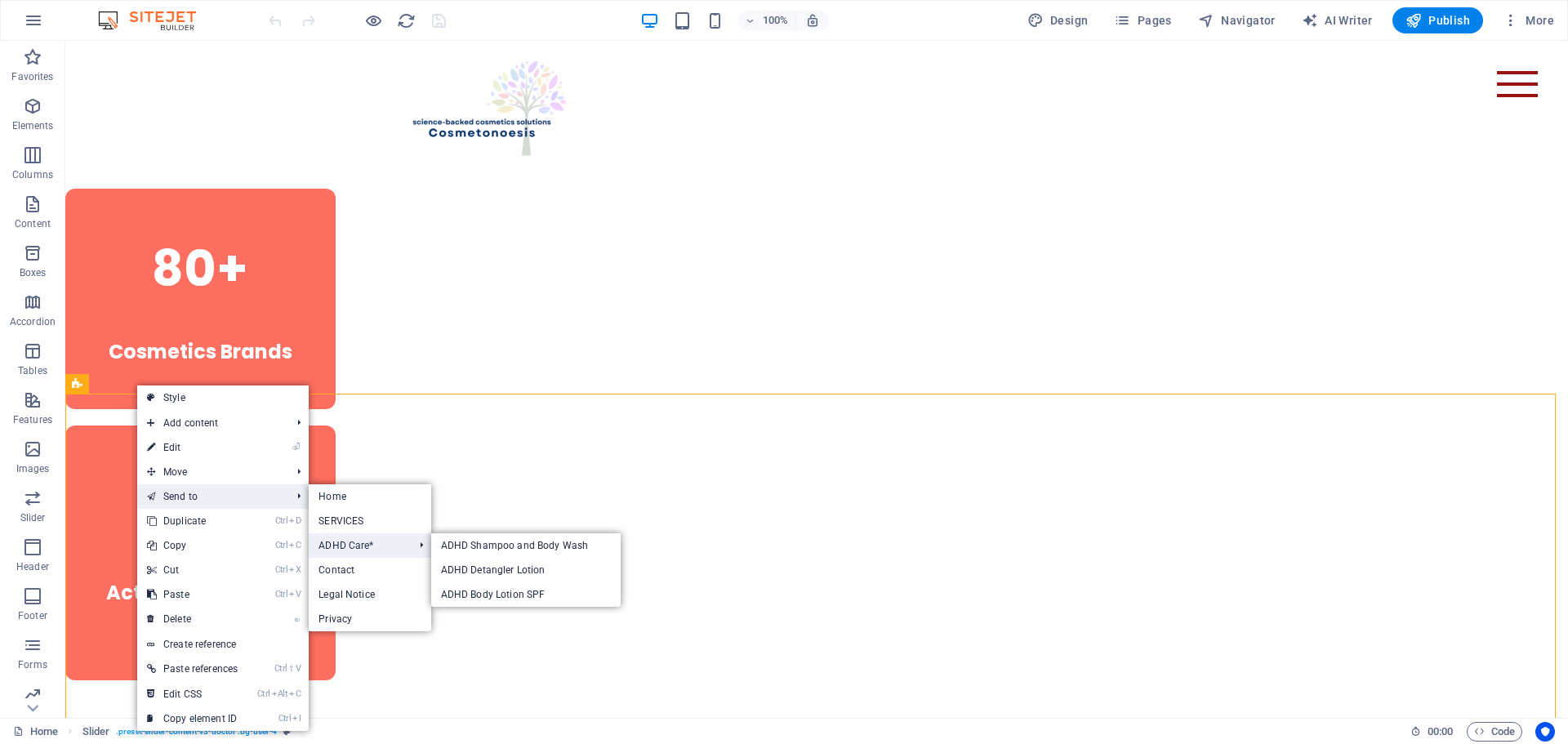 click on "ADHD Care*" at bounding box center (357, 546) 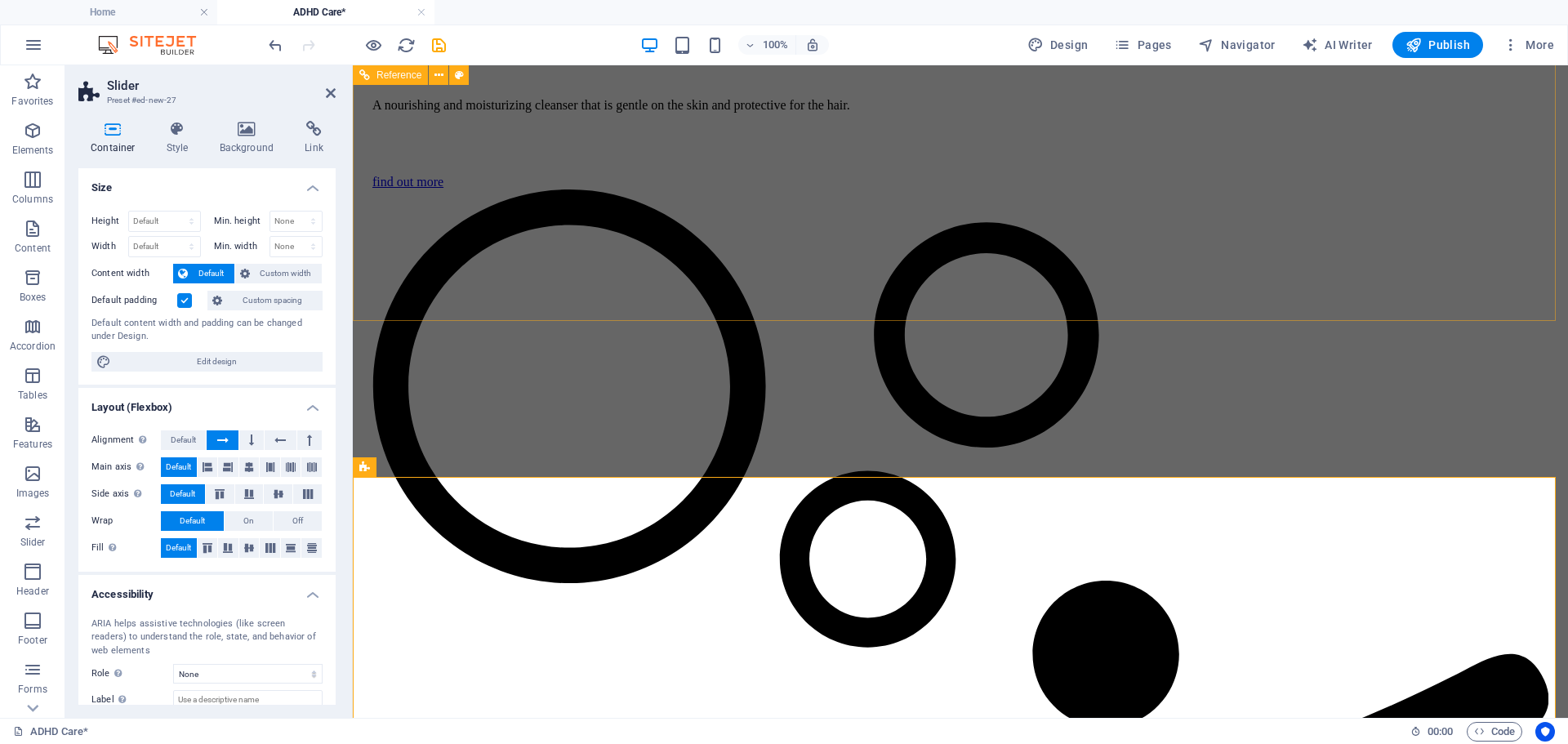 scroll, scrollTop: 2610, scrollLeft: 0, axis: vertical 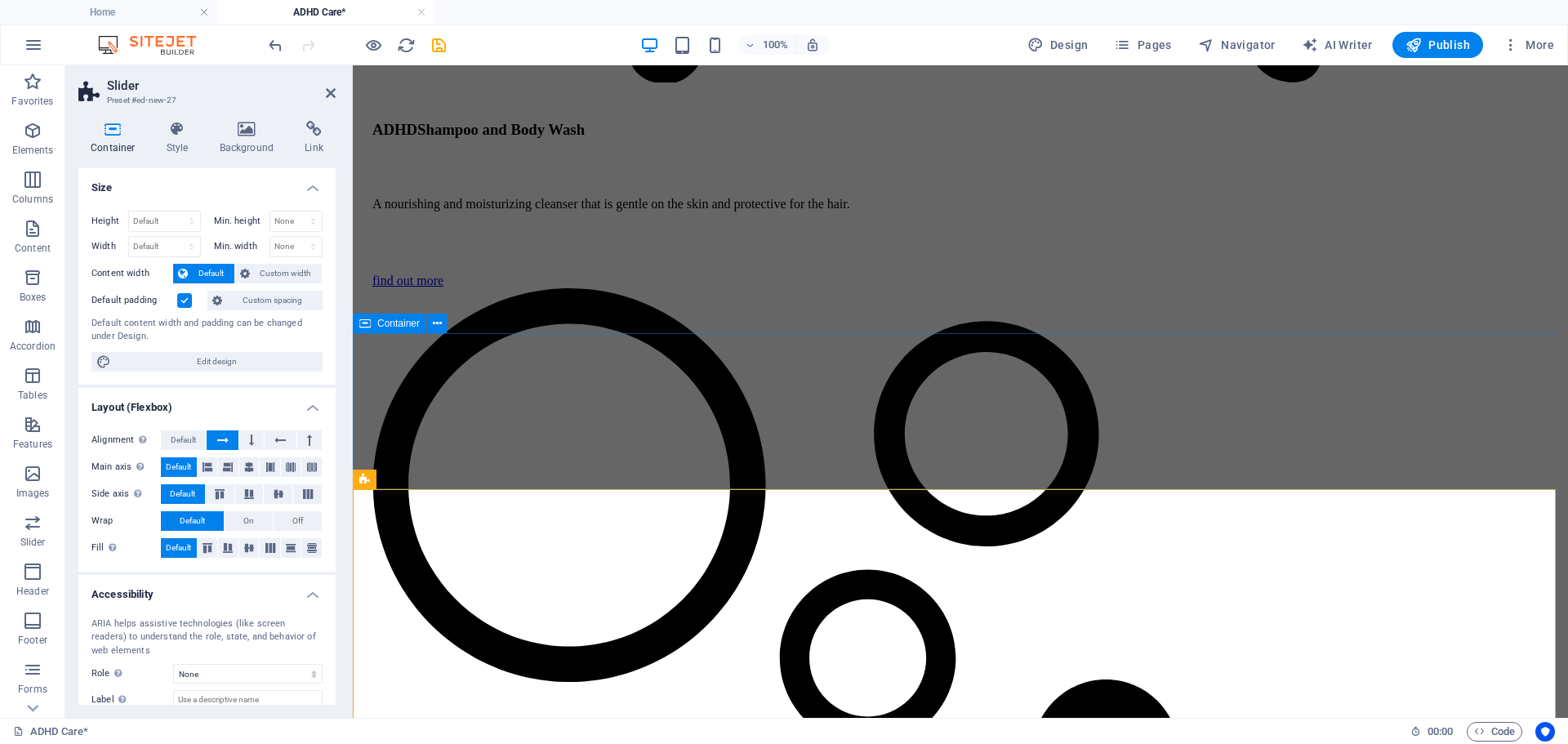 click on "Excited consumers - Curious cosmetics professionals Upon sharing our plans and development tasks, many esteemed professionals in the cosmetics industry expressed their surprise at our vision while simultaneously welcoming our efforts to bring this project to life." at bounding box center (960, 16018) 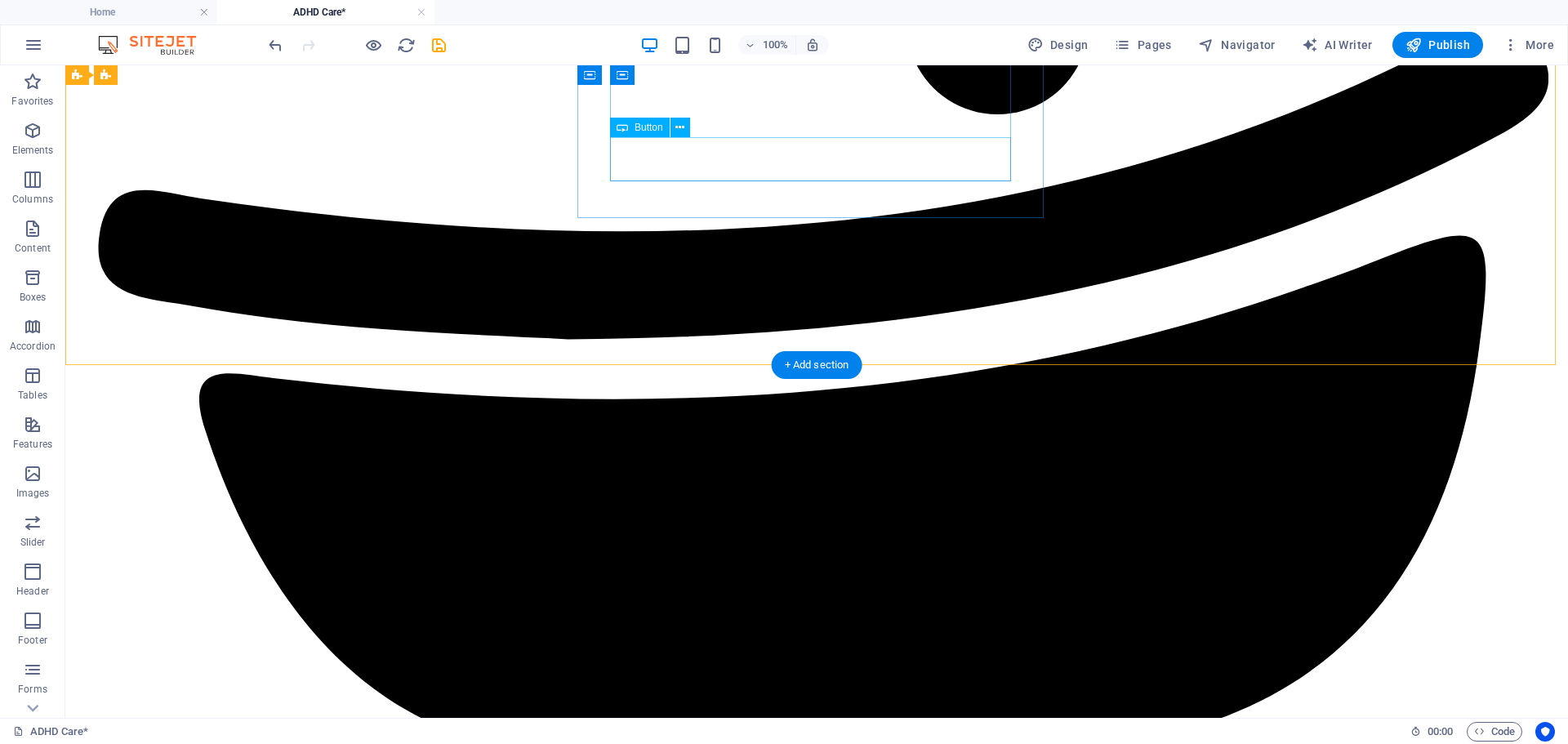 scroll, scrollTop: 2061, scrollLeft: 0, axis: vertical 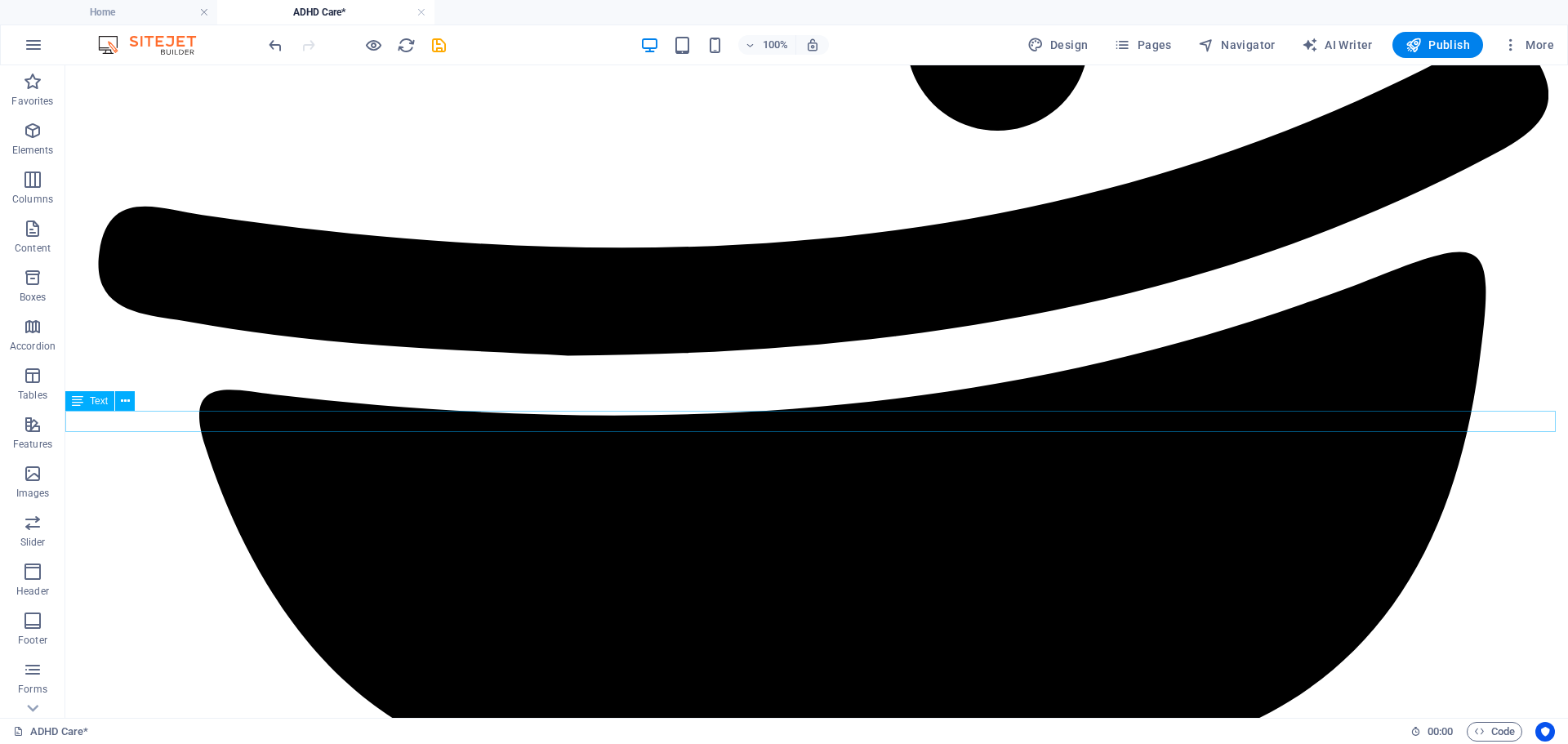 click on "Upon sharing our plans and development tasks, many esteemed professionals in the cosmetics industry expressed their surprise at our vision while simultaneously welcoming our efforts to bring this project to life." at bounding box center (817, 17065) 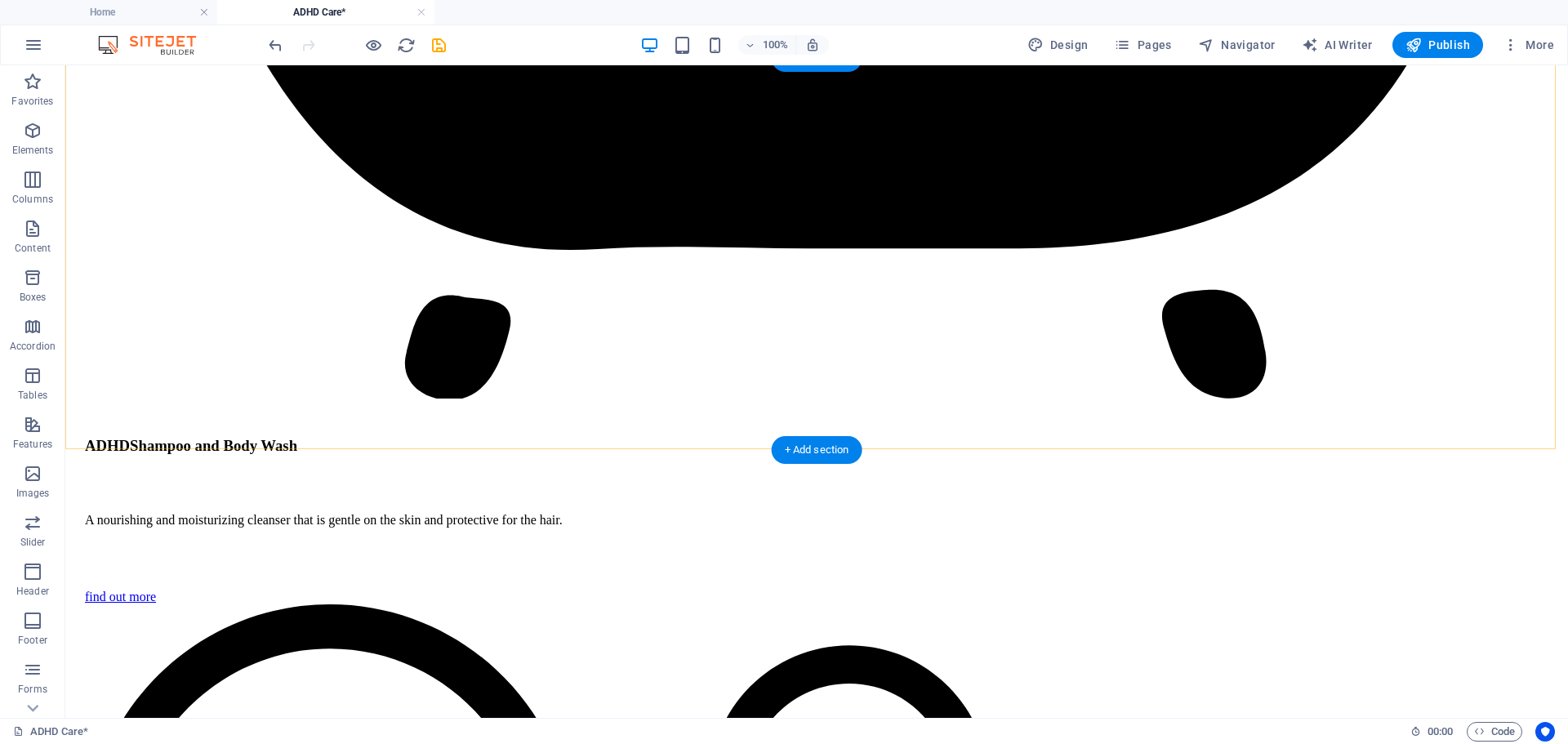 scroll, scrollTop: 2715, scrollLeft: 0, axis: vertical 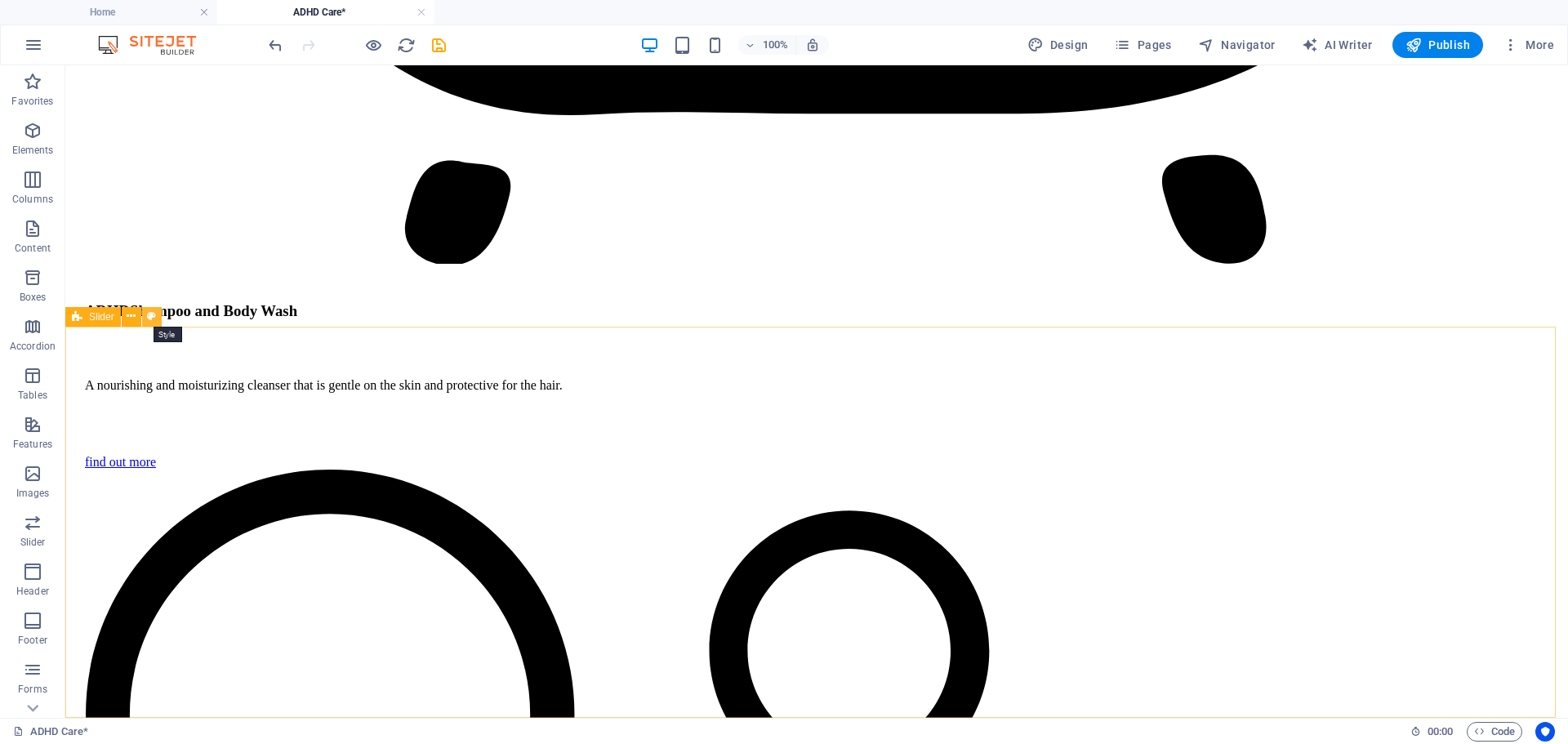 click at bounding box center (151, 316) 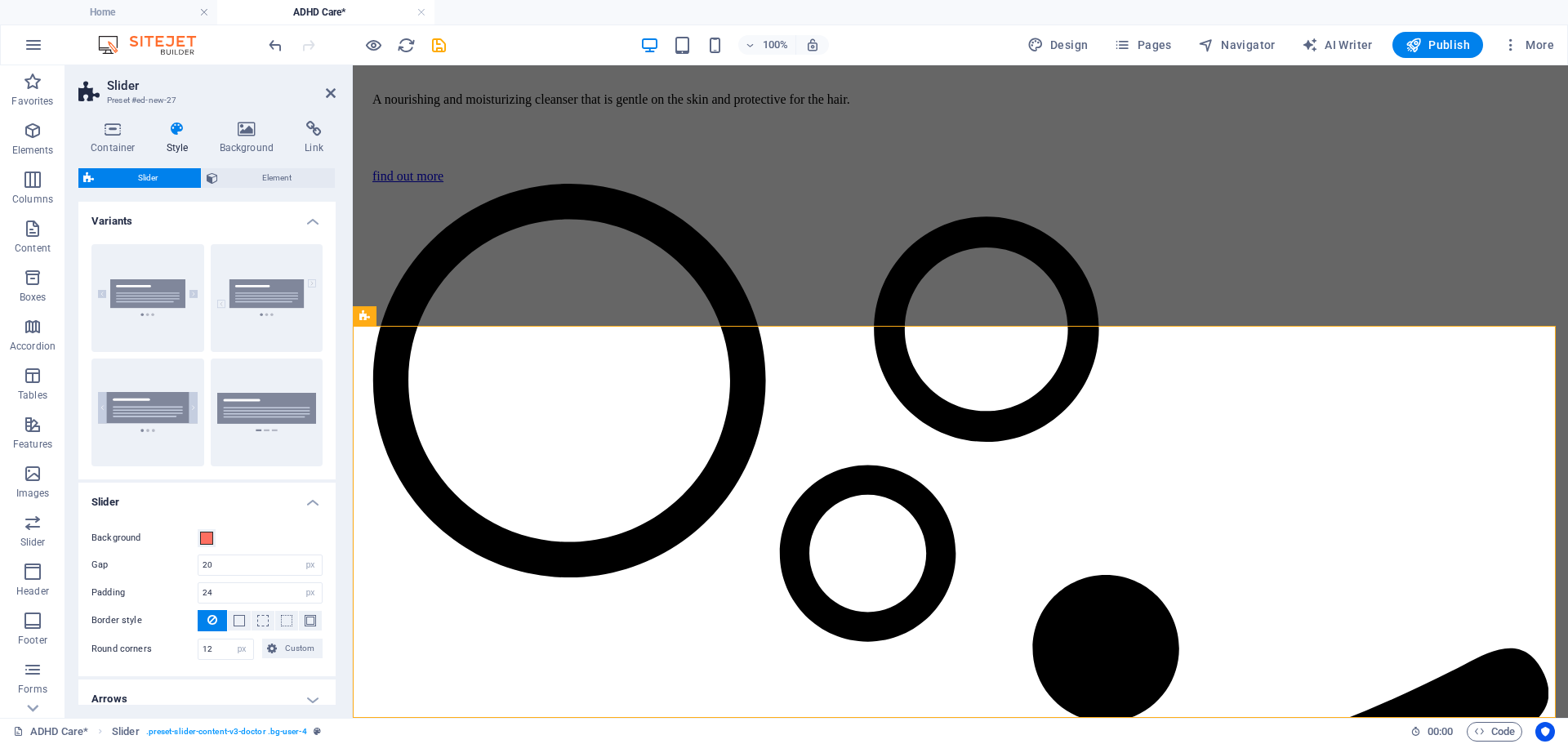scroll, scrollTop: 2773, scrollLeft: 0, axis: vertical 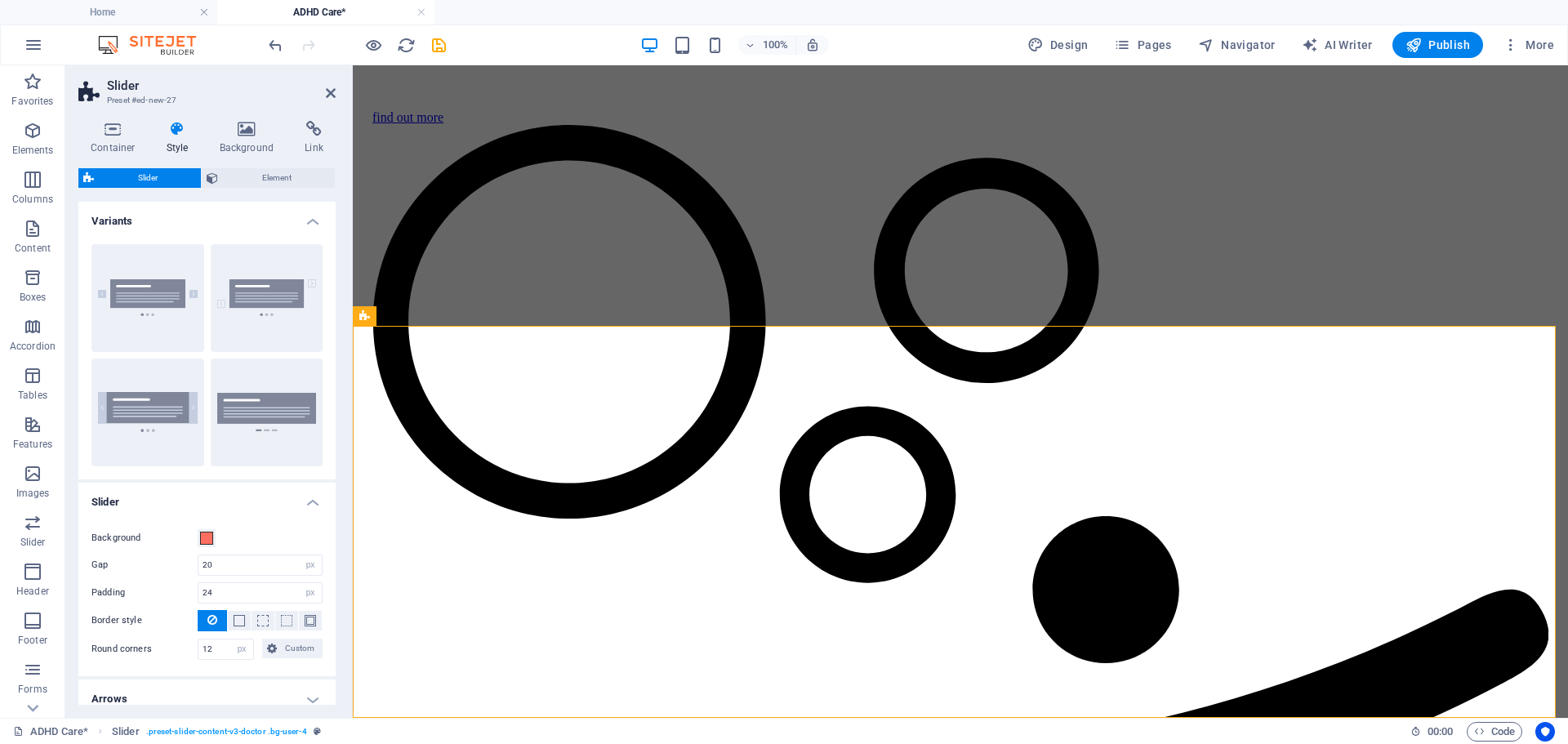 click on "Slider Preset #ed-new-27" at bounding box center [207, 87] 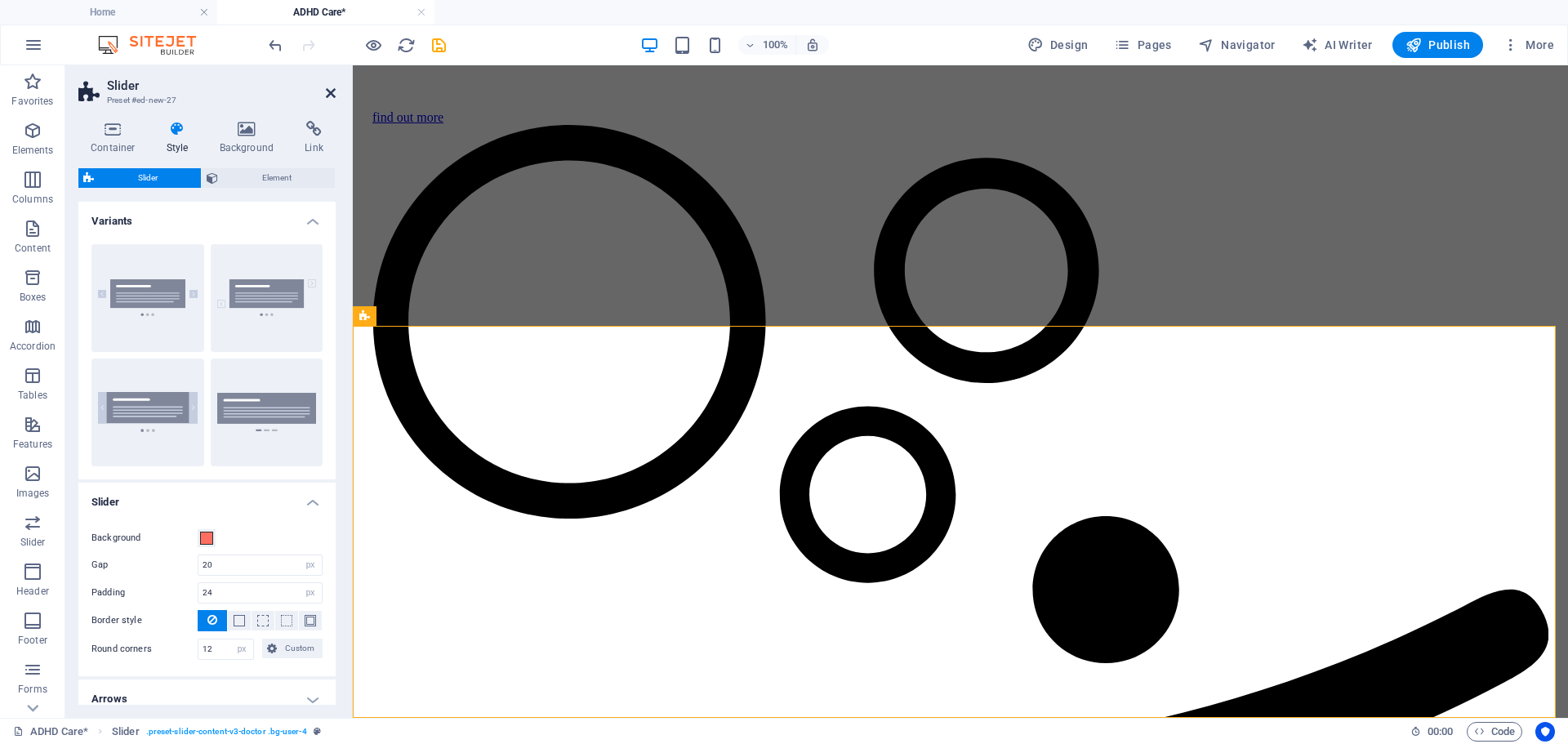 click at bounding box center (331, 93) 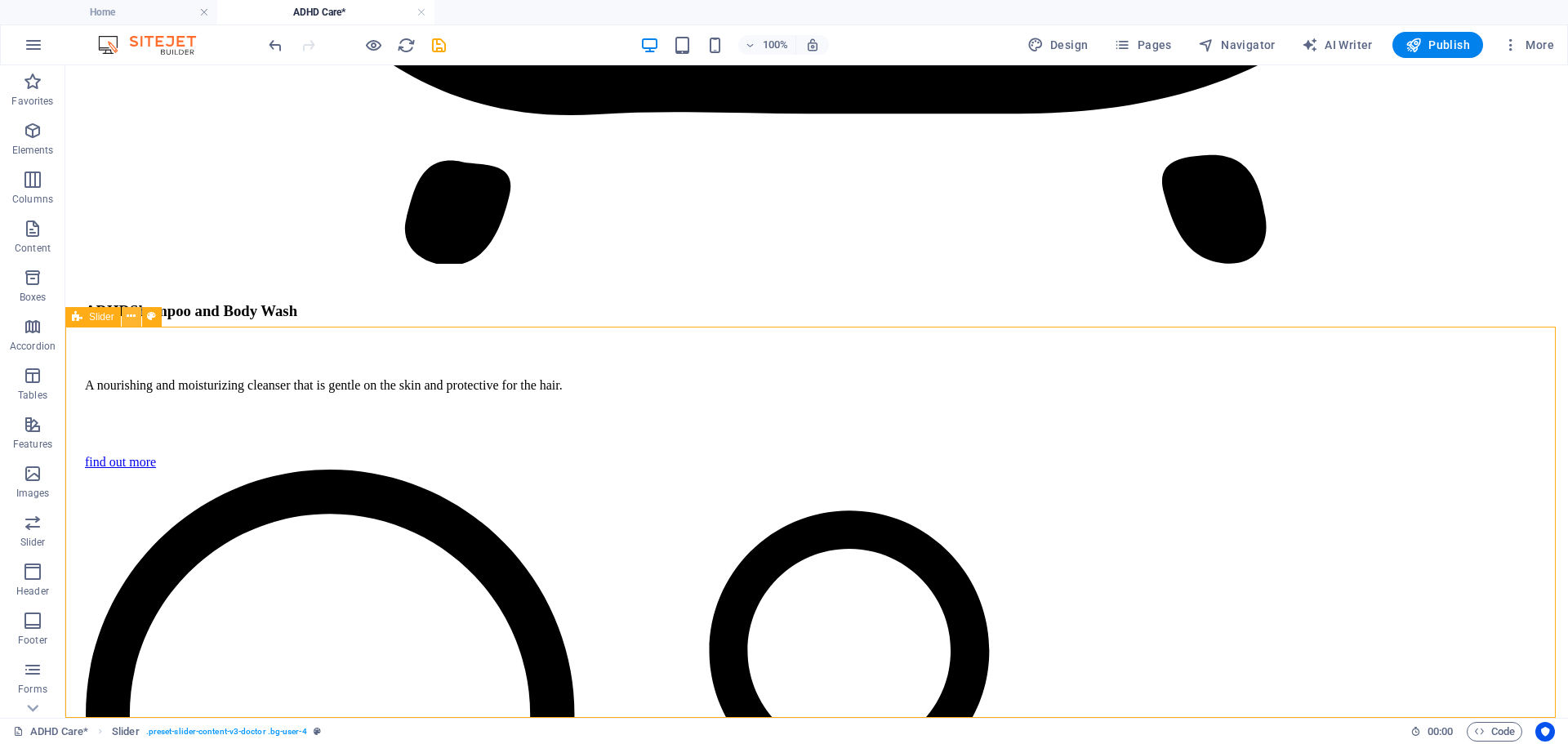 click at bounding box center (131, 316) 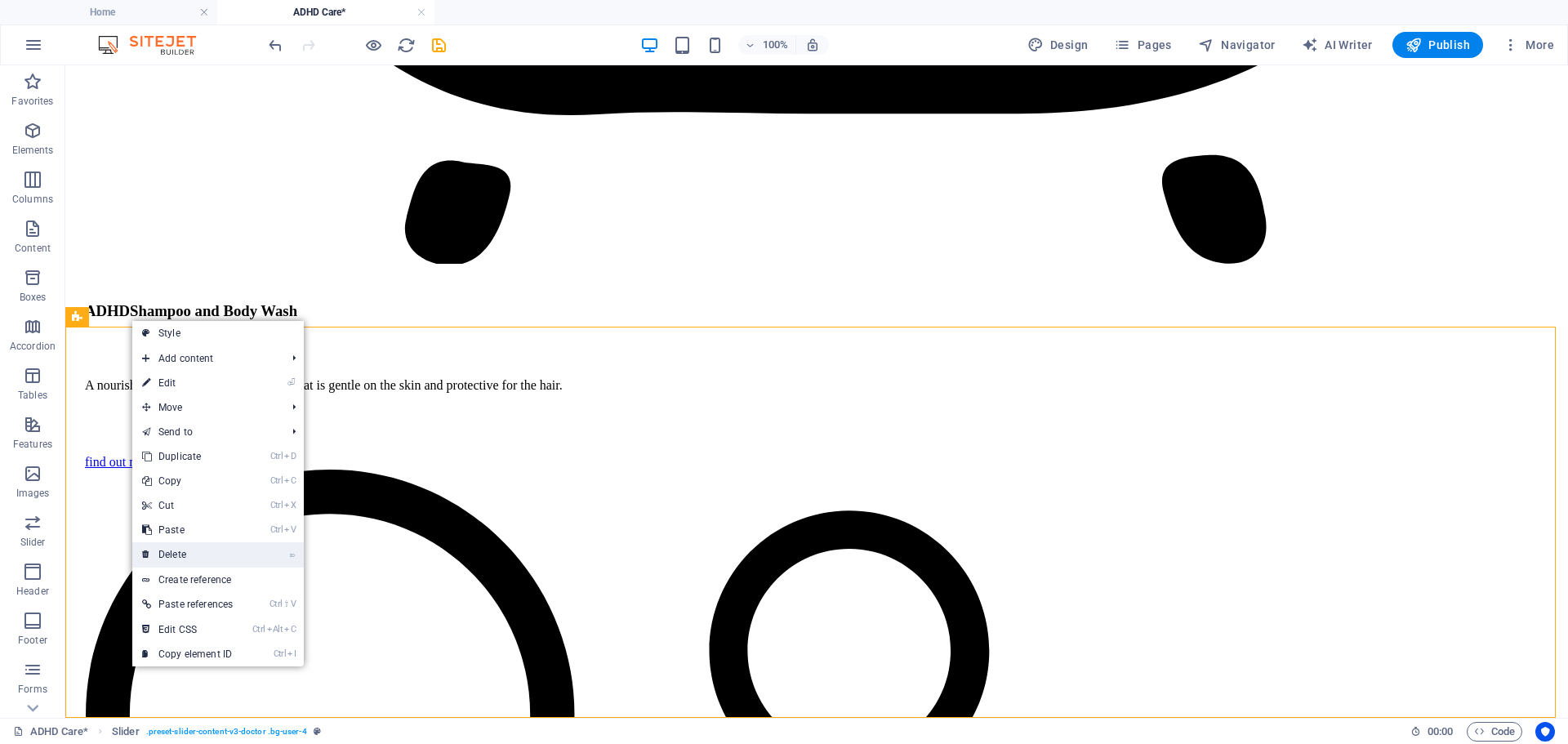 click on "⌦  Delete" at bounding box center (187, 555) 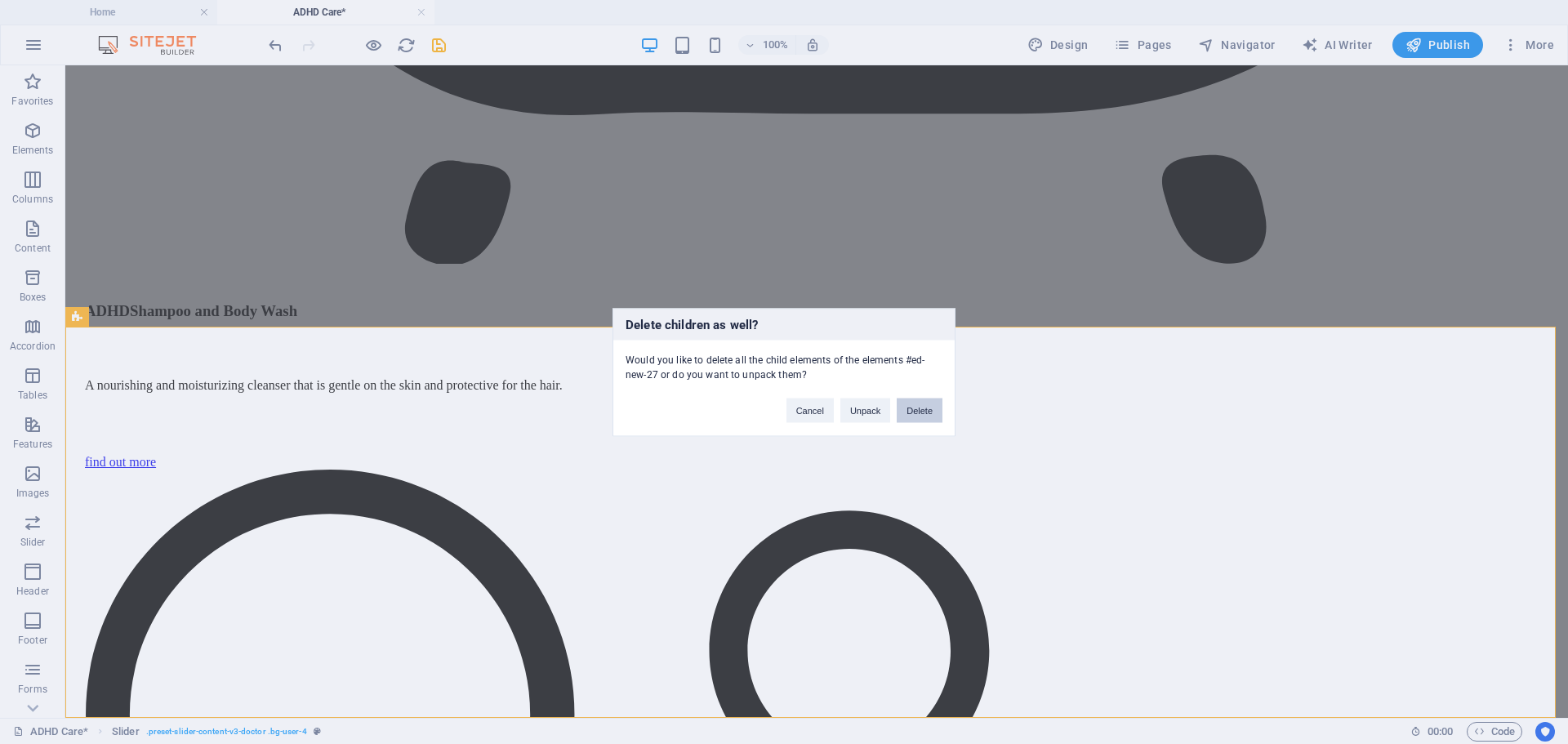 click on "Delete" at bounding box center (920, 410) 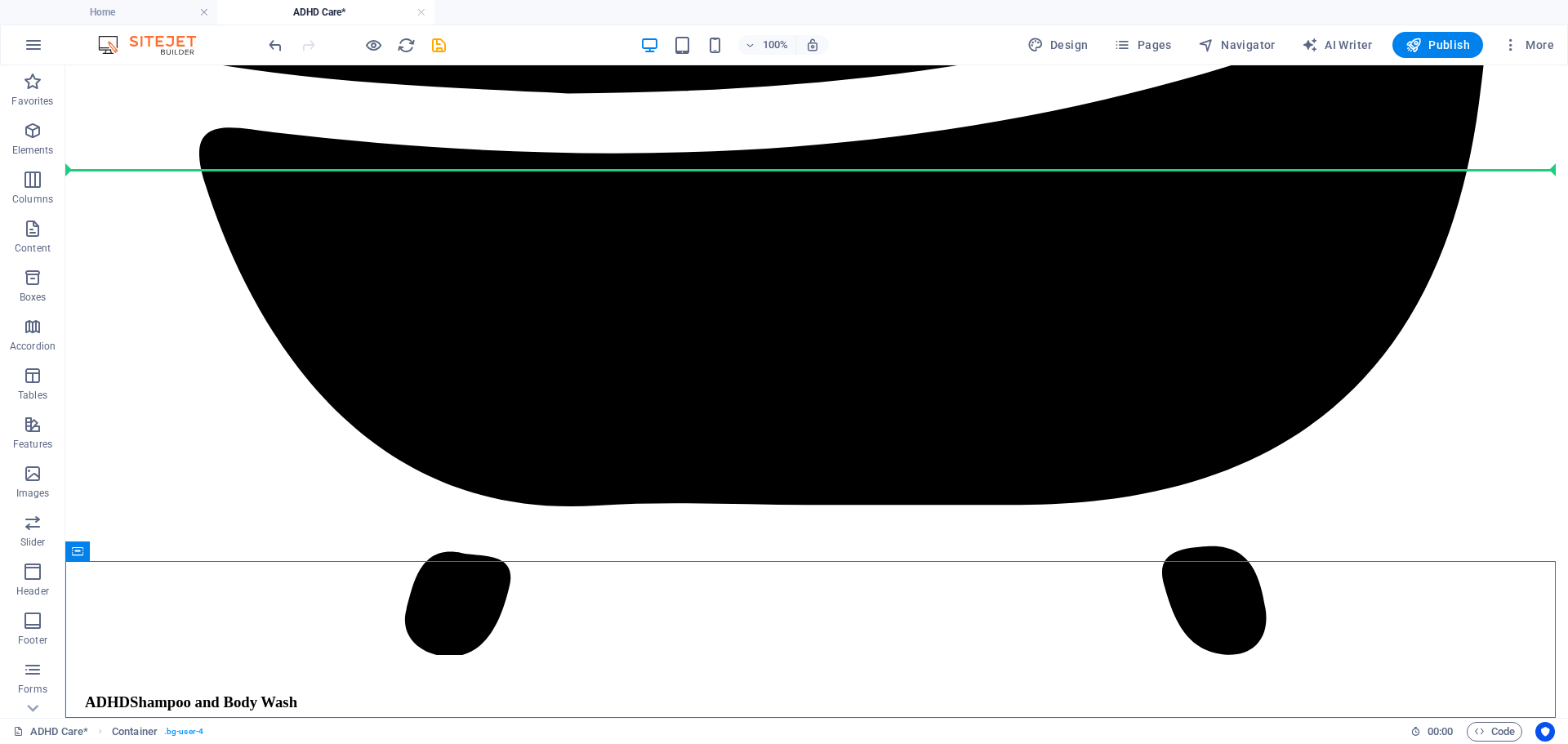 drag, startPoint x: 198, startPoint y: 620, endPoint x: 156, endPoint y: 166, distance: 455.9386 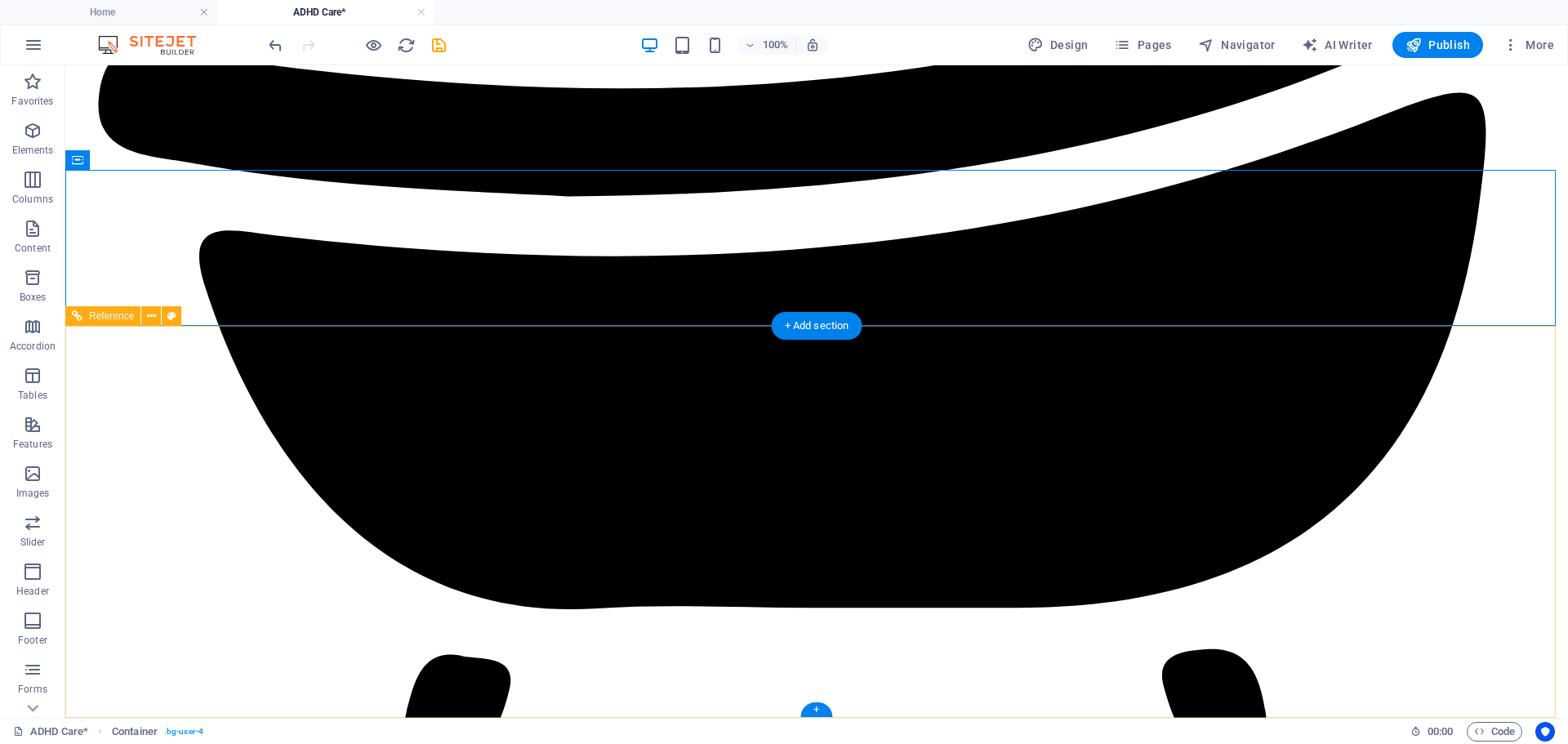 scroll, scrollTop: 2323, scrollLeft: 0, axis: vertical 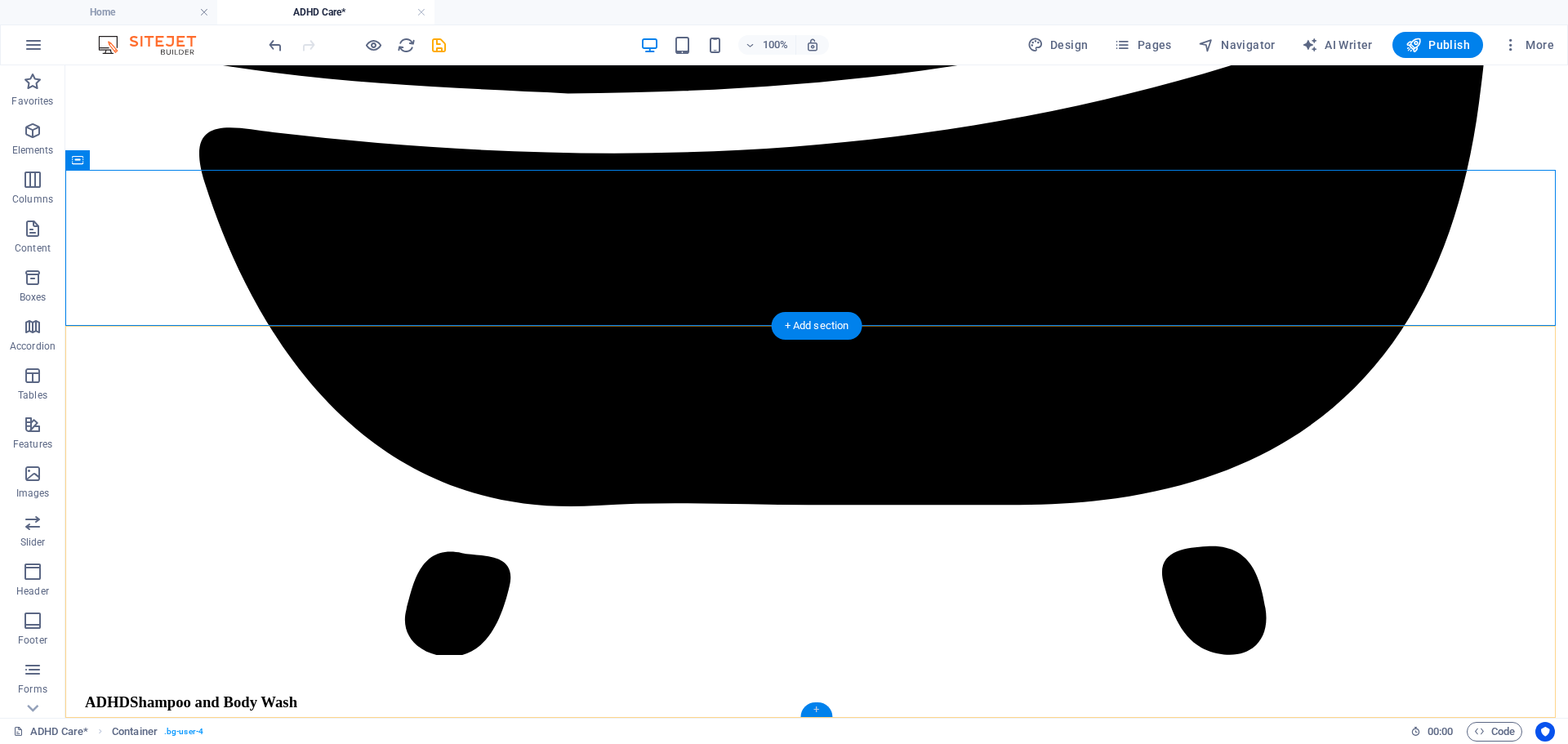 click on "+" at bounding box center (816, 710) 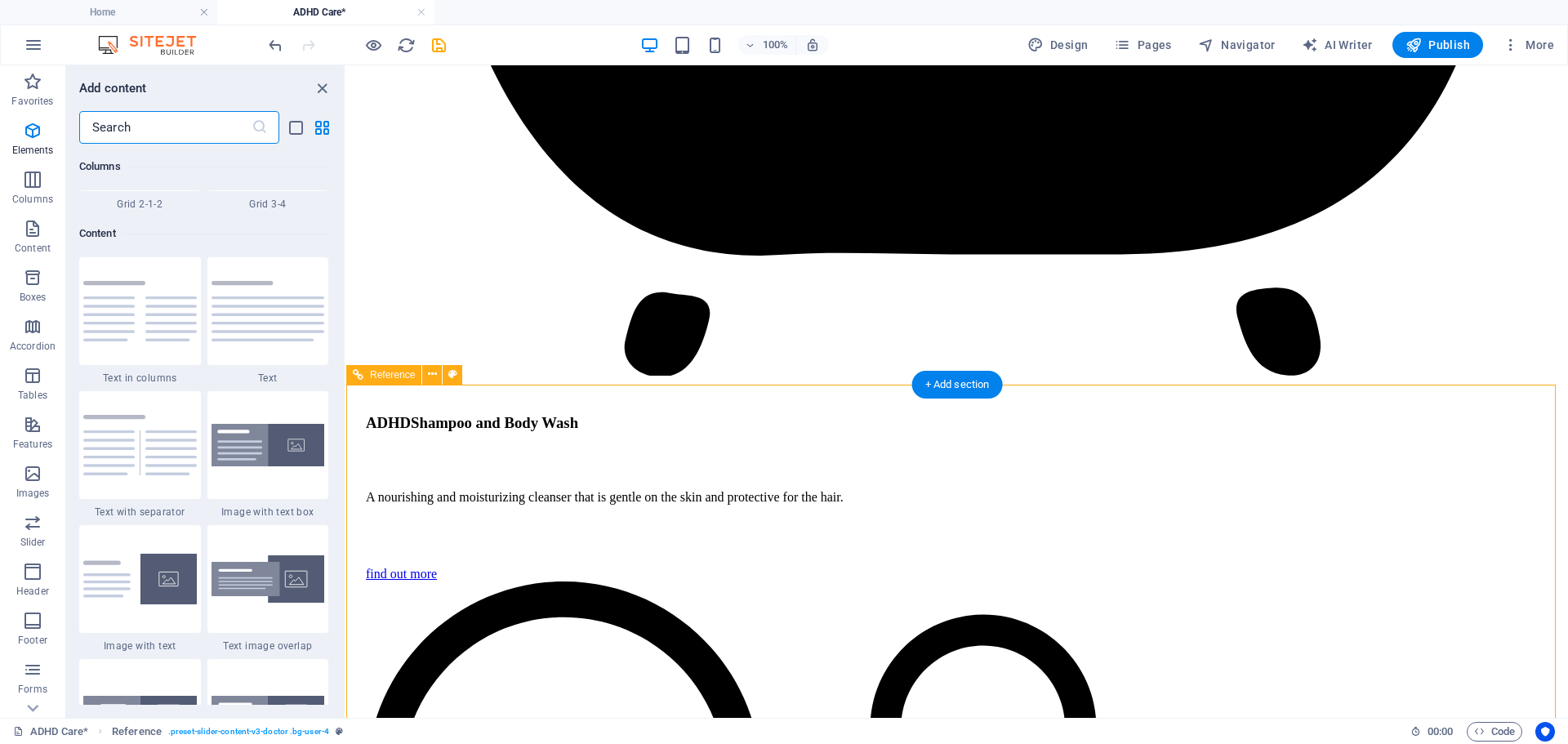 scroll, scrollTop: 2858, scrollLeft: 0, axis: vertical 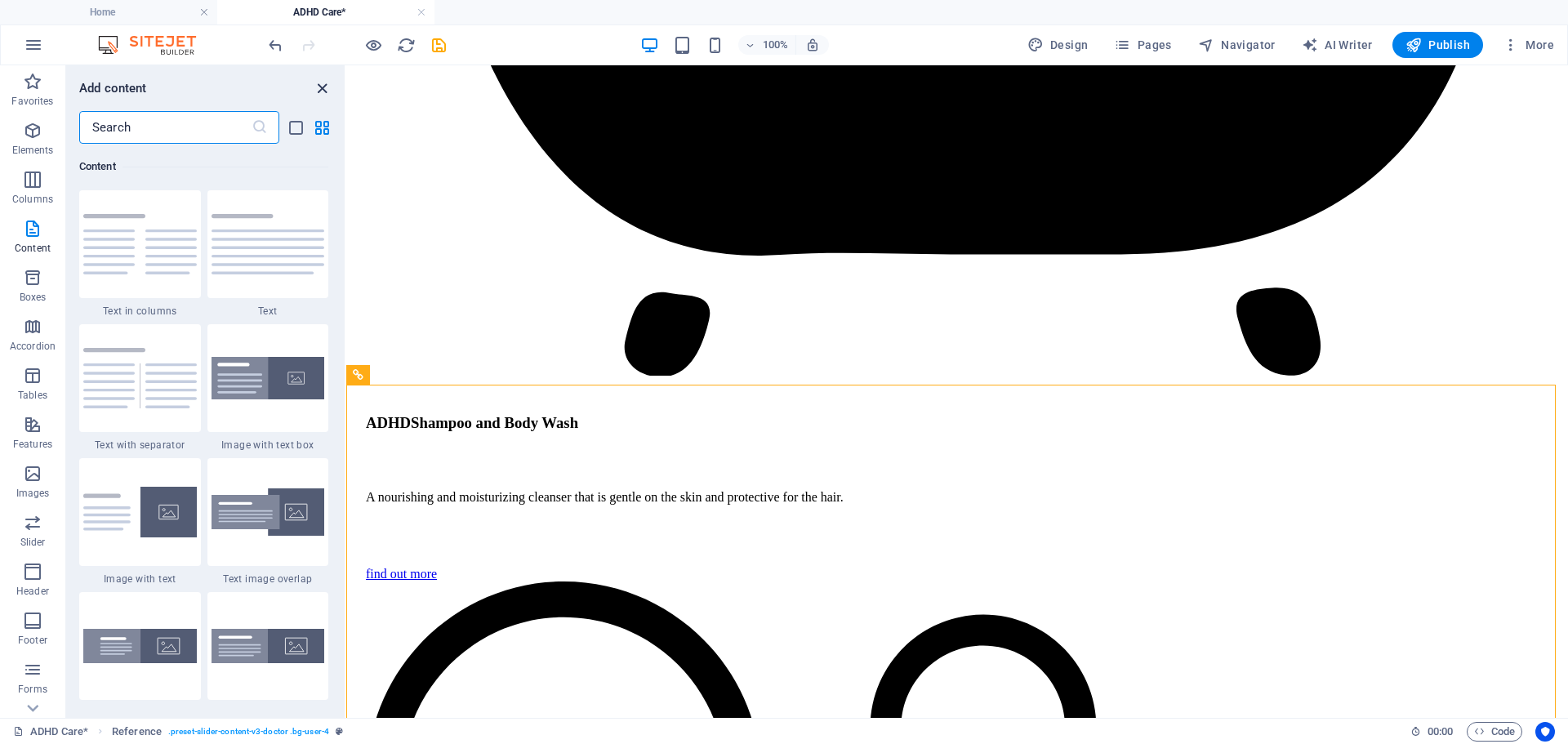 click at bounding box center [322, 88] 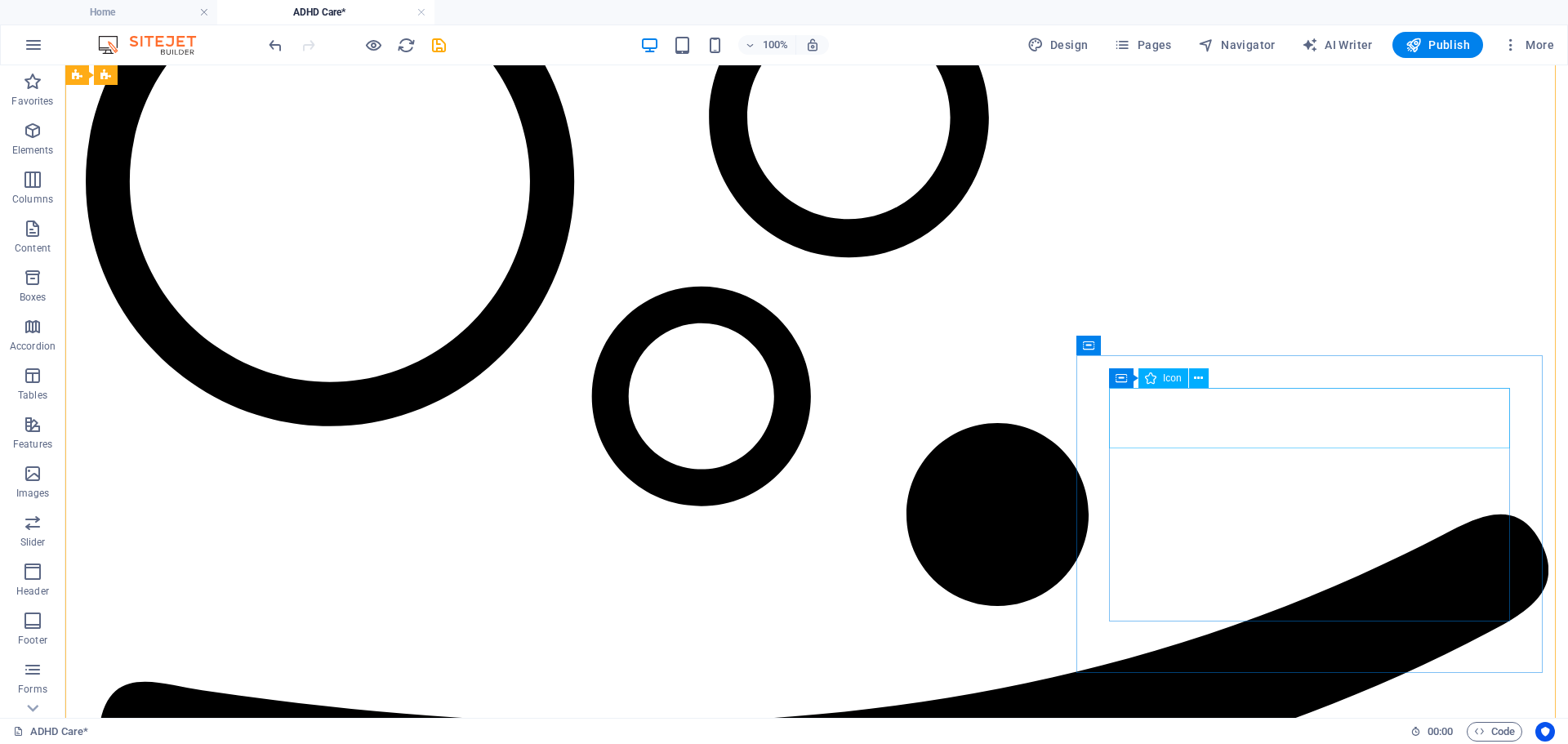 scroll, scrollTop: 1833, scrollLeft: 0, axis: vertical 